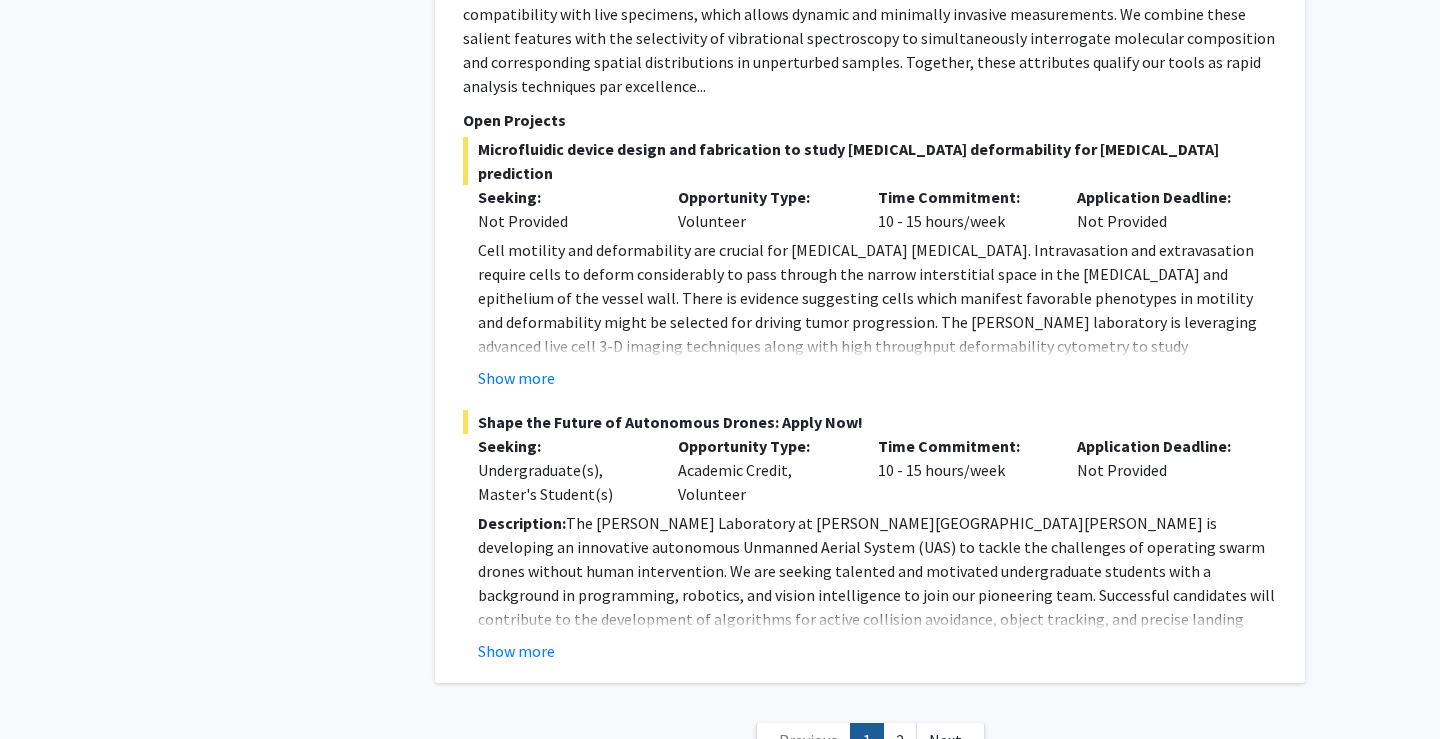scroll, scrollTop: 9138, scrollLeft: 0, axis: vertical 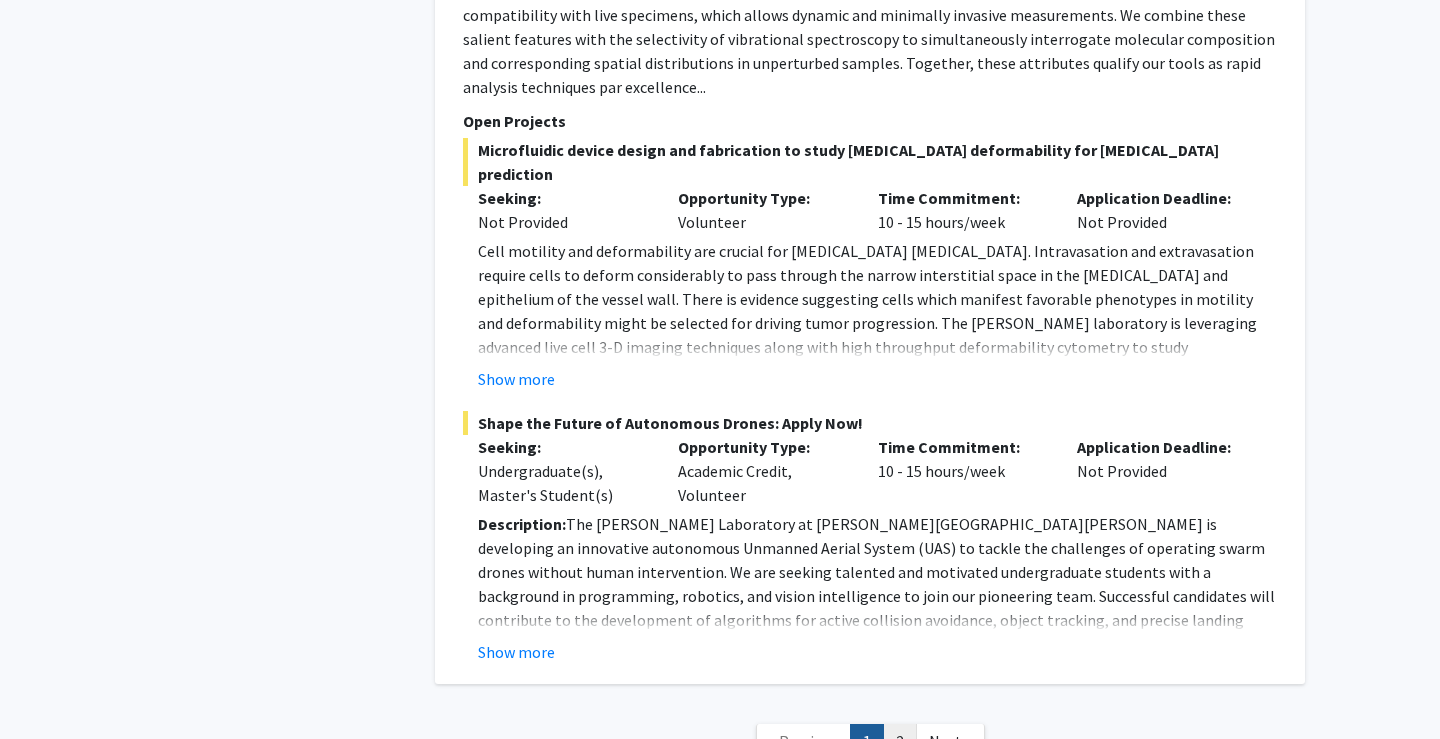 click on "2" 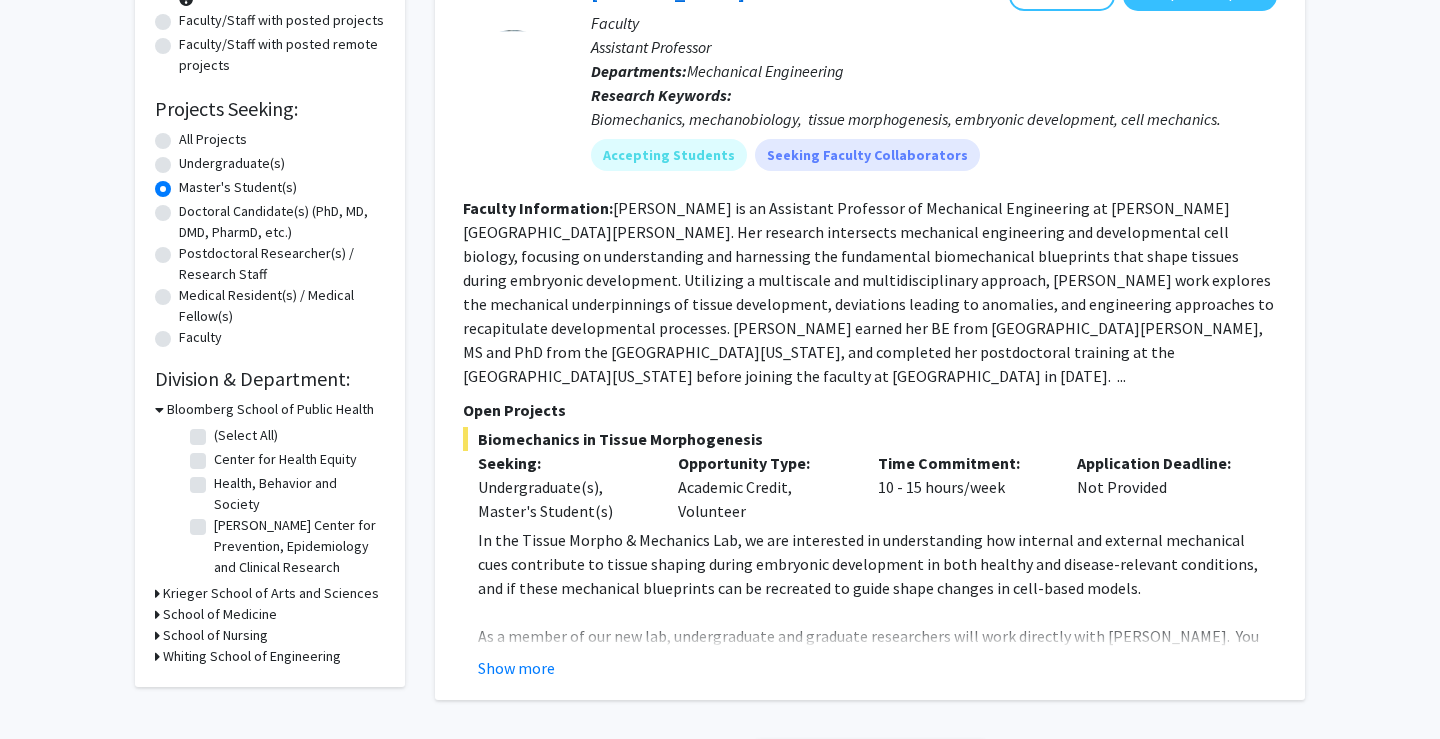 scroll, scrollTop: 252, scrollLeft: 0, axis: vertical 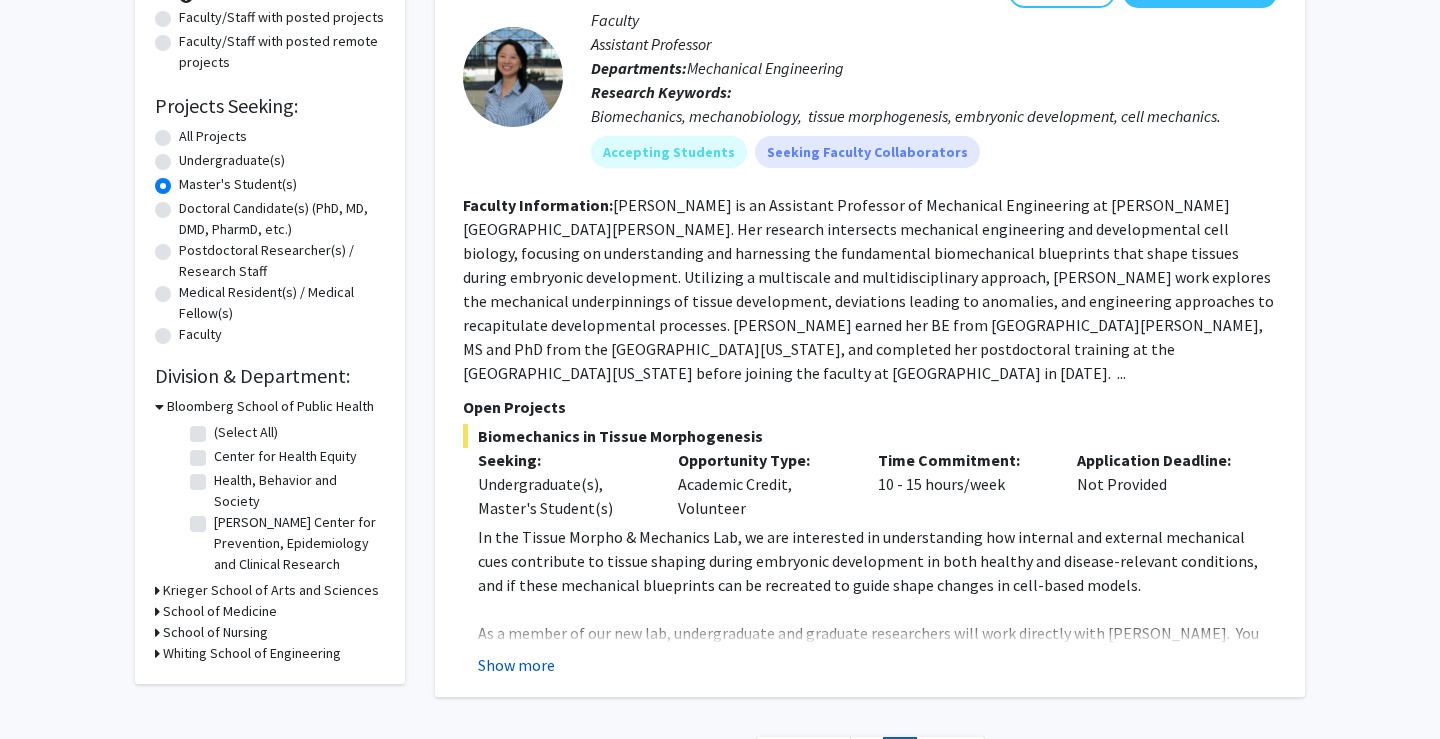 click on "Show more" 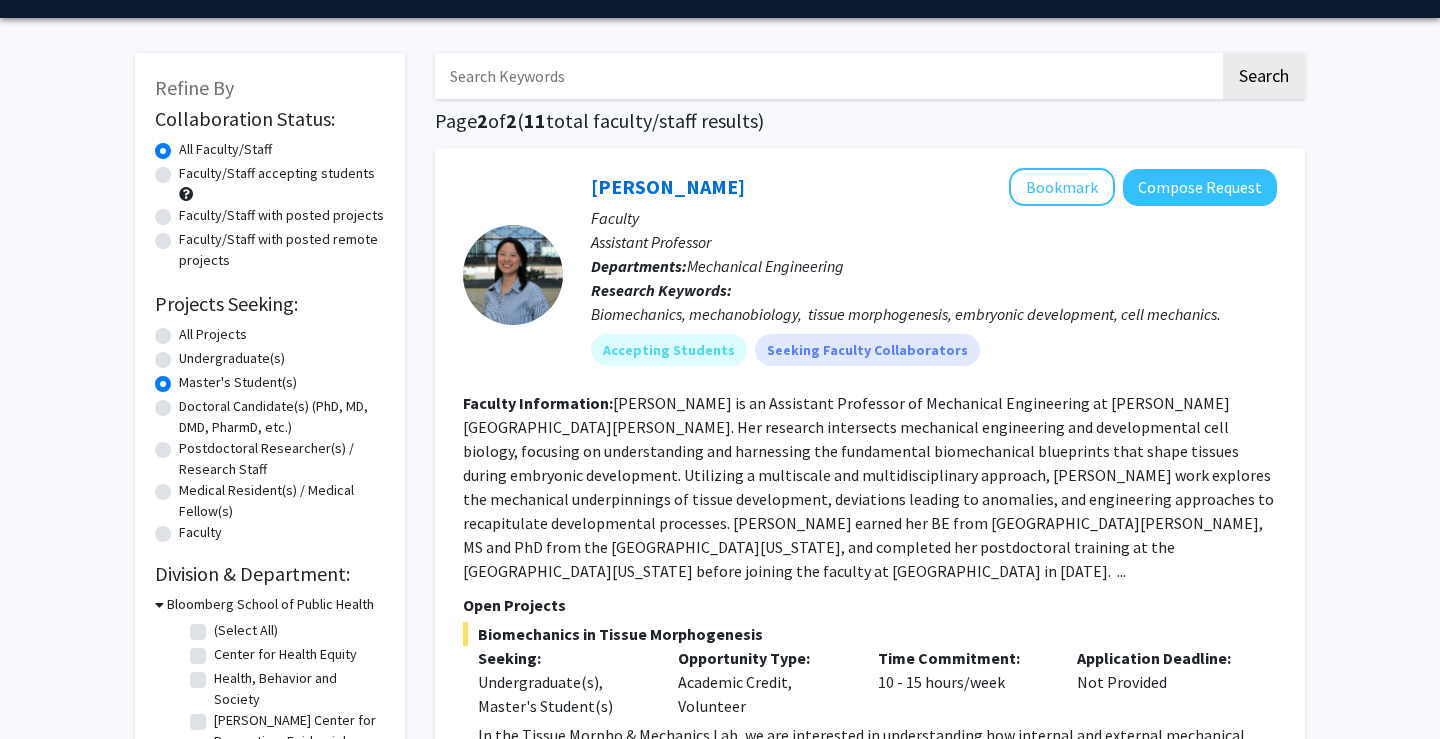 scroll, scrollTop: 56, scrollLeft: 0, axis: vertical 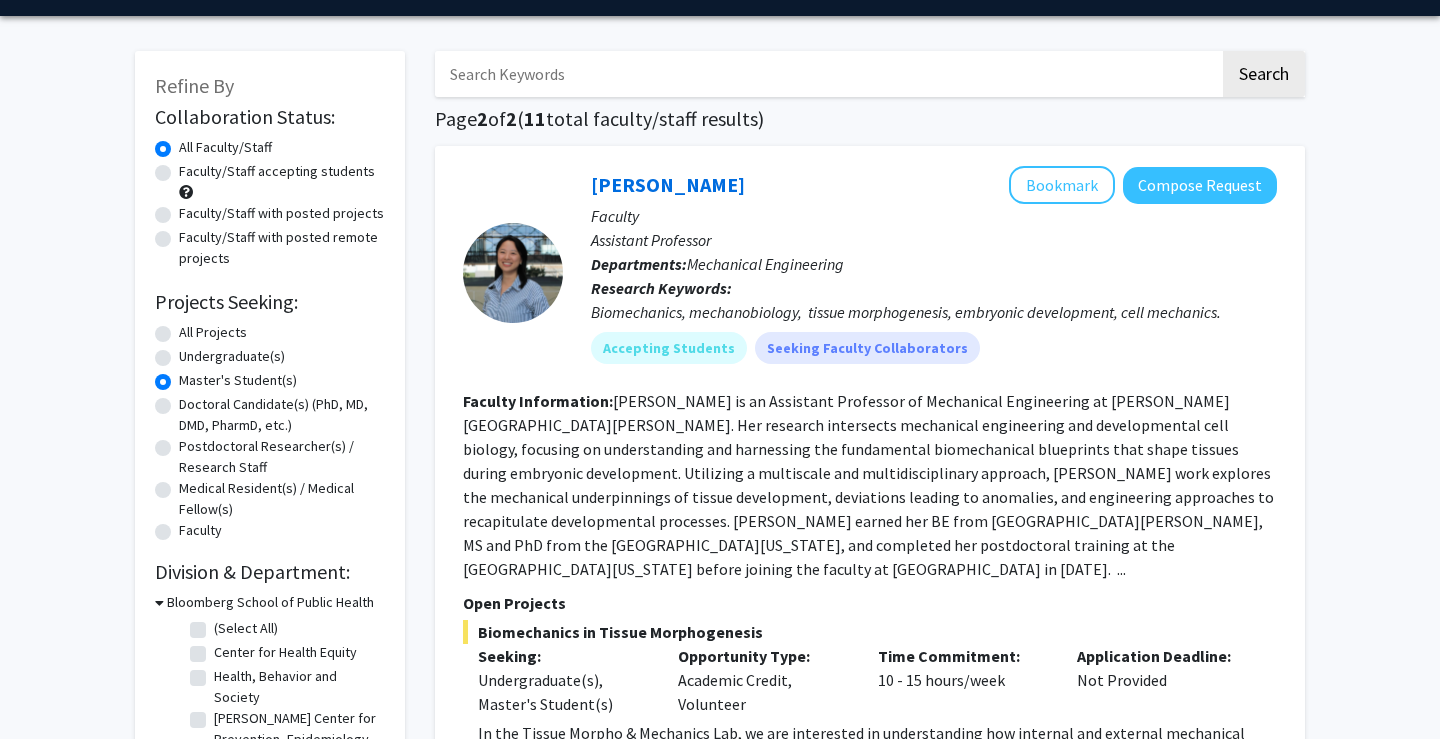click on "Master's Student(s)" 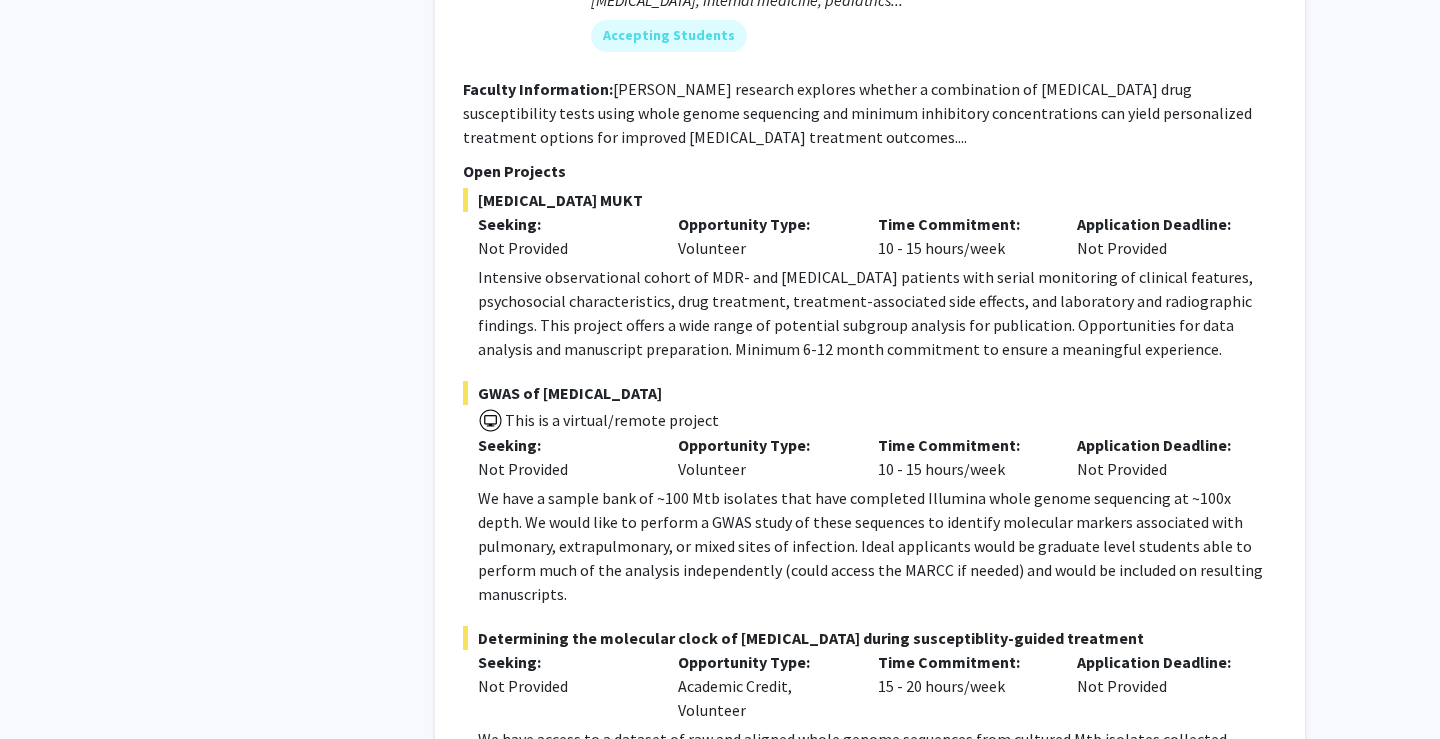 scroll, scrollTop: 9098, scrollLeft: 0, axis: vertical 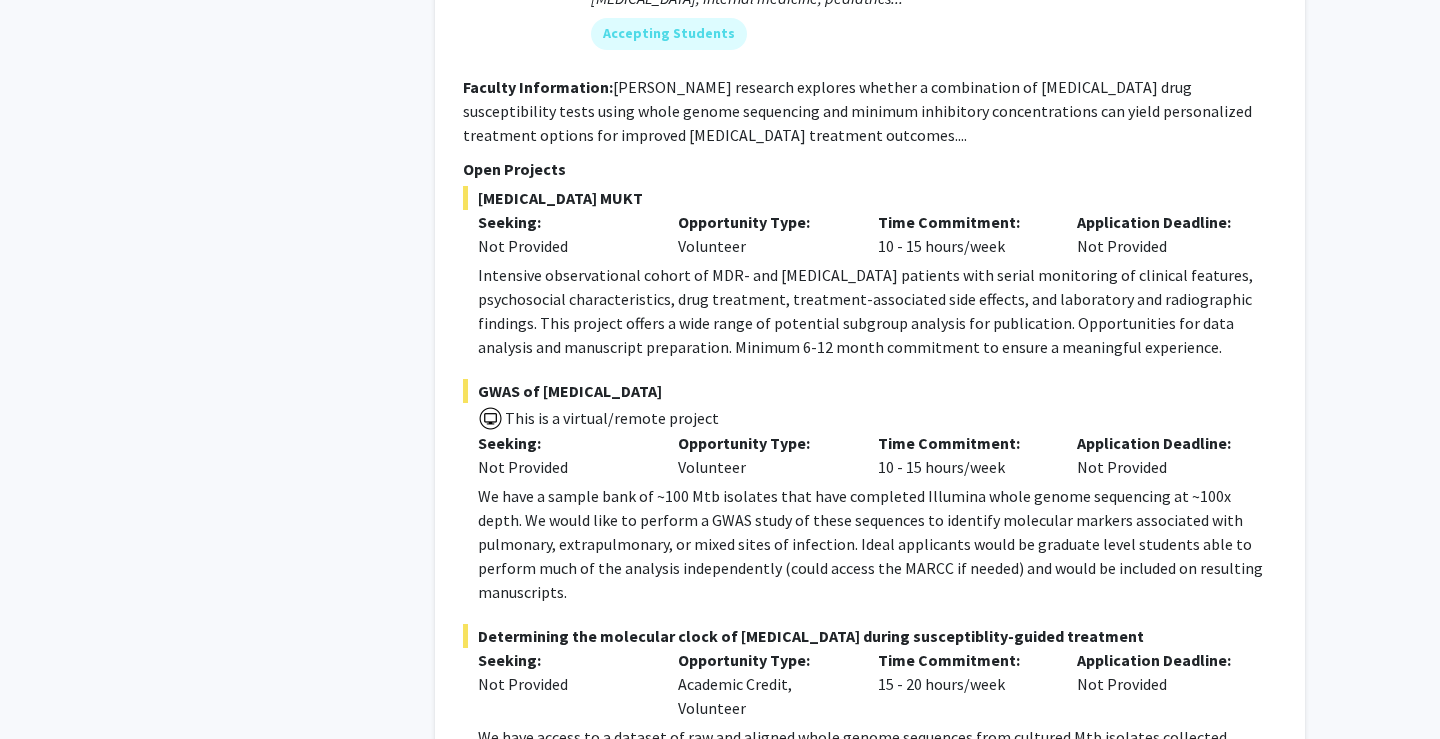 click on "Show more" 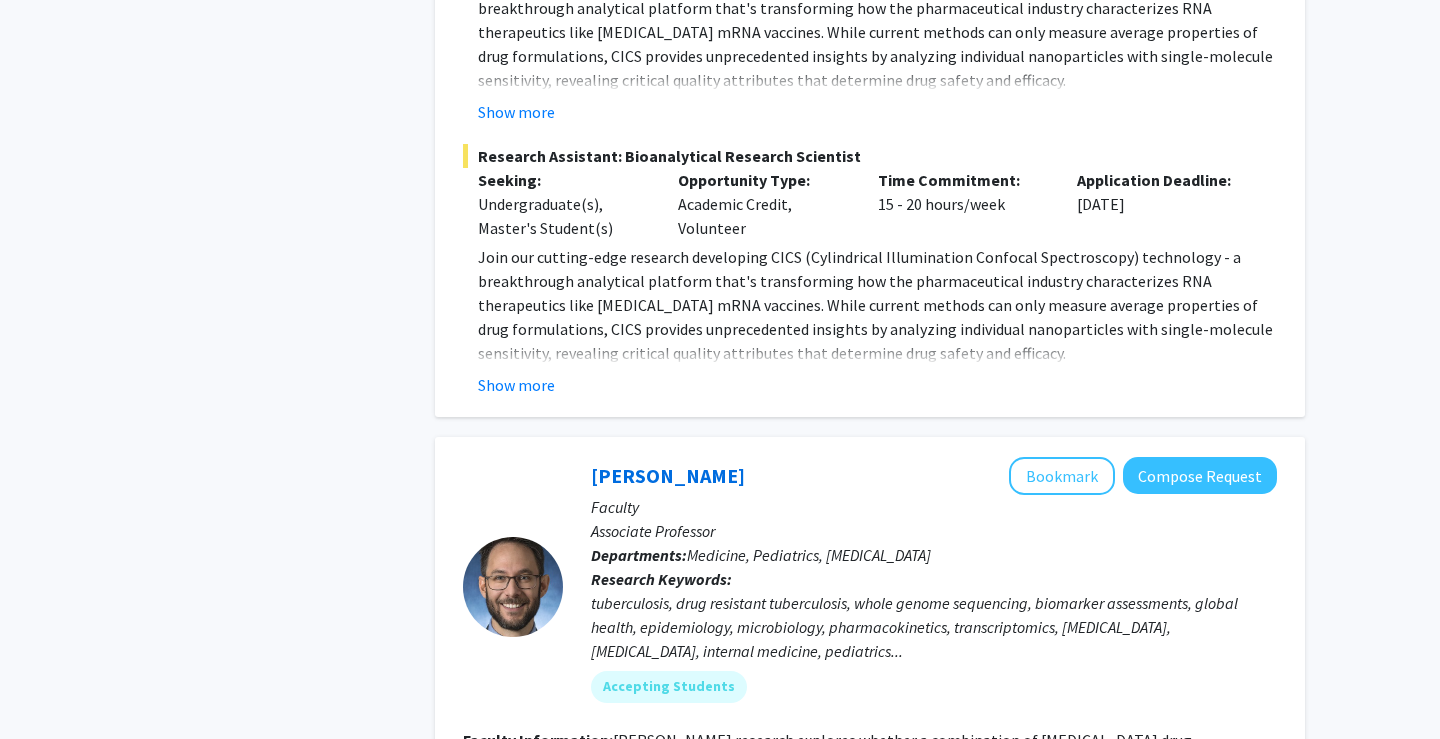 scroll, scrollTop: 8445, scrollLeft: 0, axis: vertical 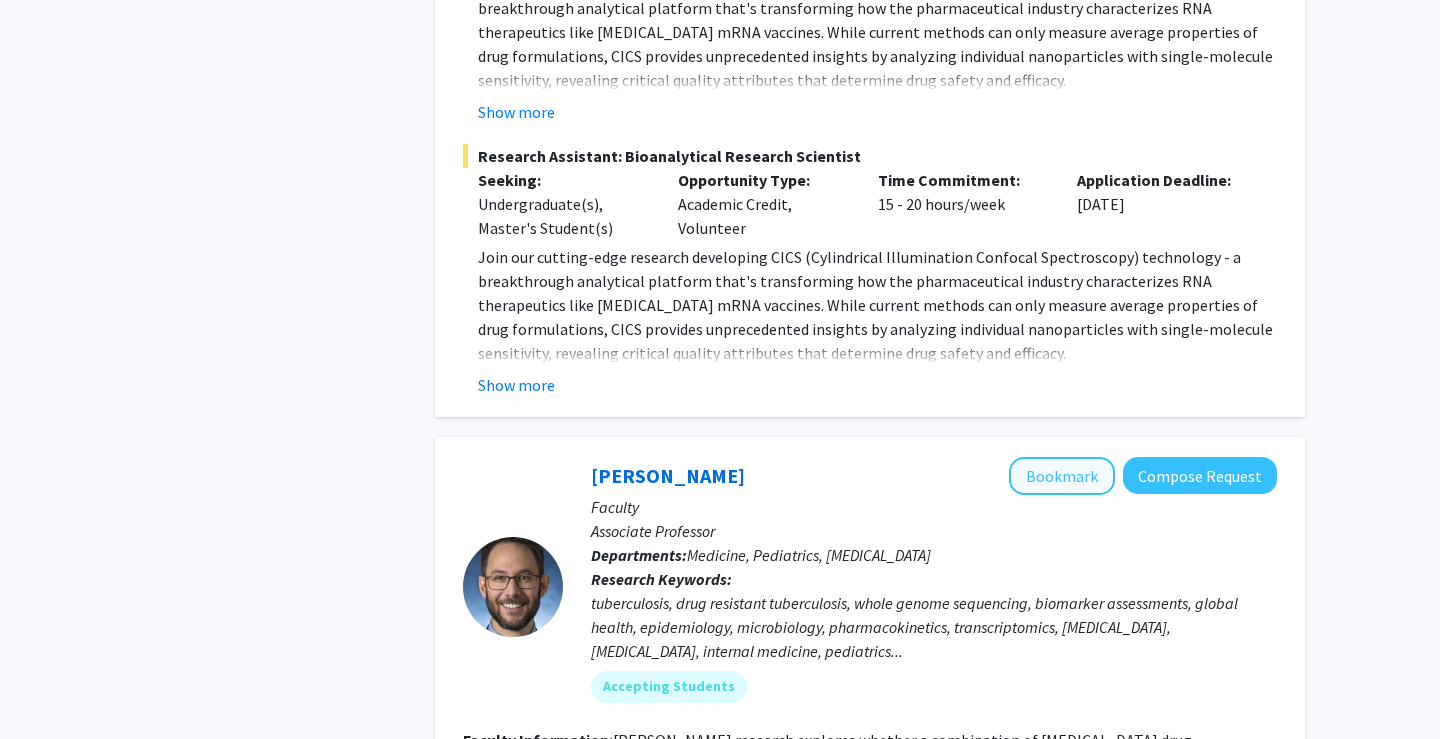 click on "Bookmark" 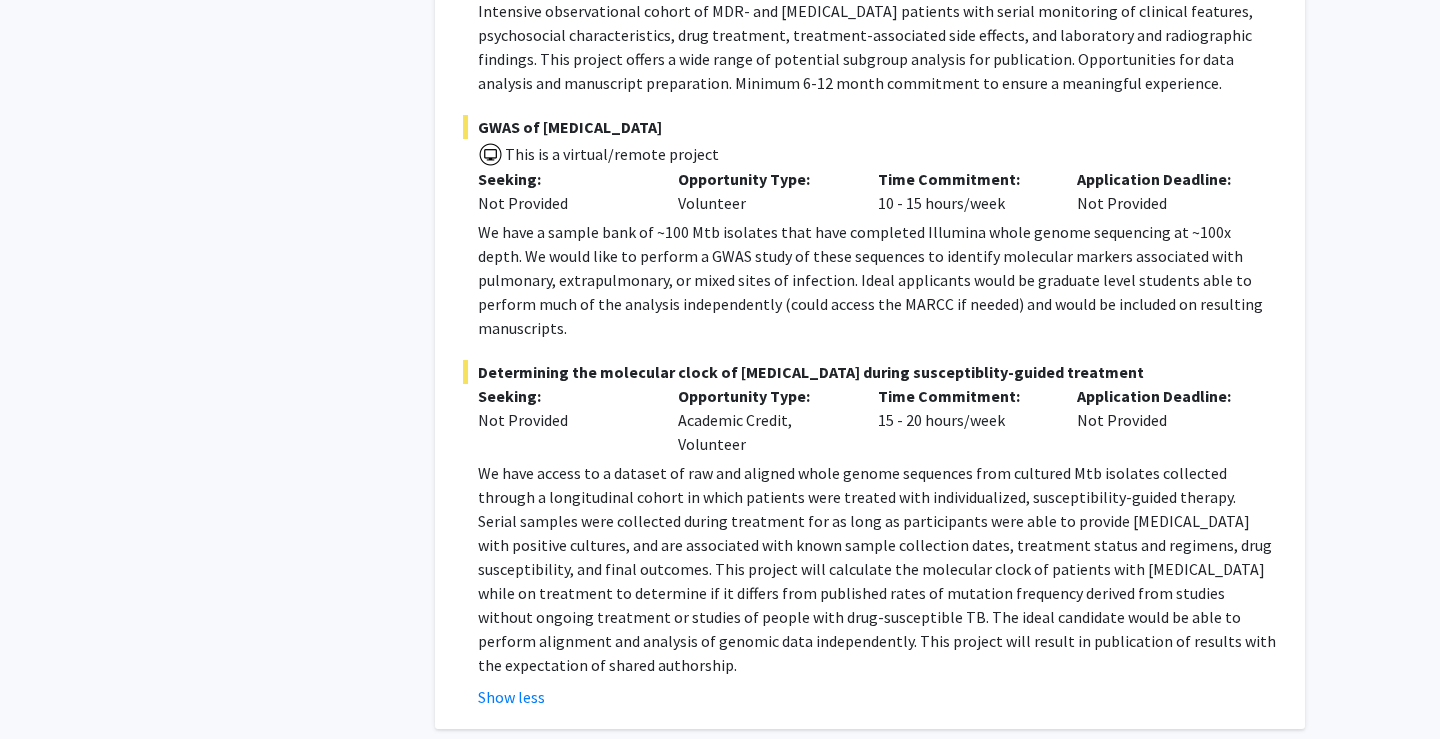 scroll, scrollTop: 9359, scrollLeft: 0, axis: vertical 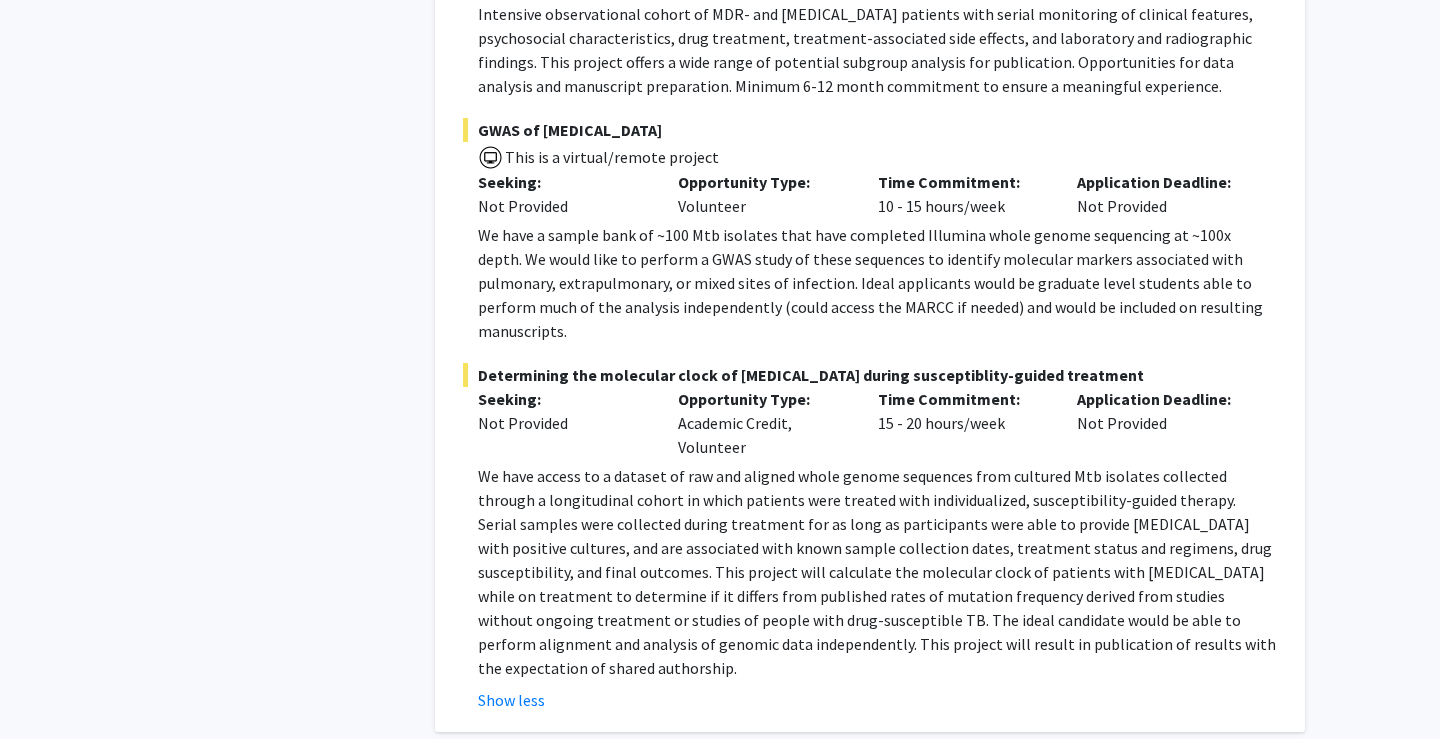 click on "2" 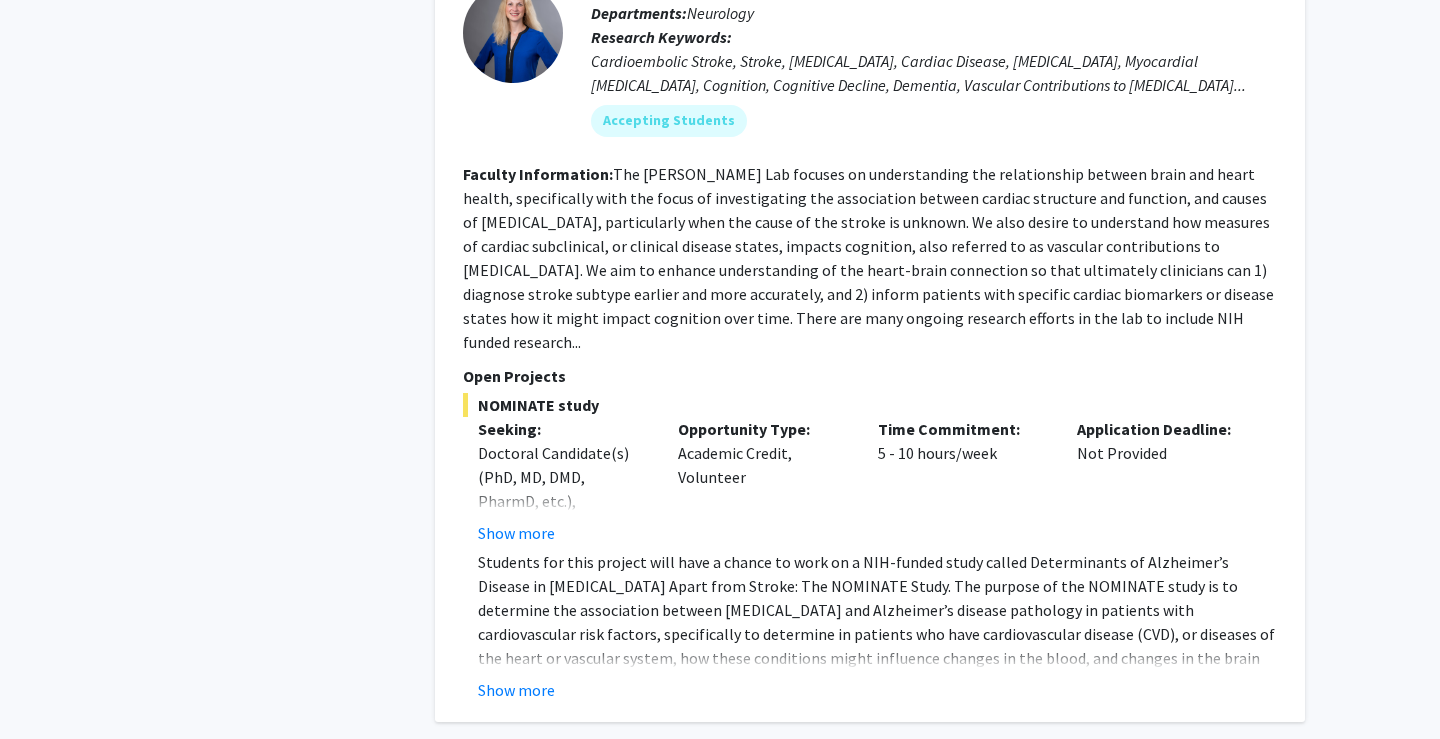scroll, scrollTop: 4957, scrollLeft: 0, axis: vertical 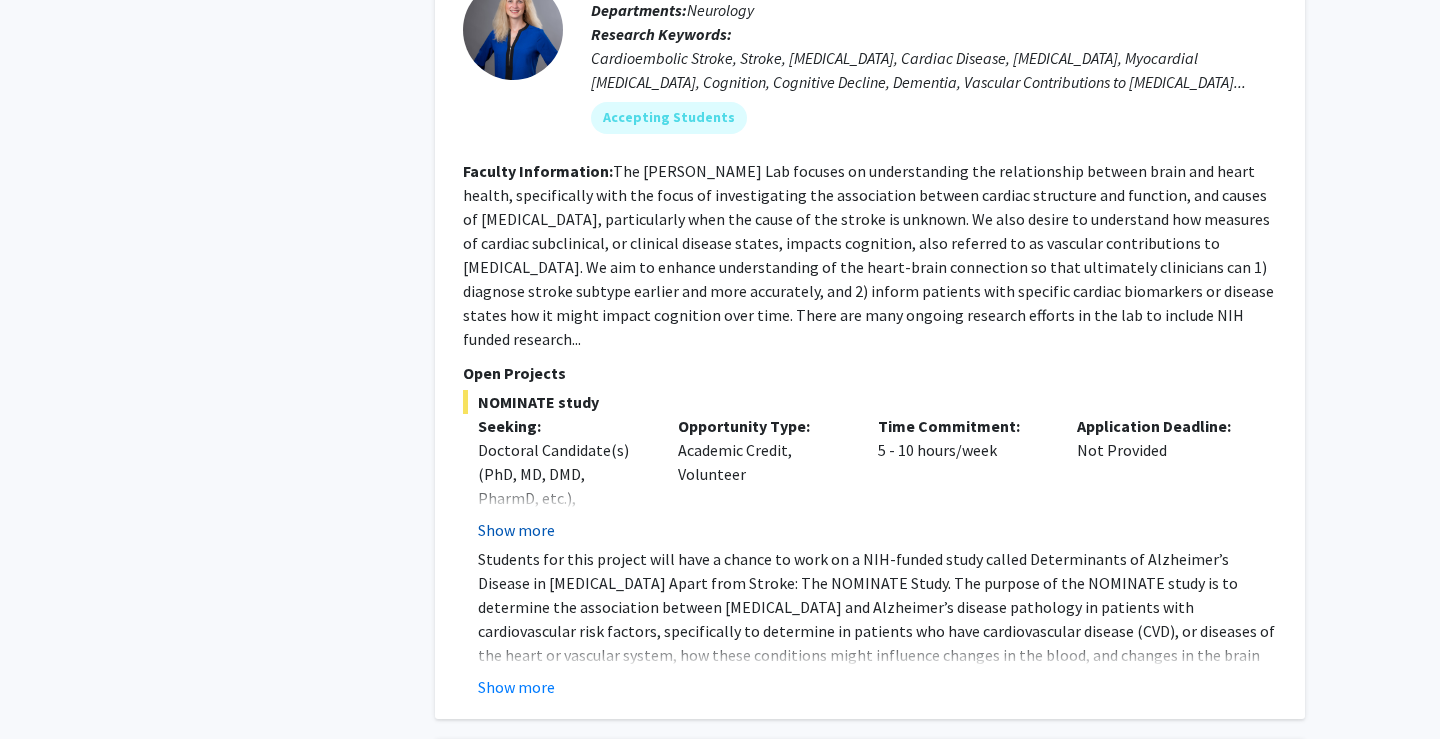 click on "Show more" 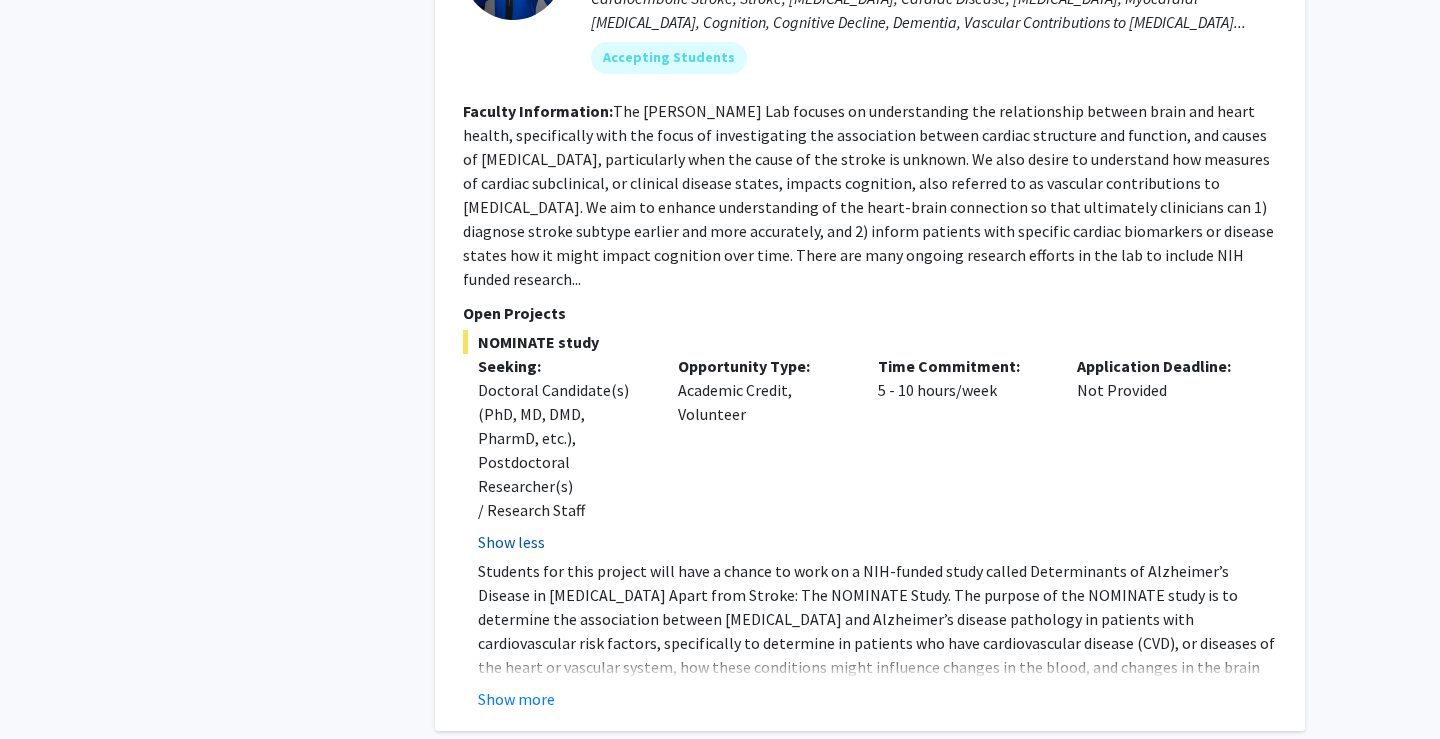 scroll, scrollTop: 5019, scrollLeft: 0, axis: vertical 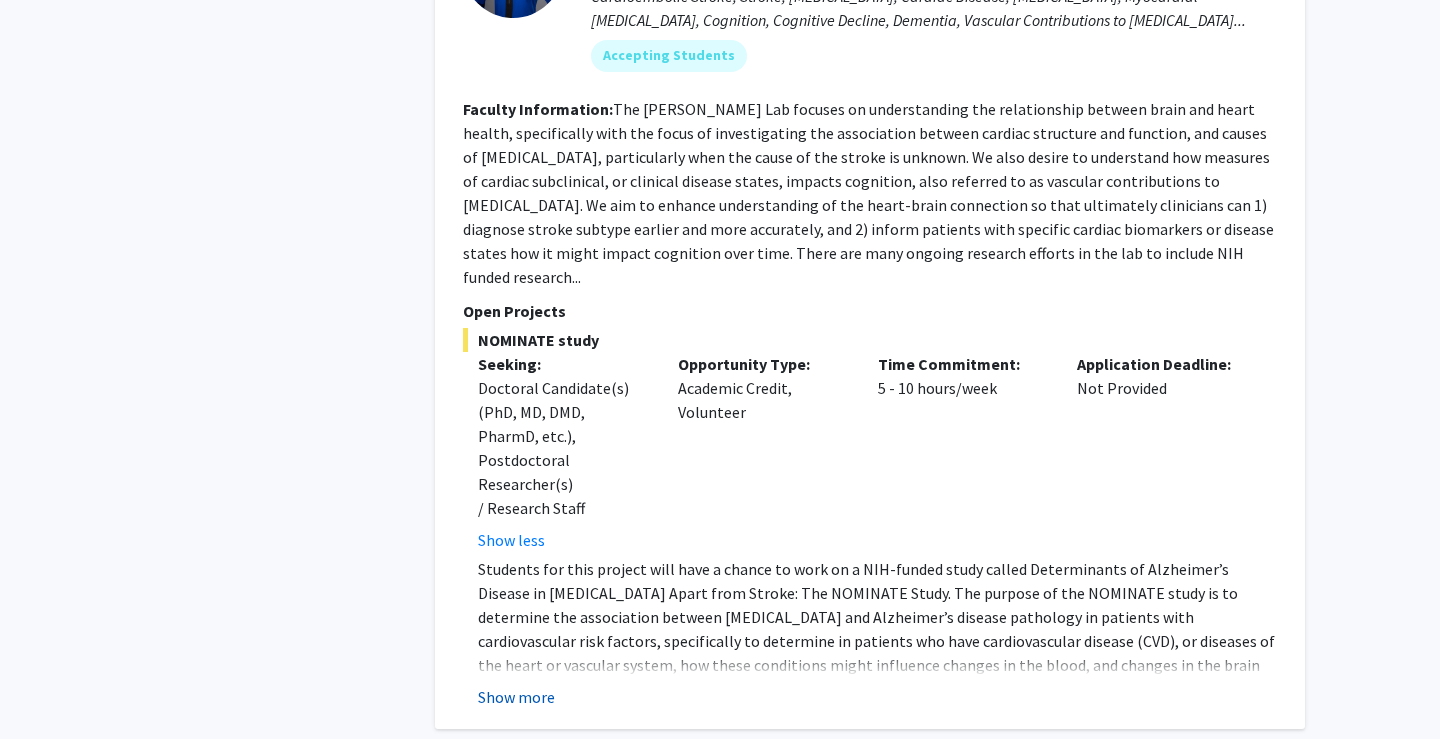 click on "Show more" 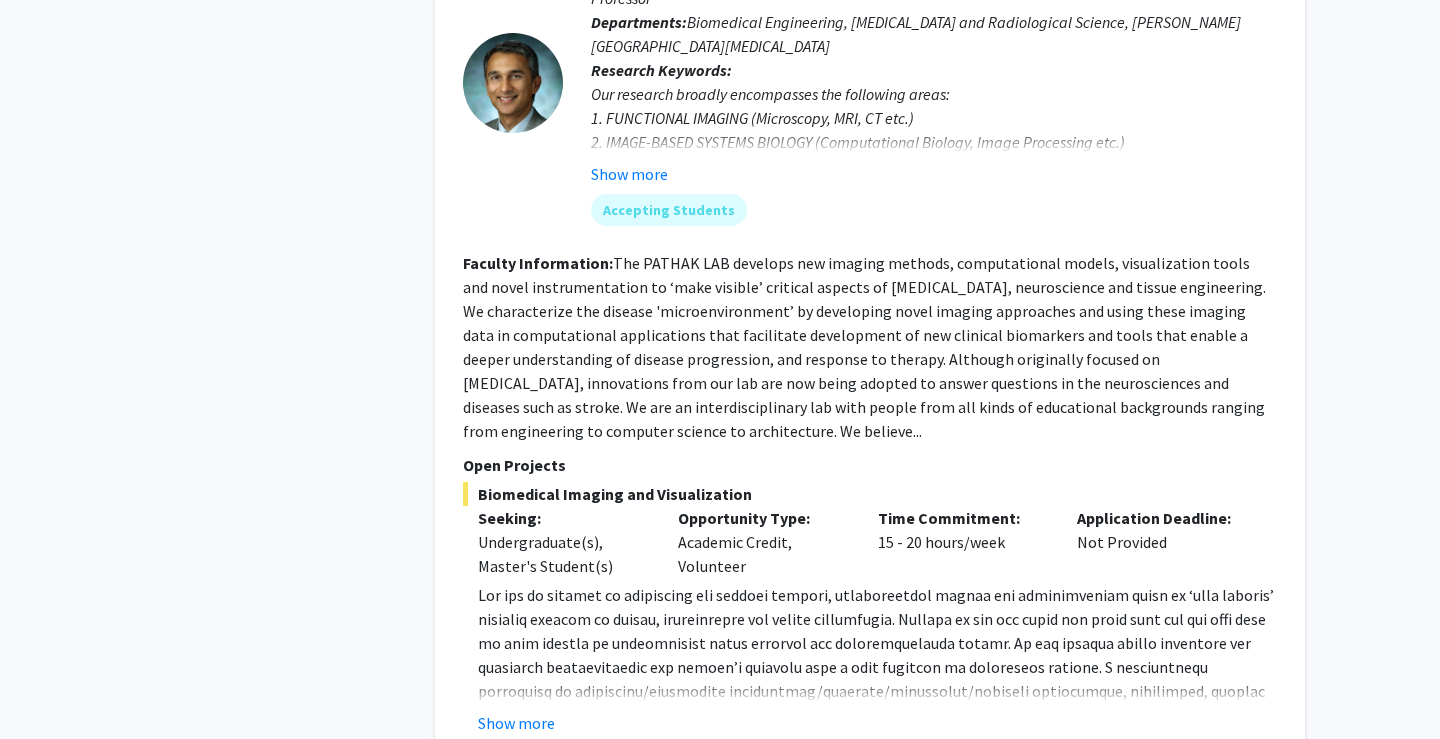 scroll, scrollTop: 7785, scrollLeft: 0, axis: vertical 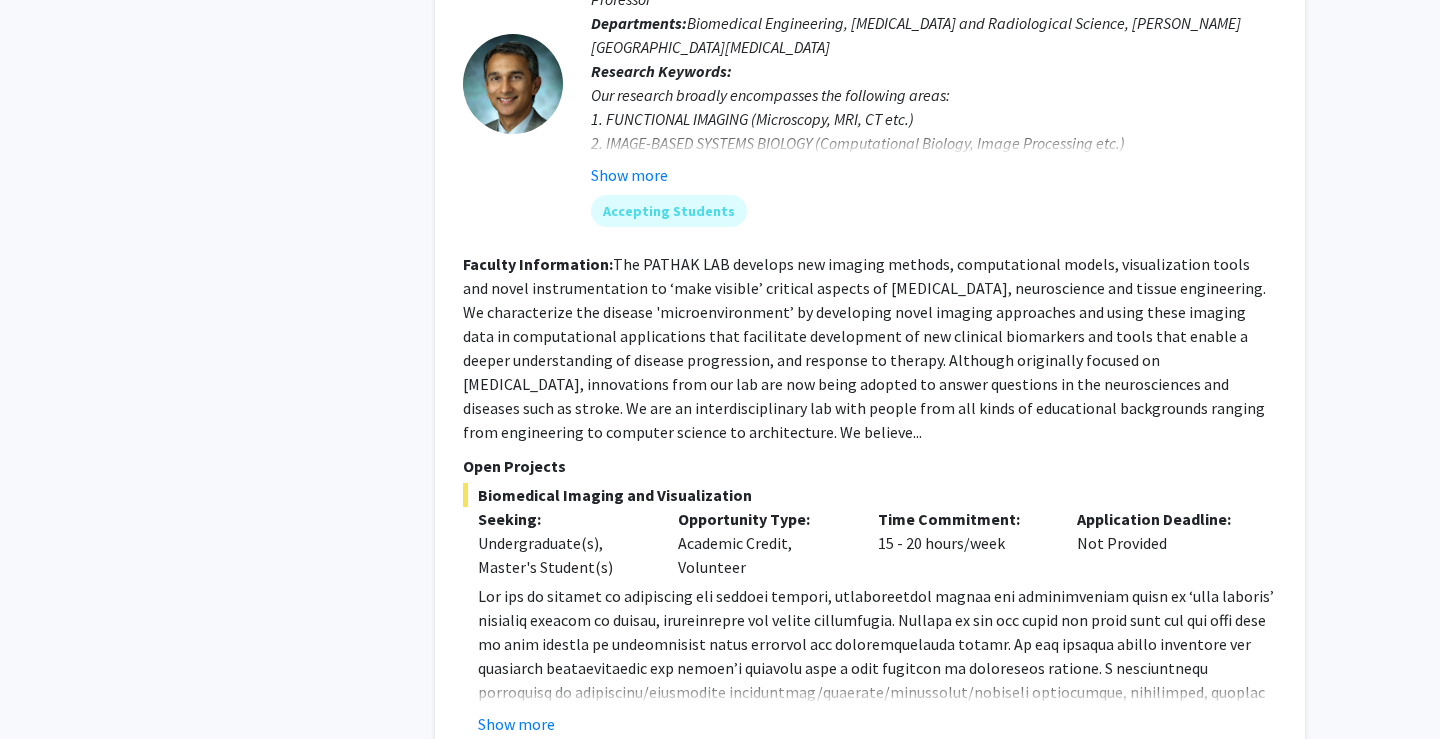 click on "3" 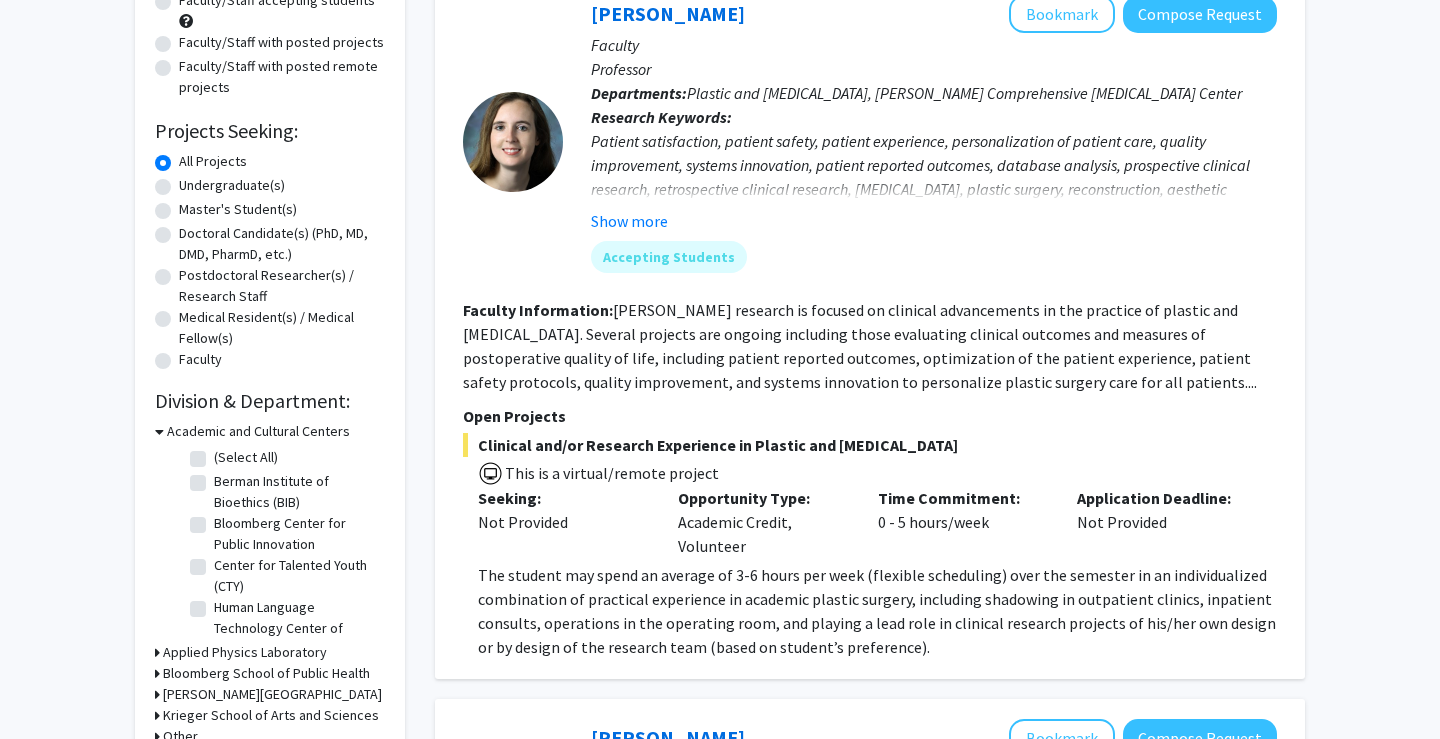 scroll, scrollTop: 134, scrollLeft: 0, axis: vertical 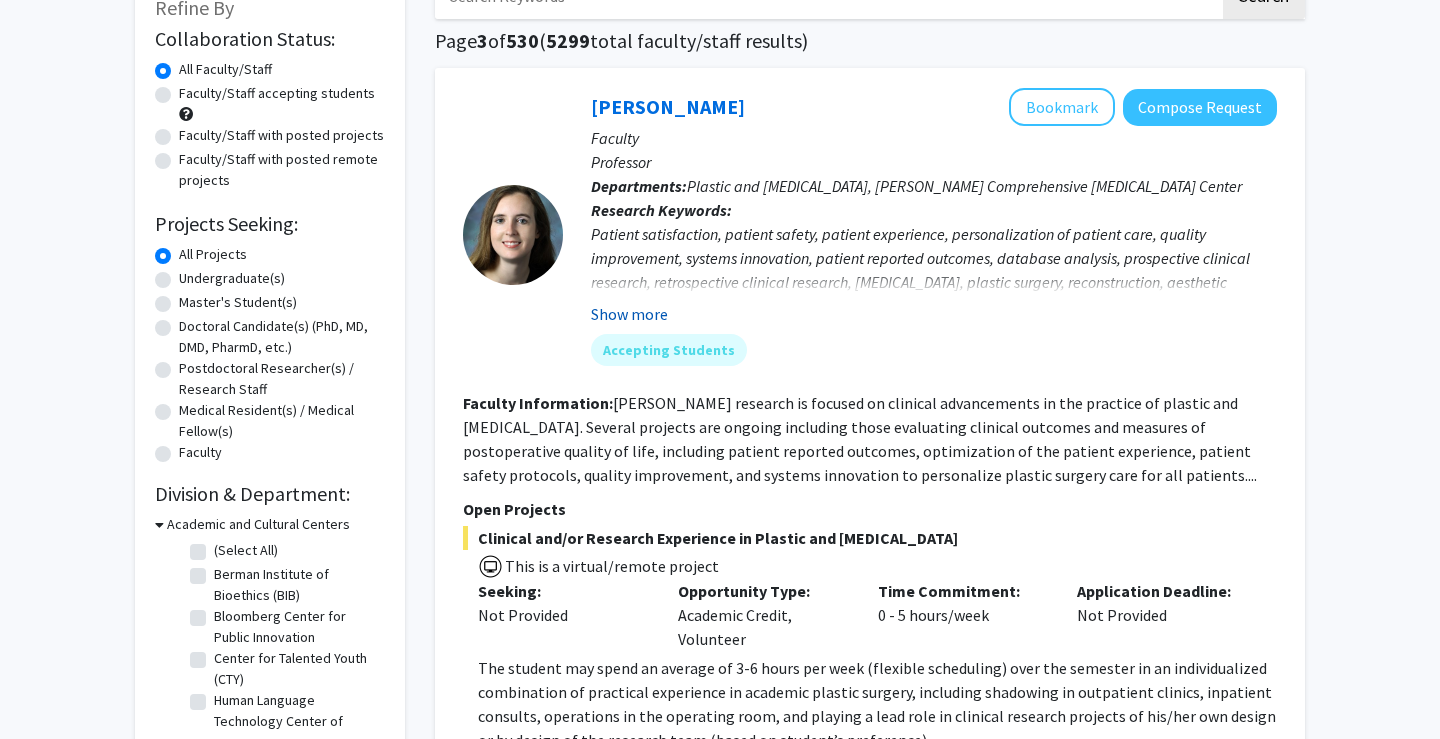 click on "Show more" 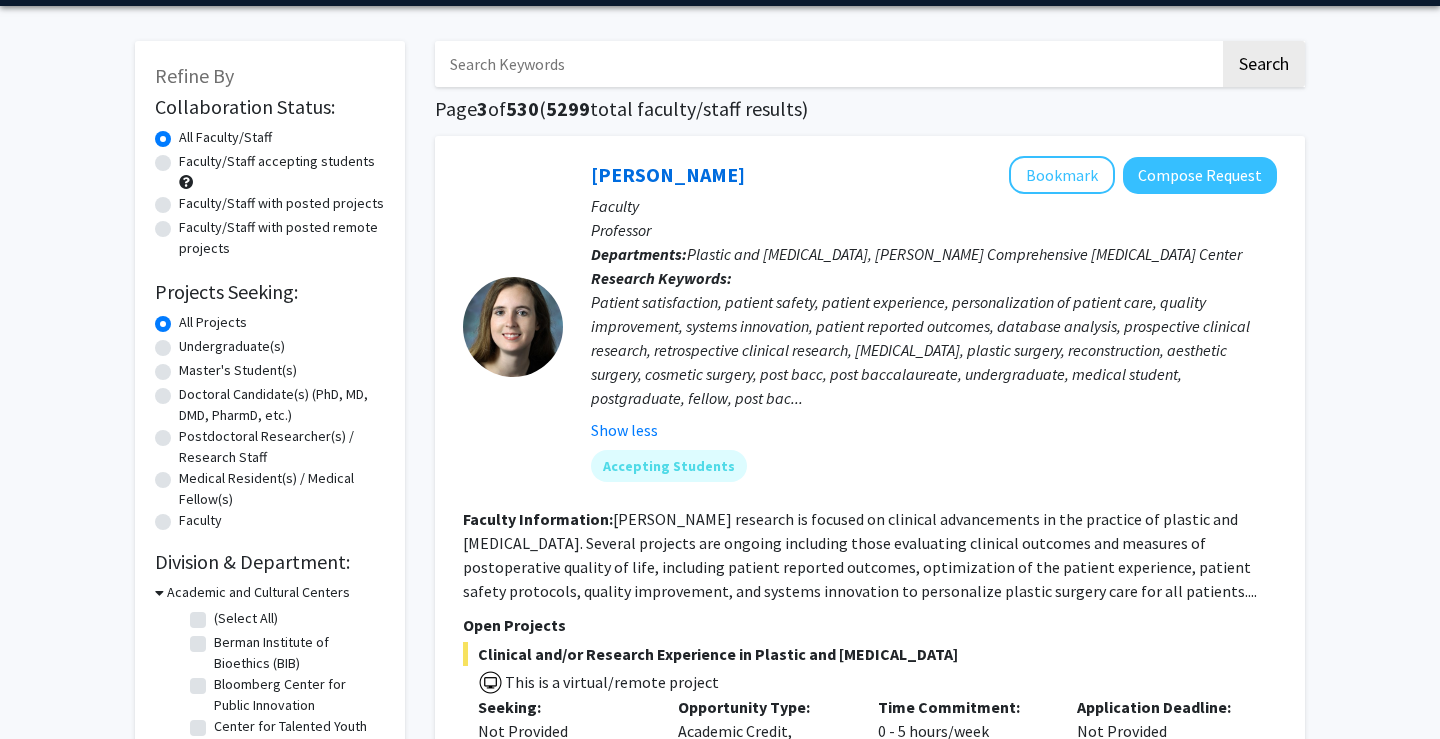 scroll, scrollTop: 60, scrollLeft: 0, axis: vertical 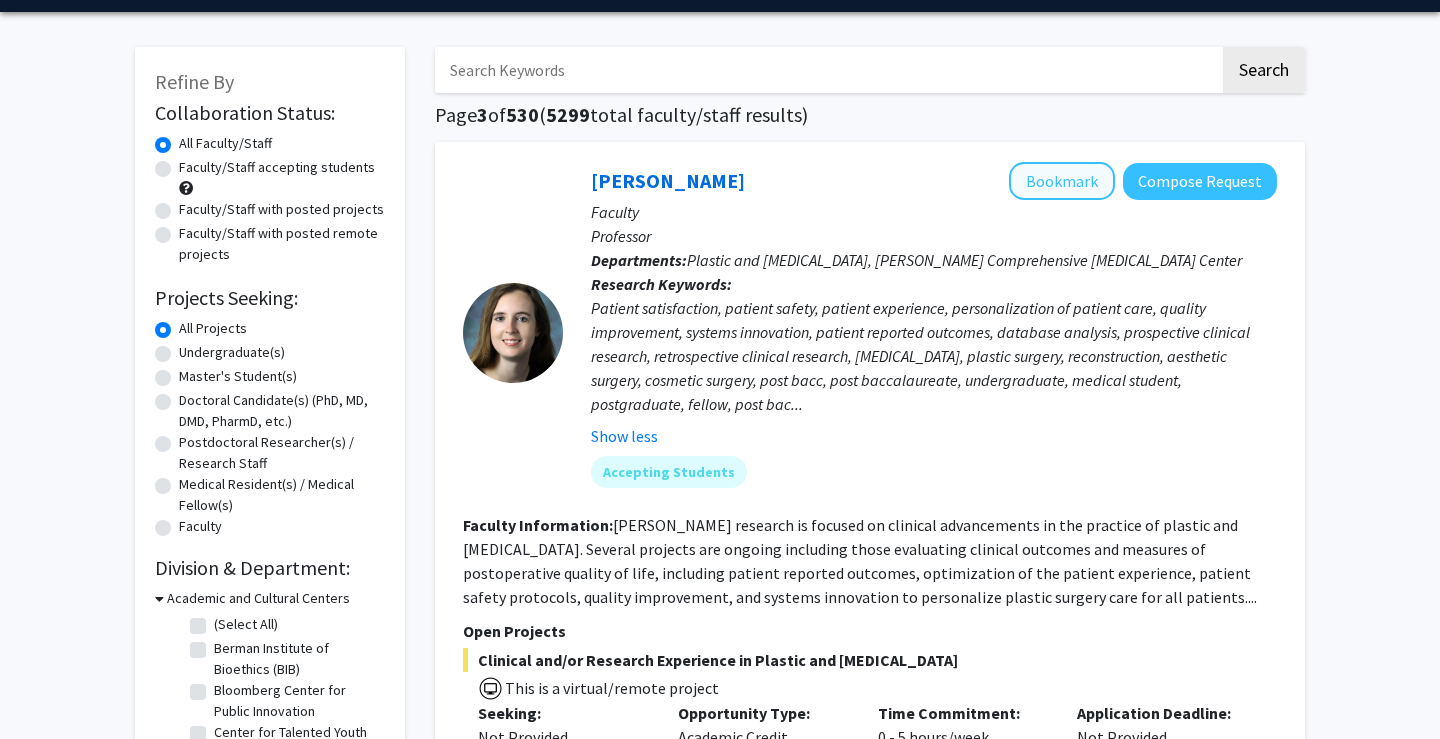 click on "Bookmark" 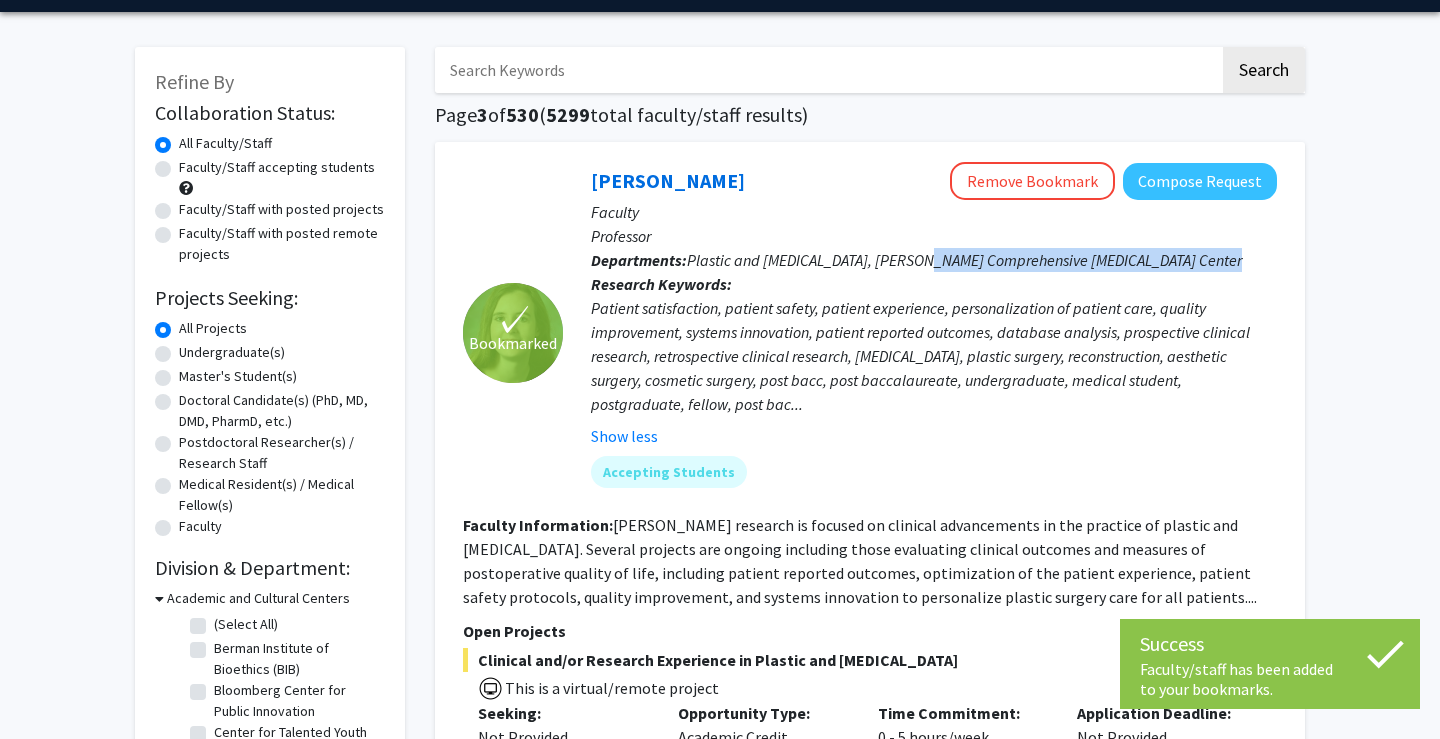 drag, startPoint x: 919, startPoint y: 262, endPoint x: 1216, endPoint y: 265, distance: 297.01514 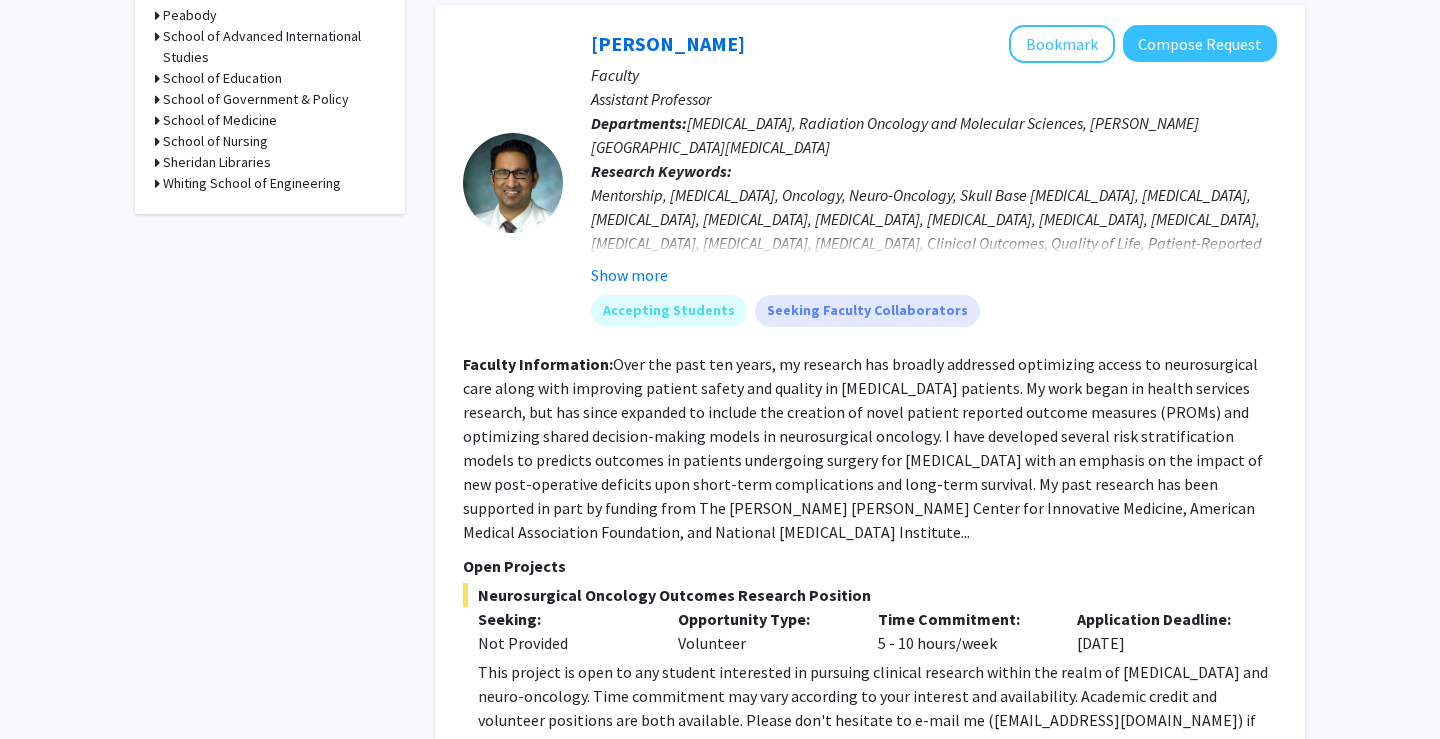 scroll, scrollTop: 963, scrollLeft: 0, axis: vertical 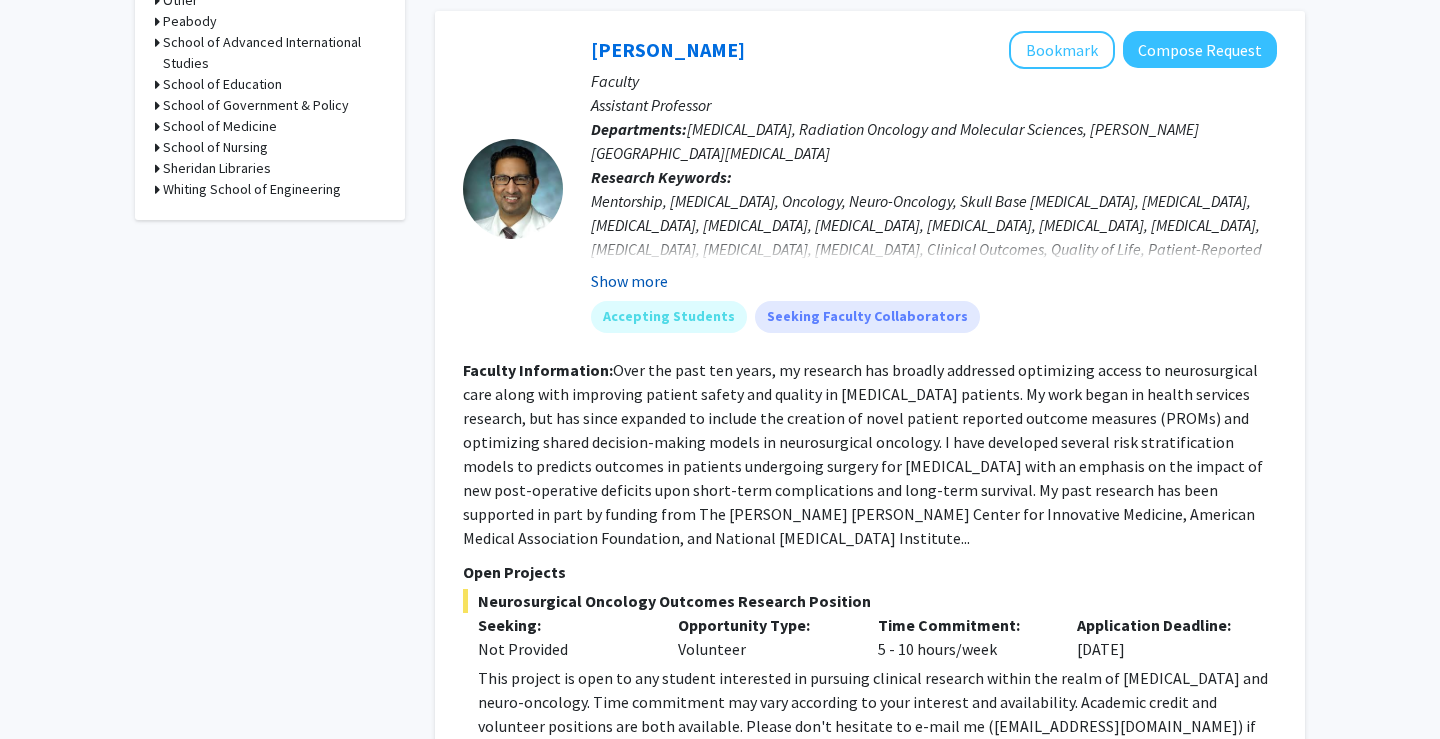 click on "Show more" 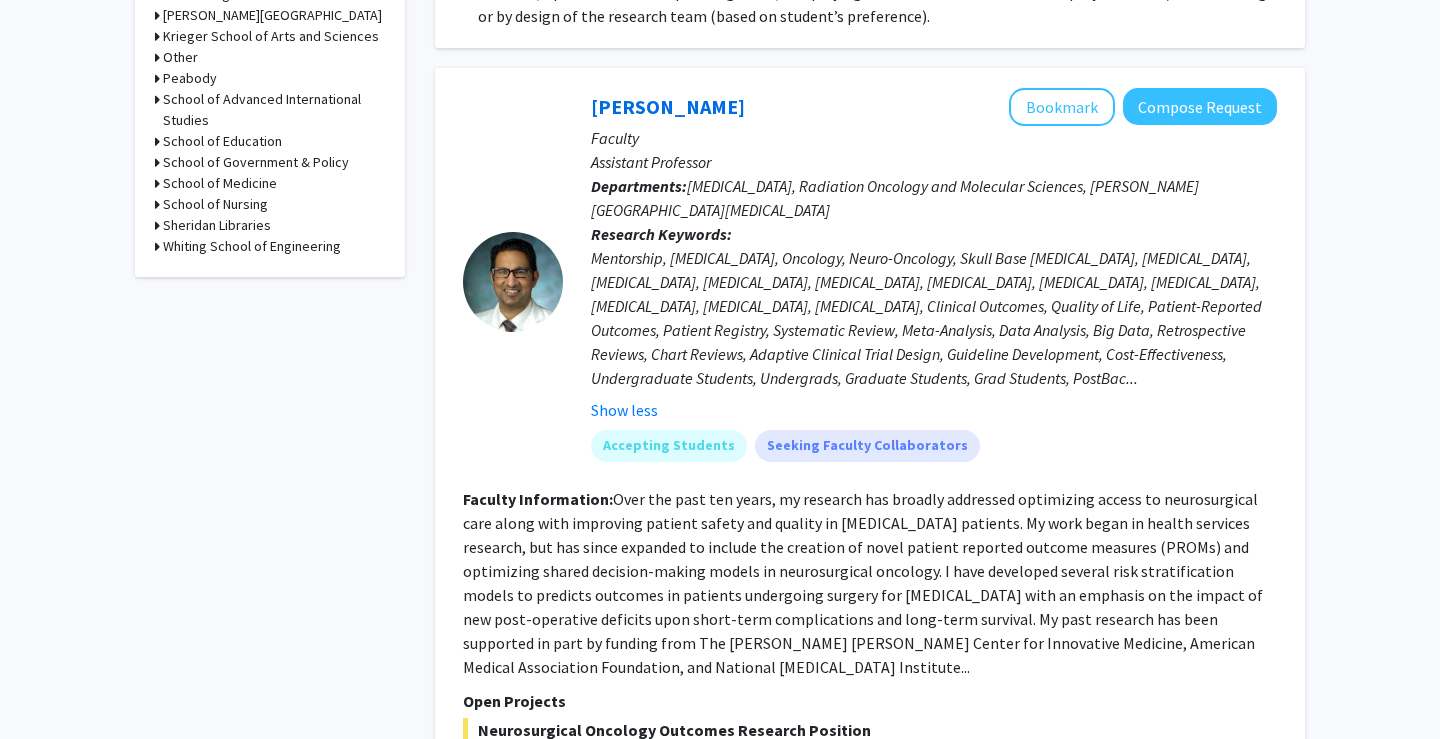 scroll, scrollTop: 893, scrollLeft: 0, axis: vertical 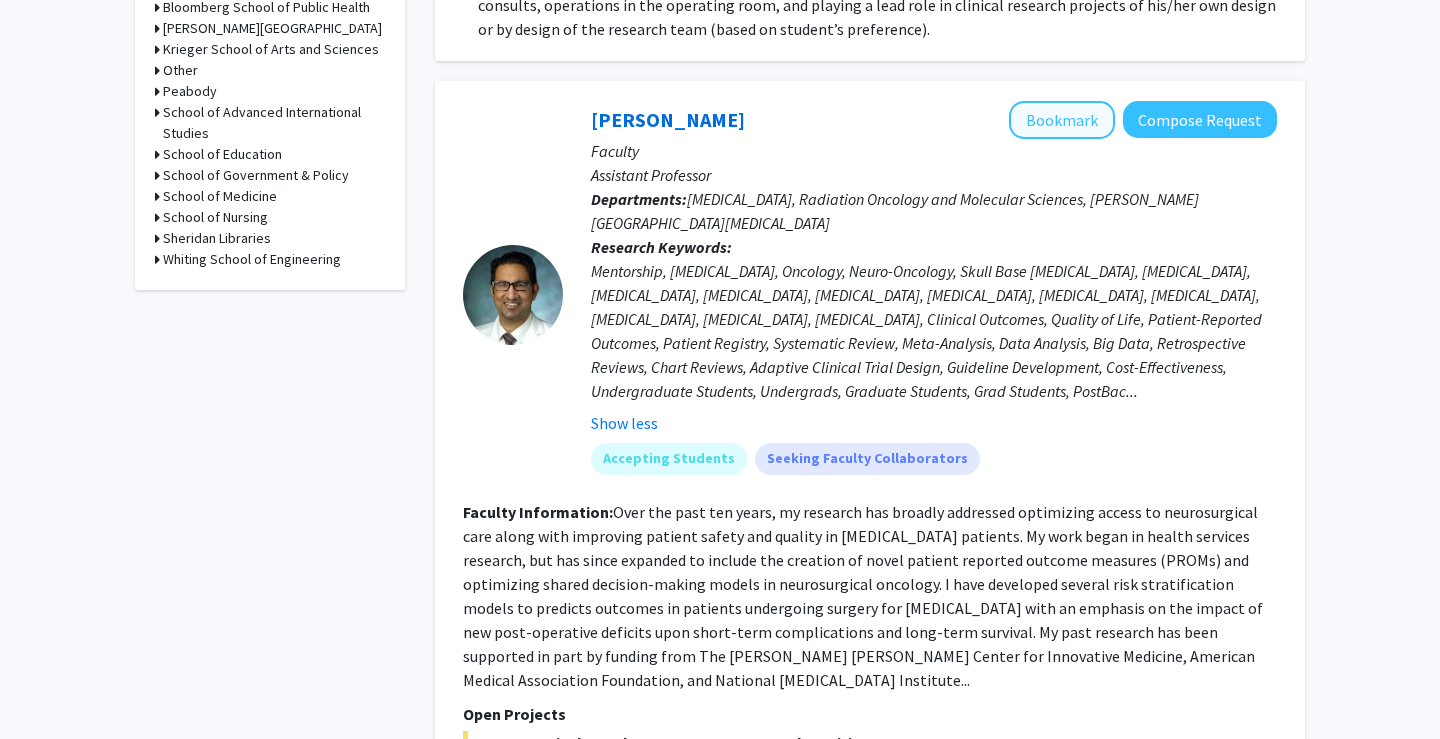 click on "Bookmark" 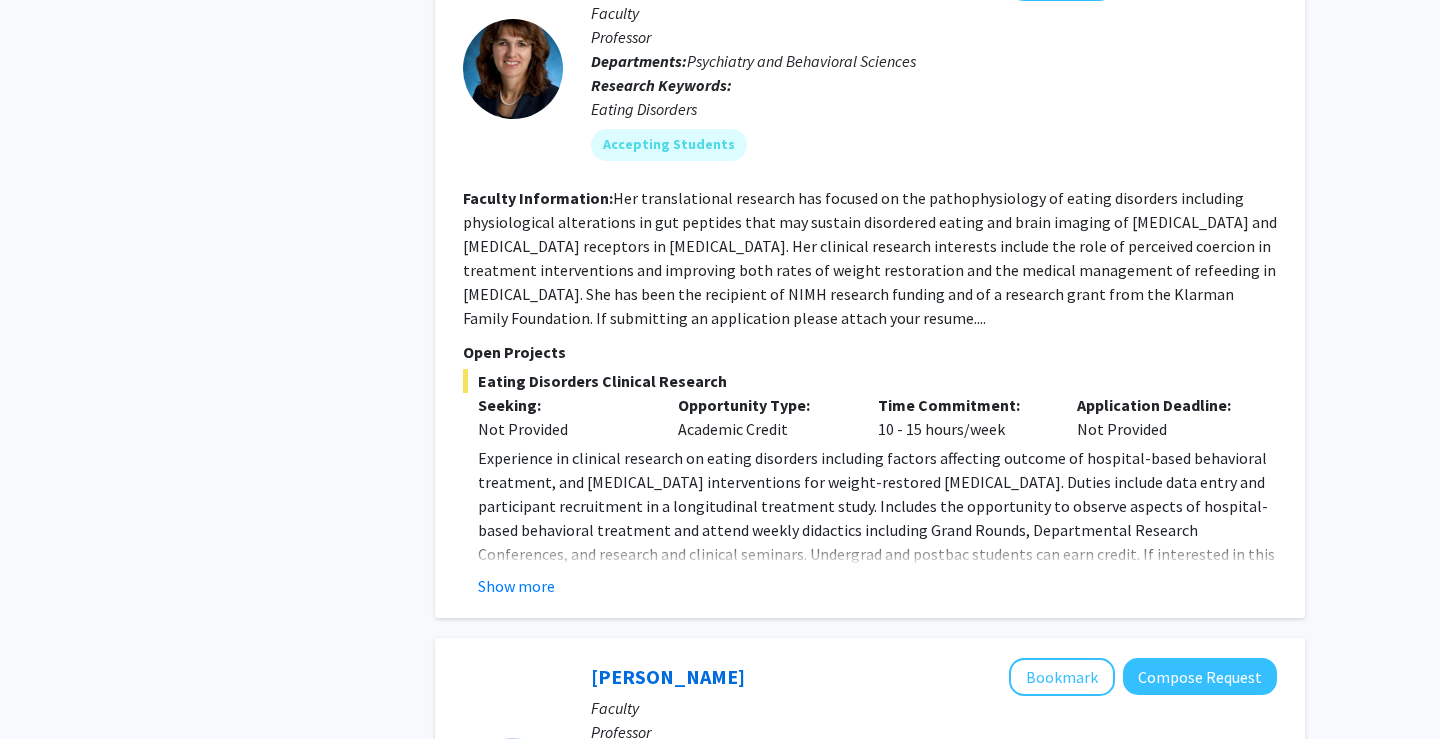 scroll, scrollTop: 2722, scrollLeft: 0, axis: vertical 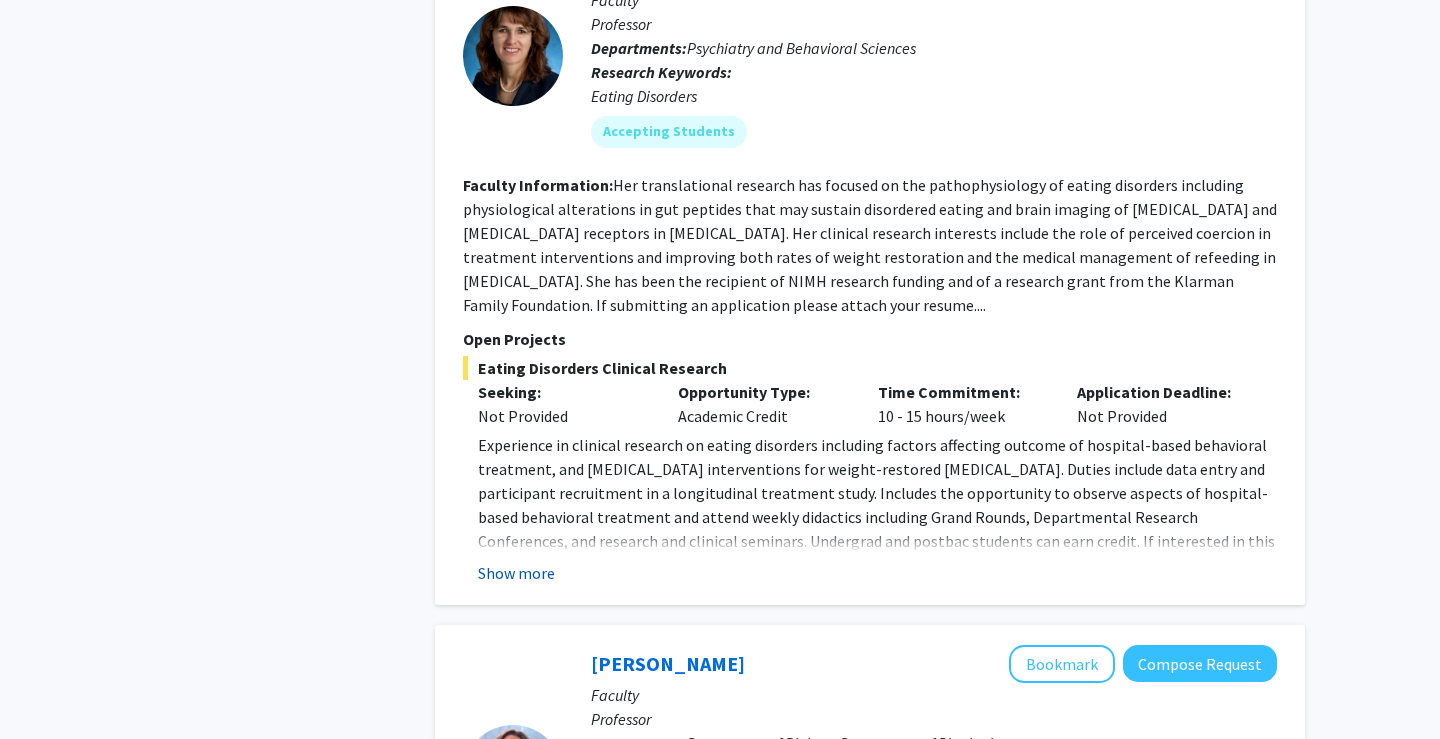 click on "Show more" 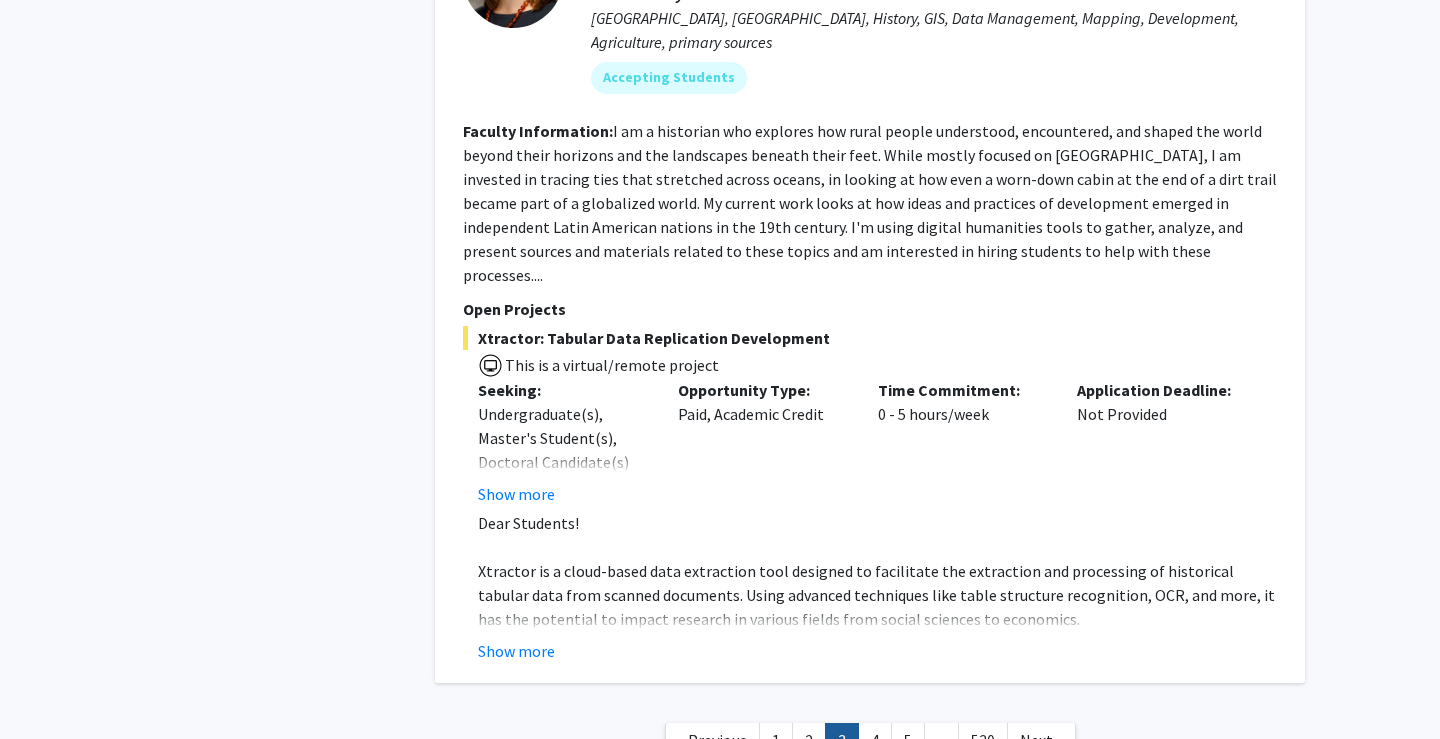 scroll, scrollTop: 7345, scrollLeft: 0, axis: vertical 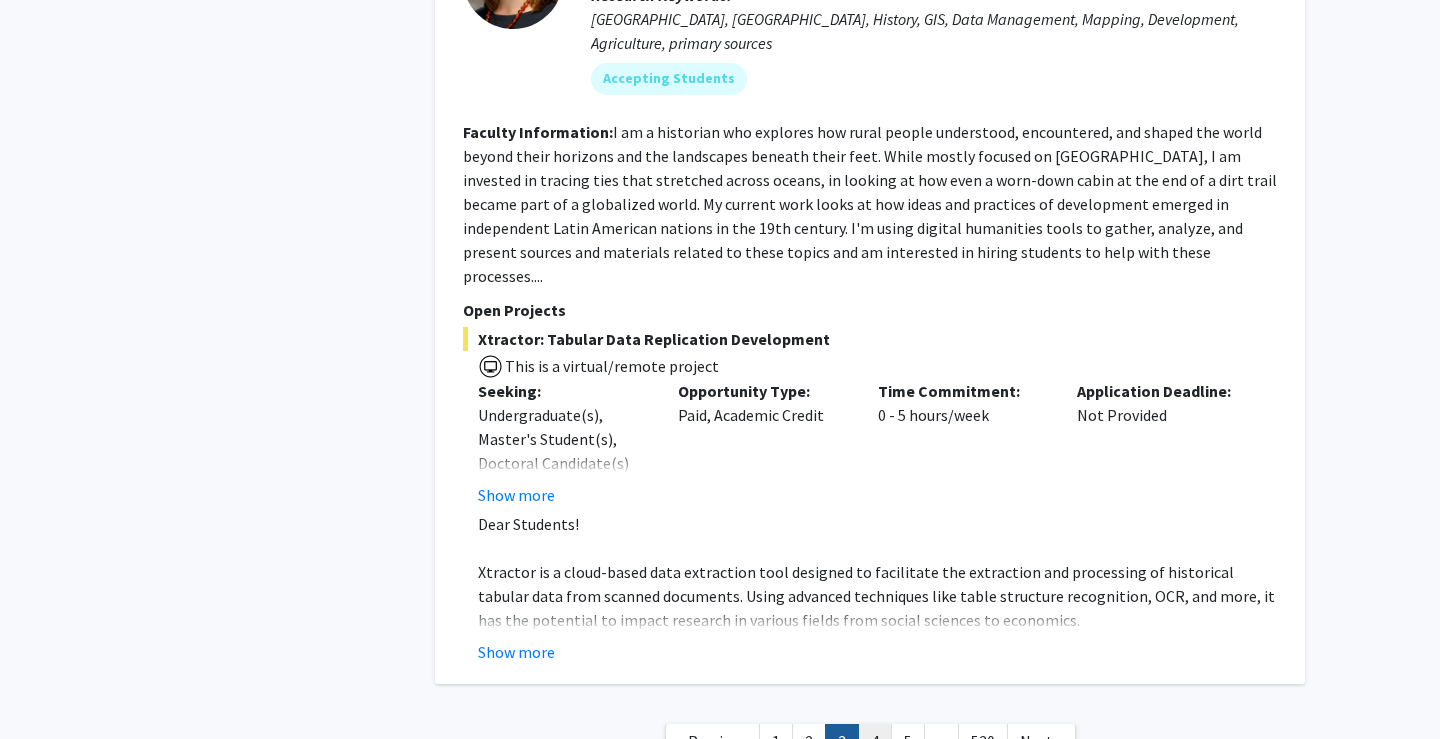 click on "4" 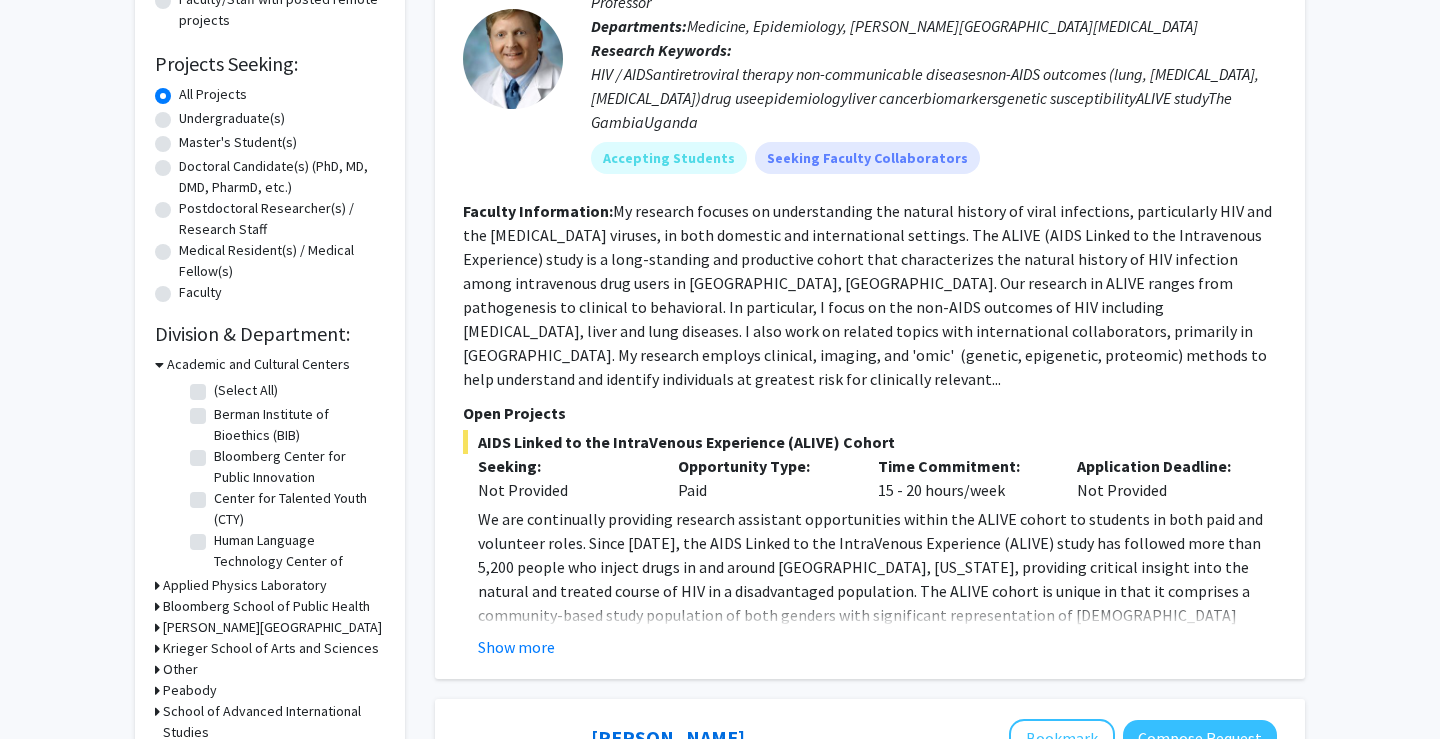 scroll, scrollTop: 304, scrollLeft: 0, axis: vertical 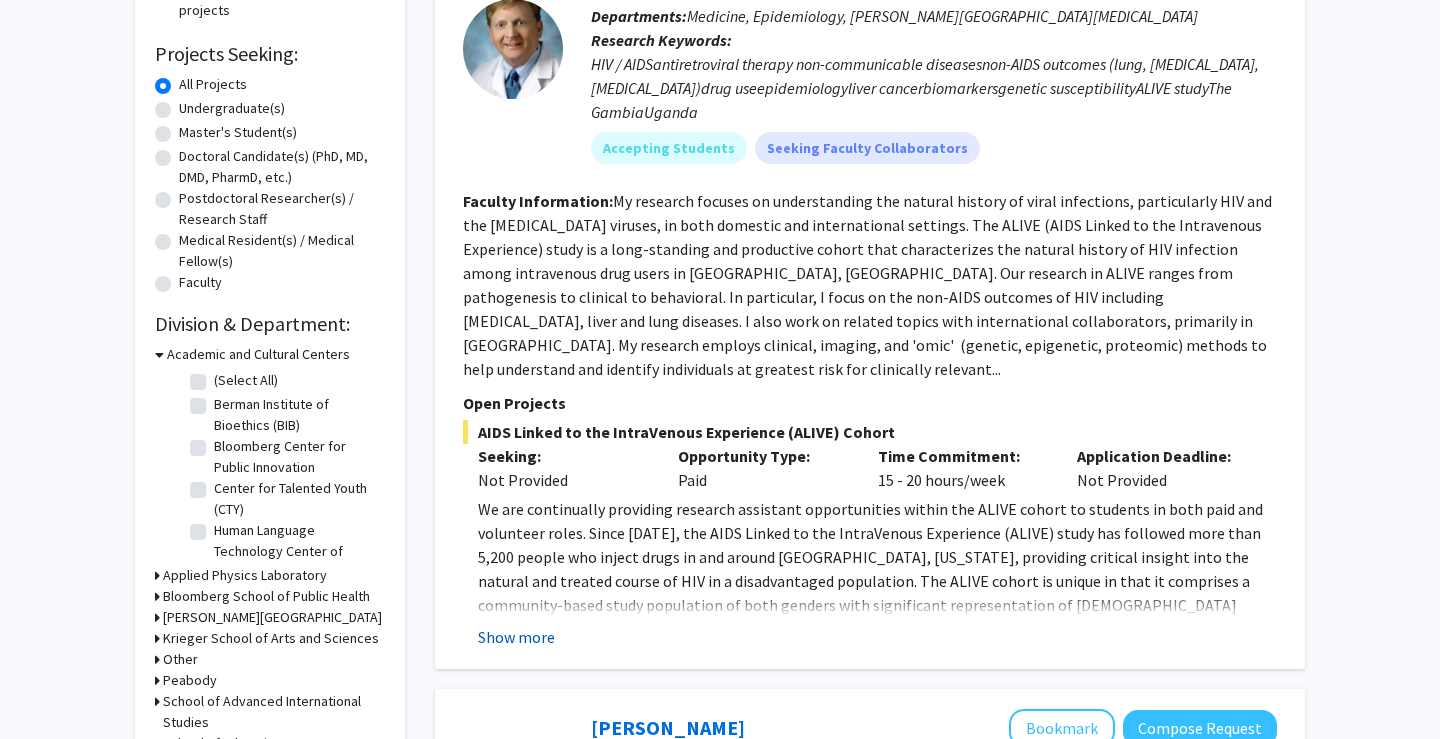 click on "Show more" 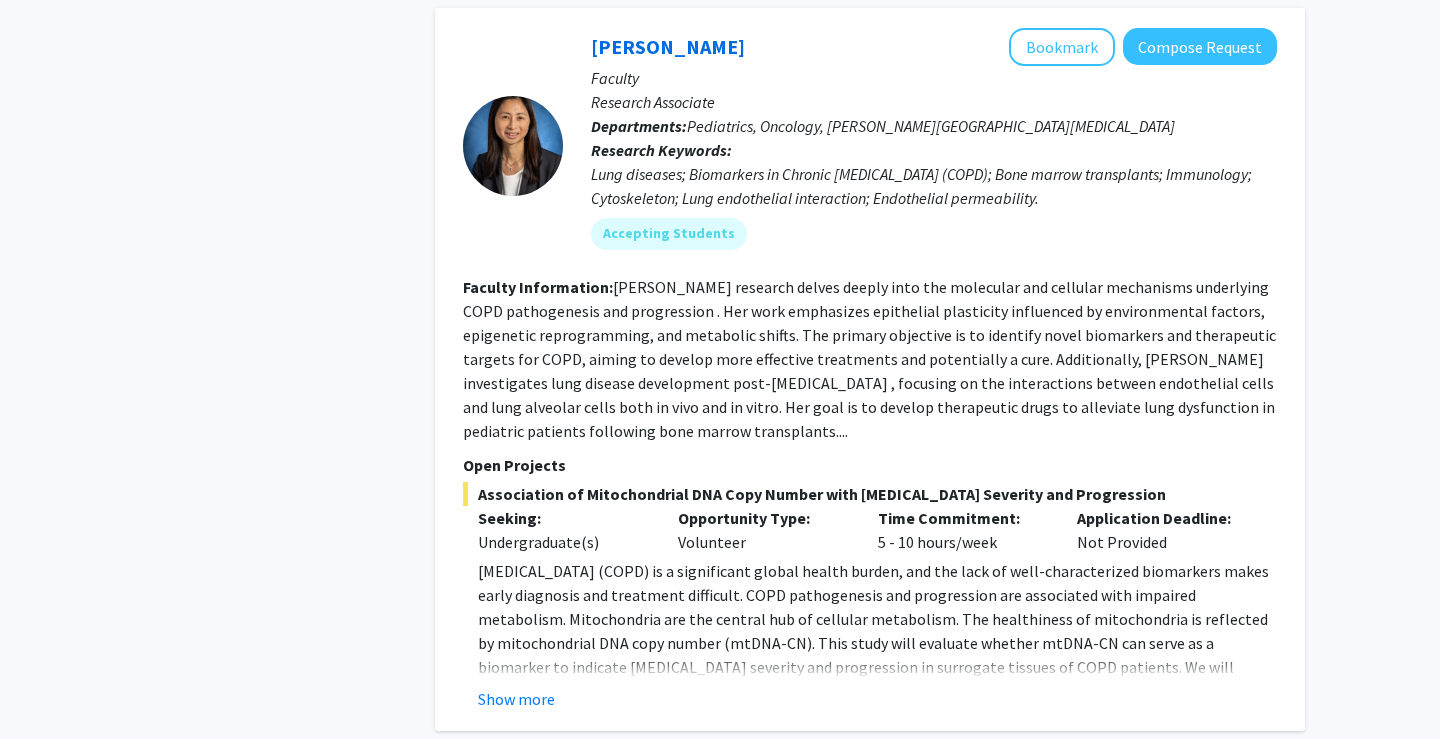 scroll, scrollTop: 7517, scrollLeft: 0, axis: vertical 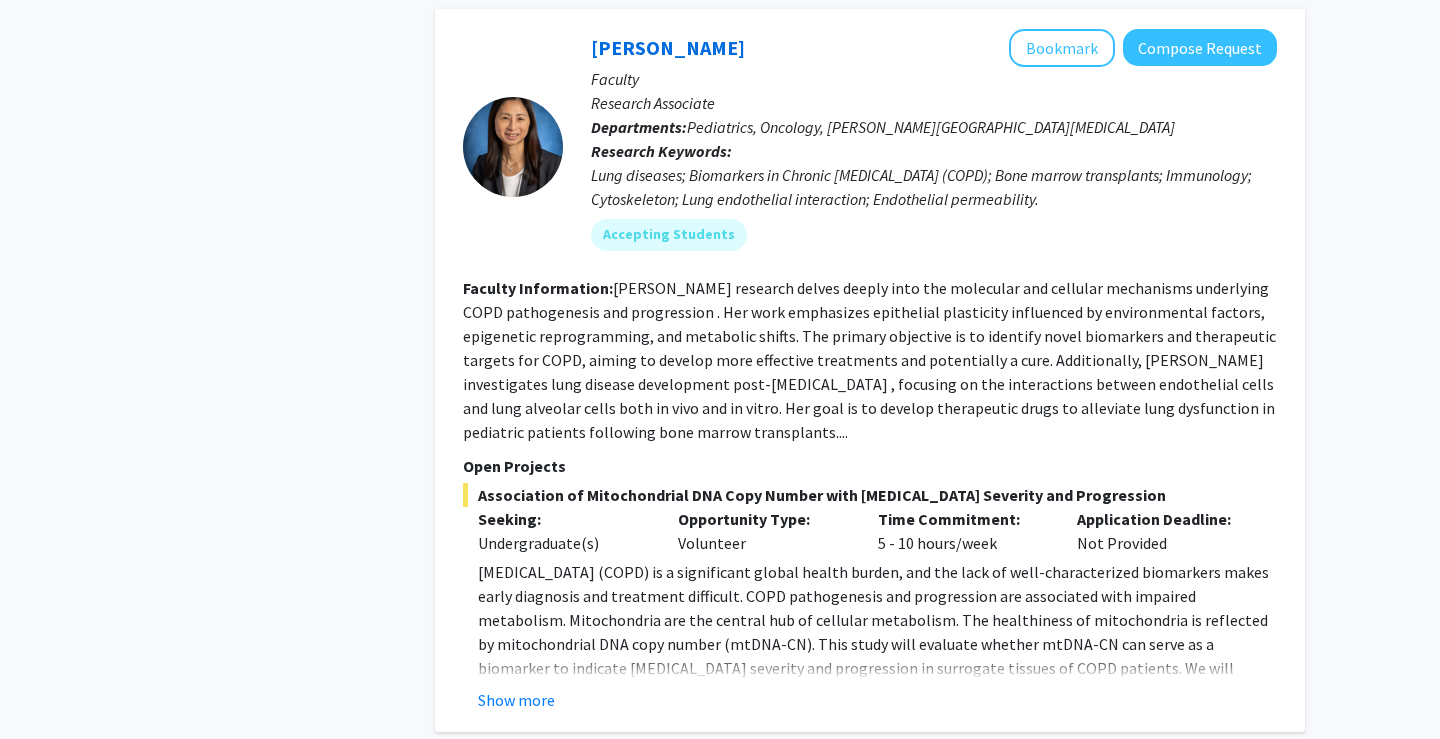 click on "5" 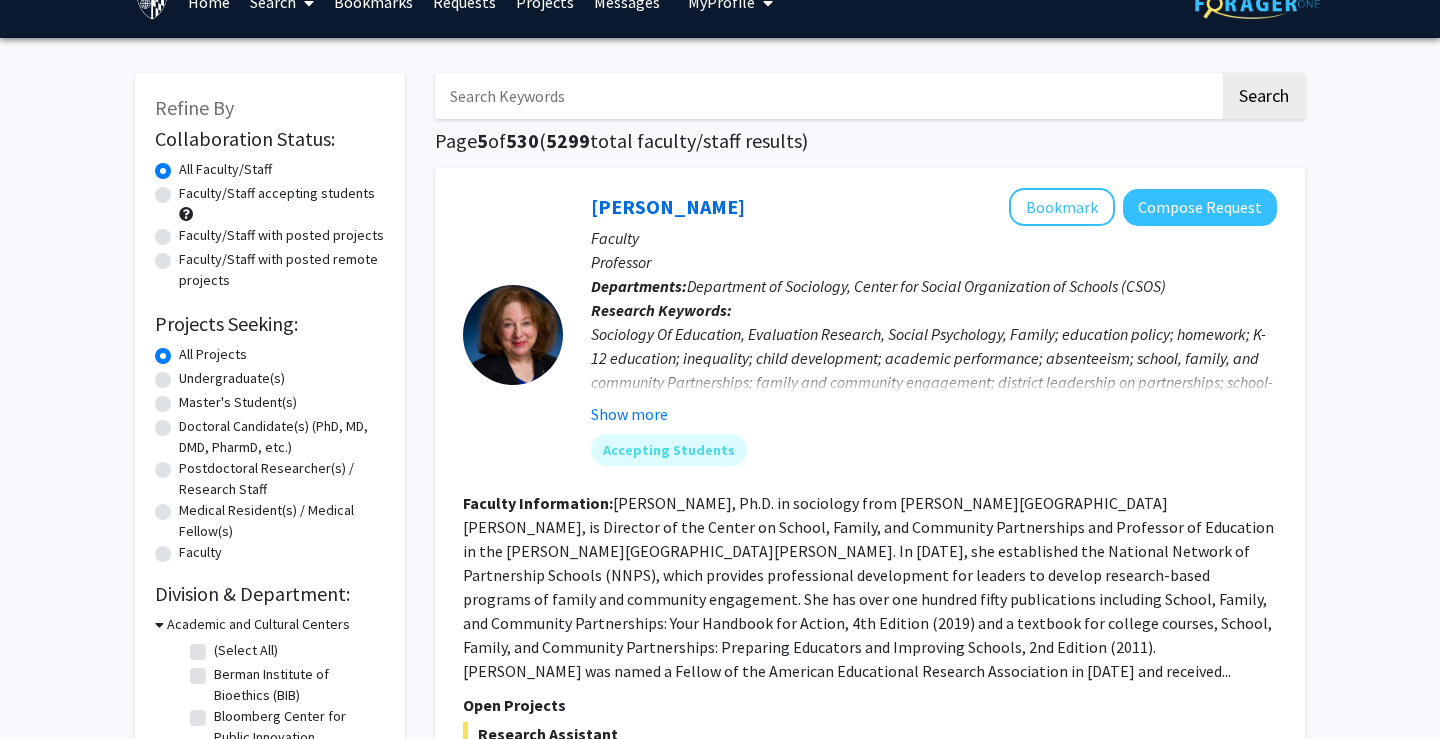scroll, scrollTop: 35, scrollLeft: 0, axis: vertical 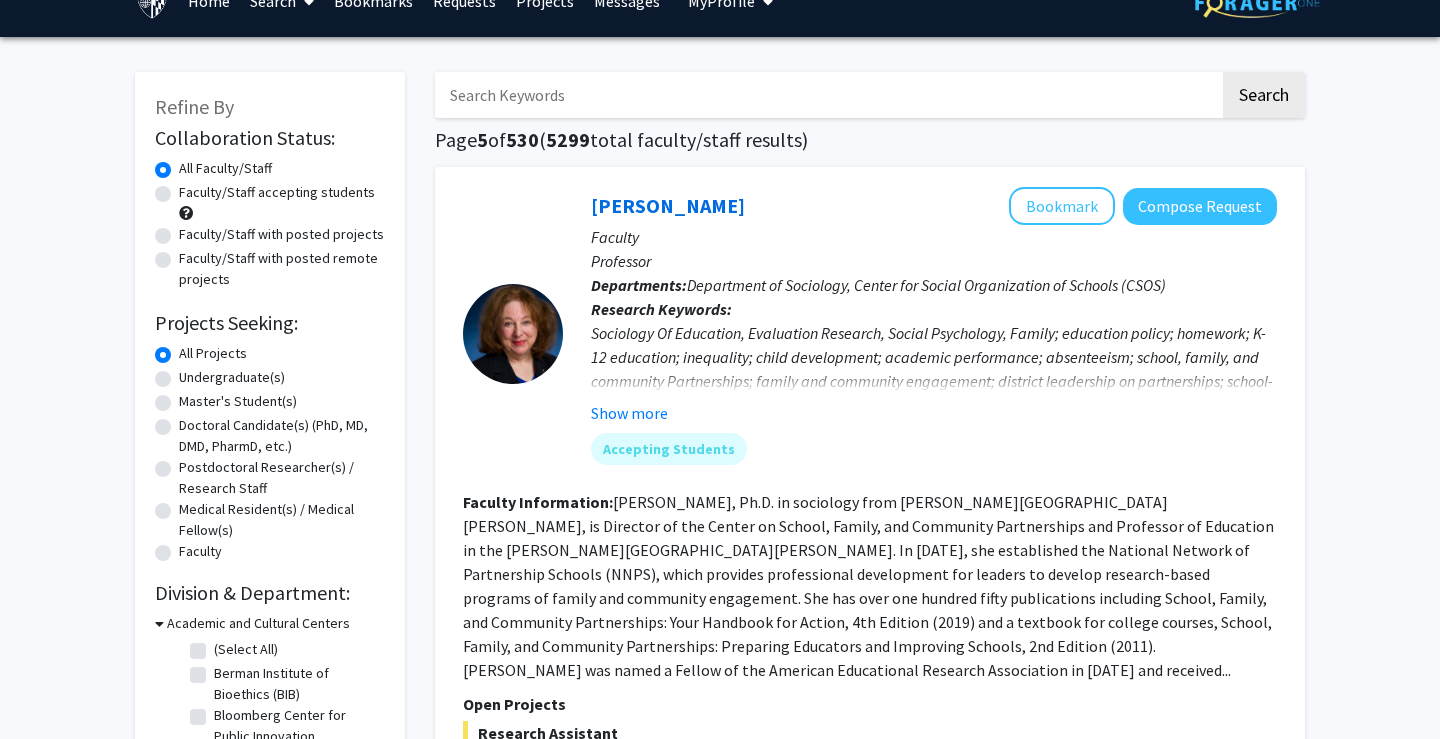 click on "Faculty/Staff accepting students" 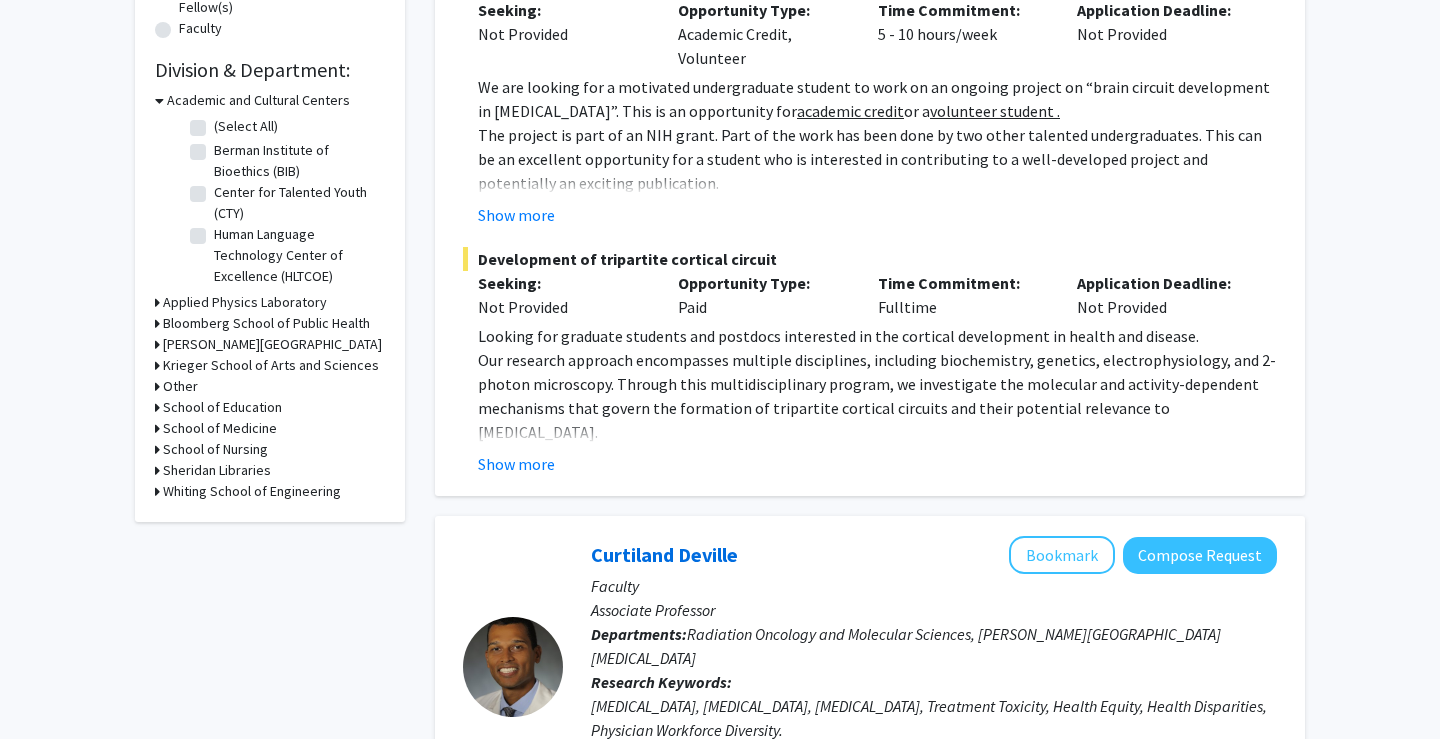 scroll, scrollTop: 563, scrollLeft: 0, axis: vertical 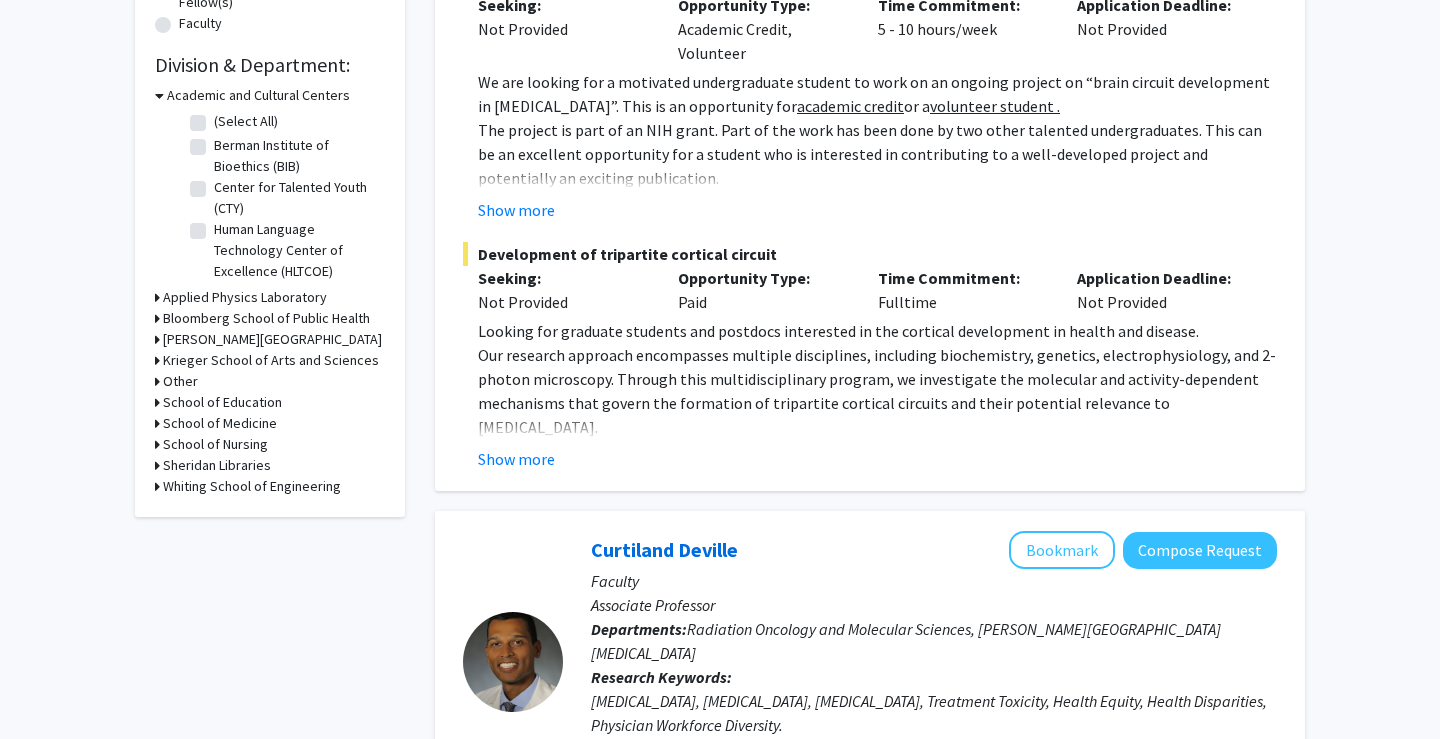 click on "School of Medicine" at bounding box center (220, 423) 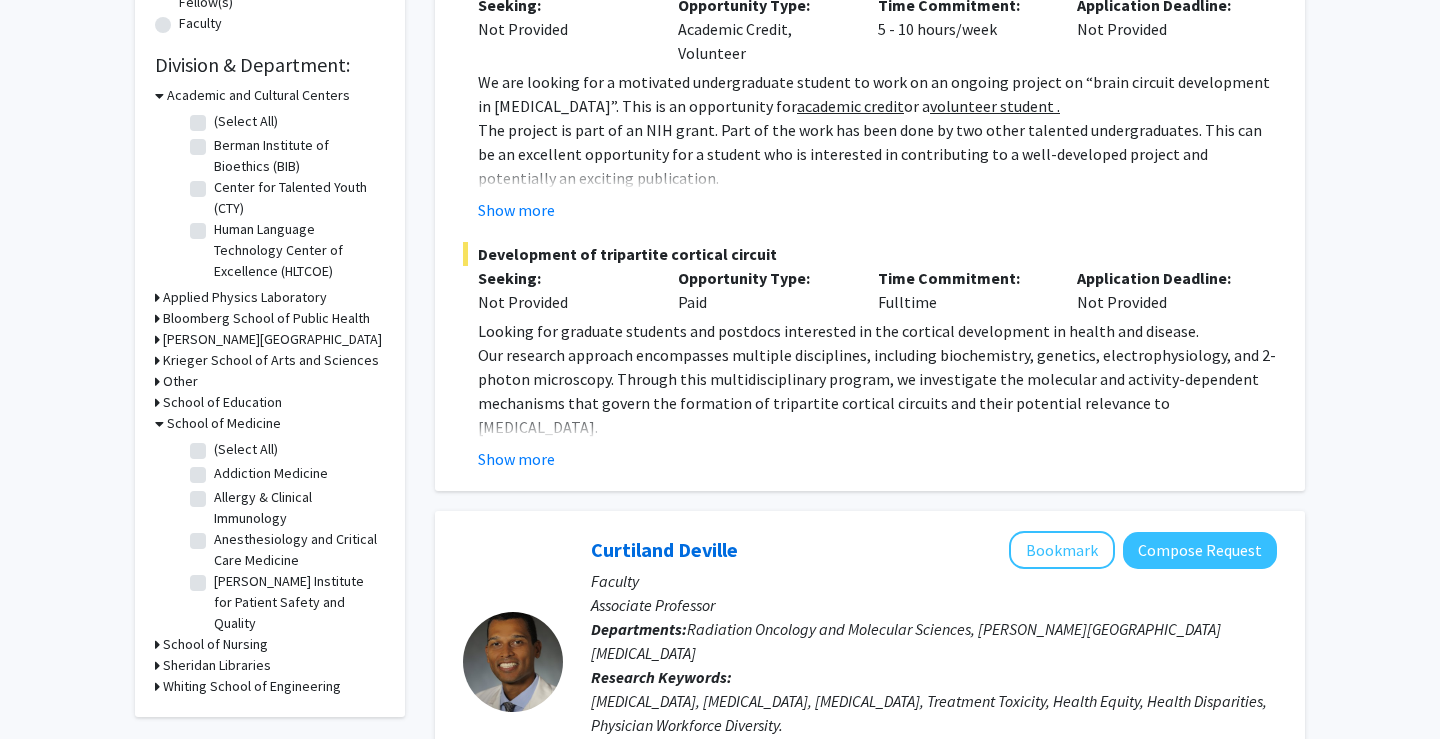 scroll, scrollTop: 596, scrollLeft: 0, axis: vertical 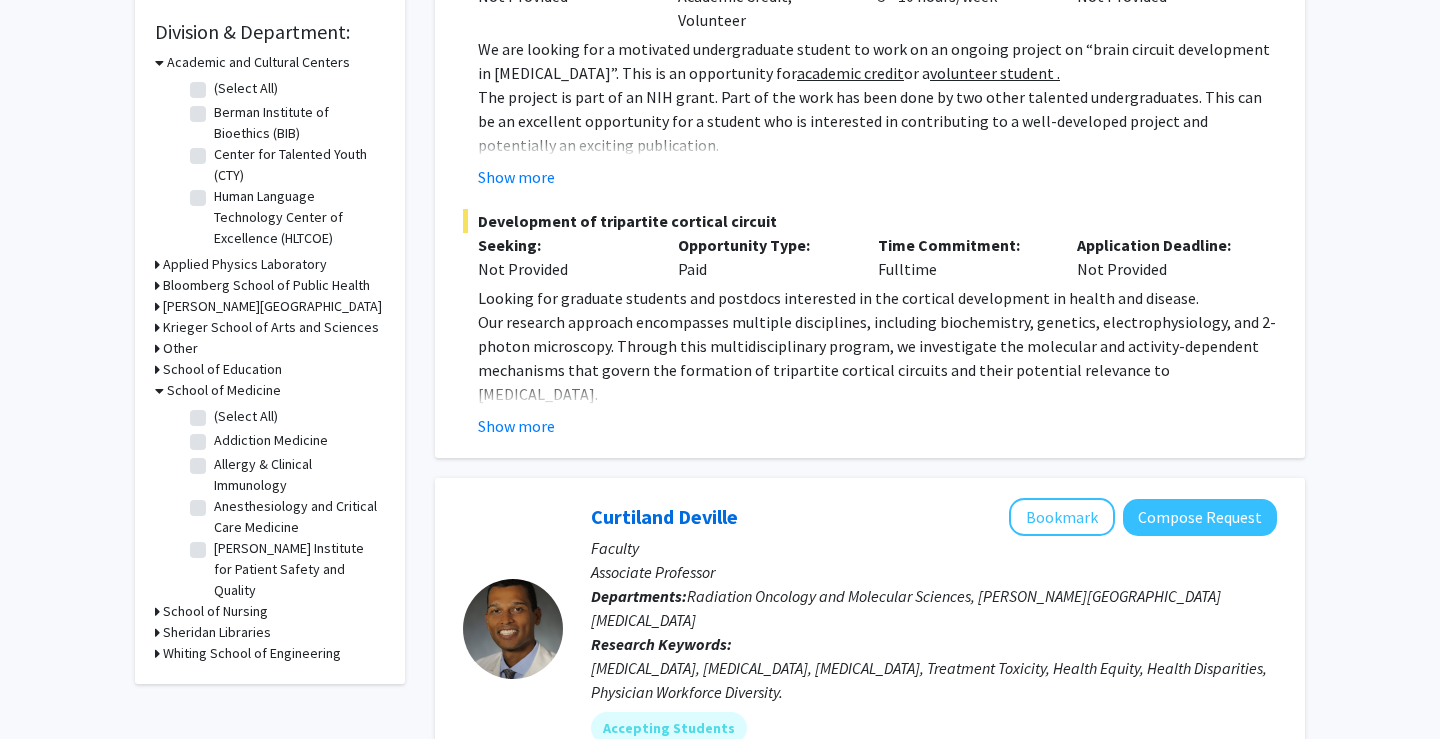 click on "(Select All)" 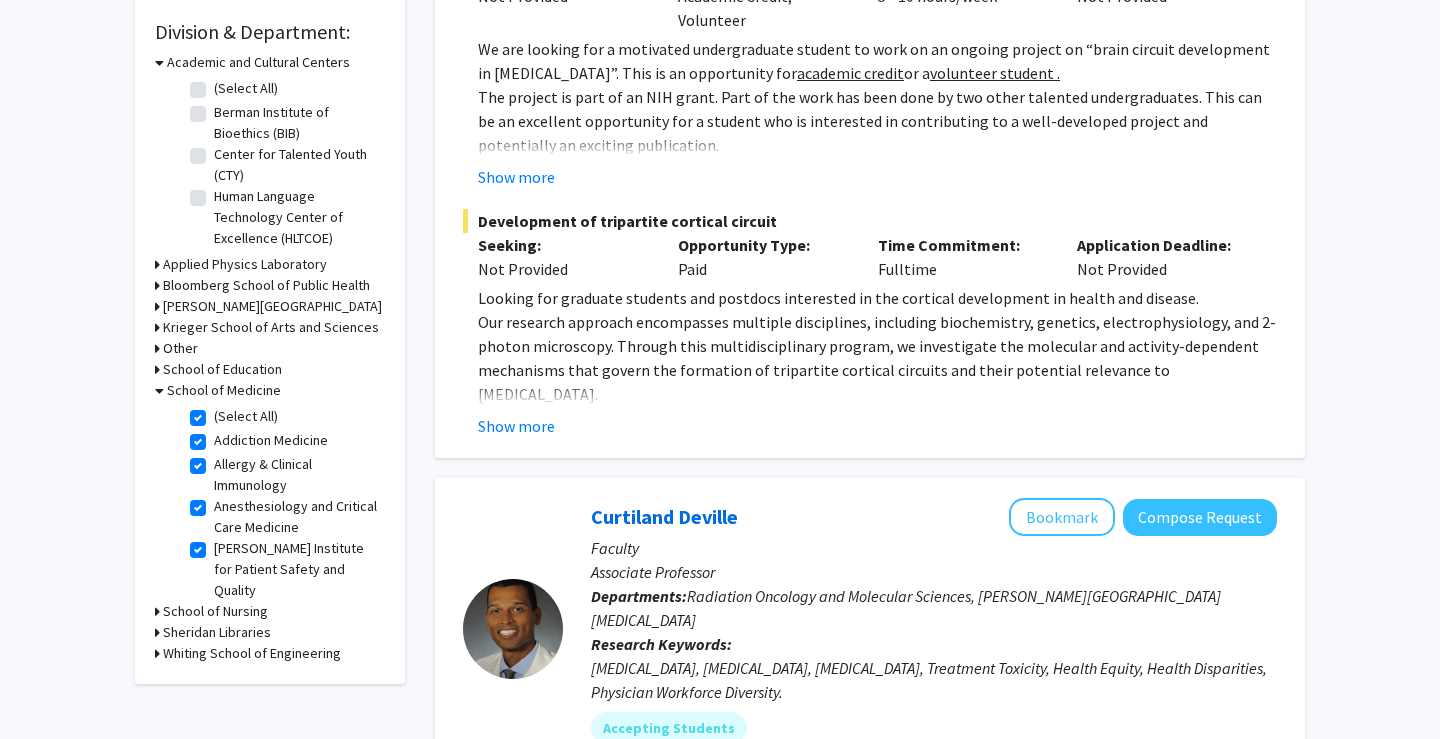 checkbox on "true" 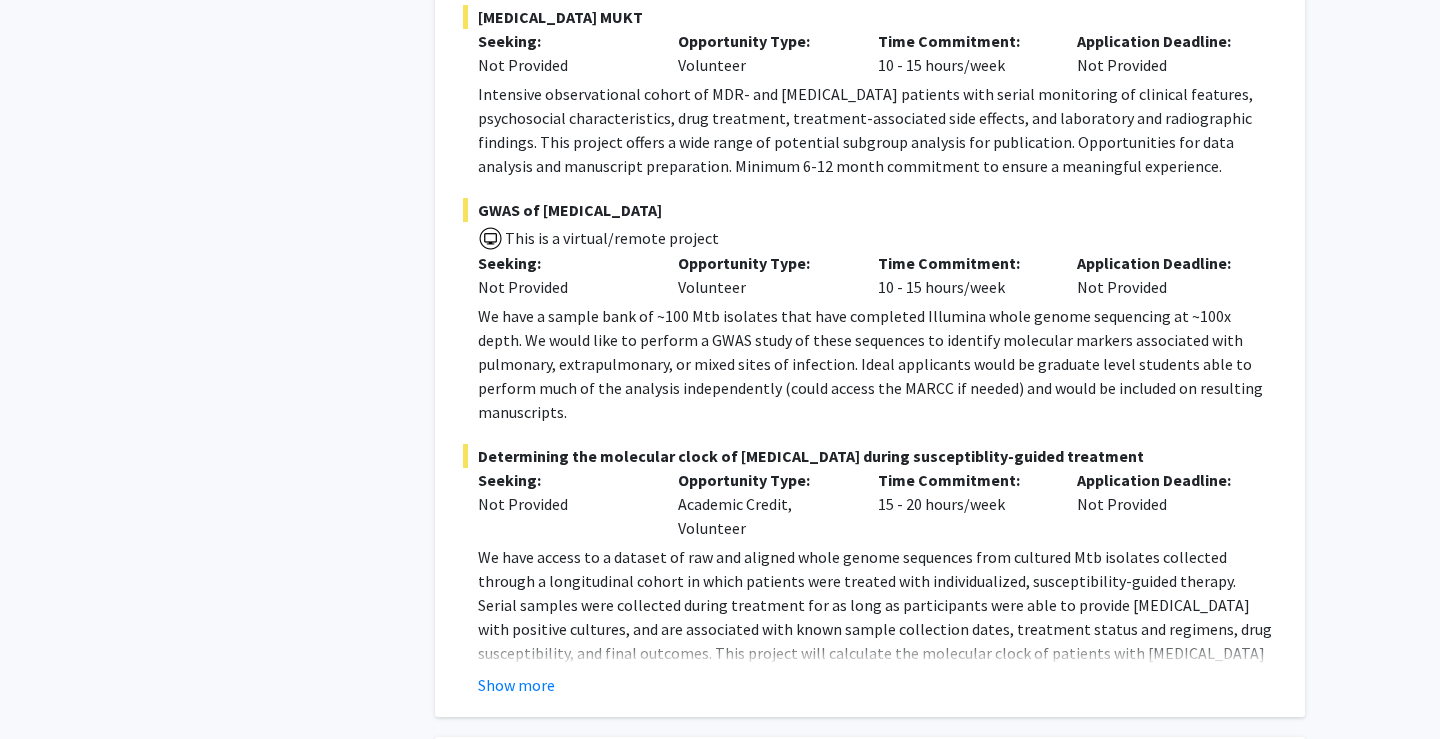 scroll, scrollTop: 3061, scrollLeft: 0, axis: vertical 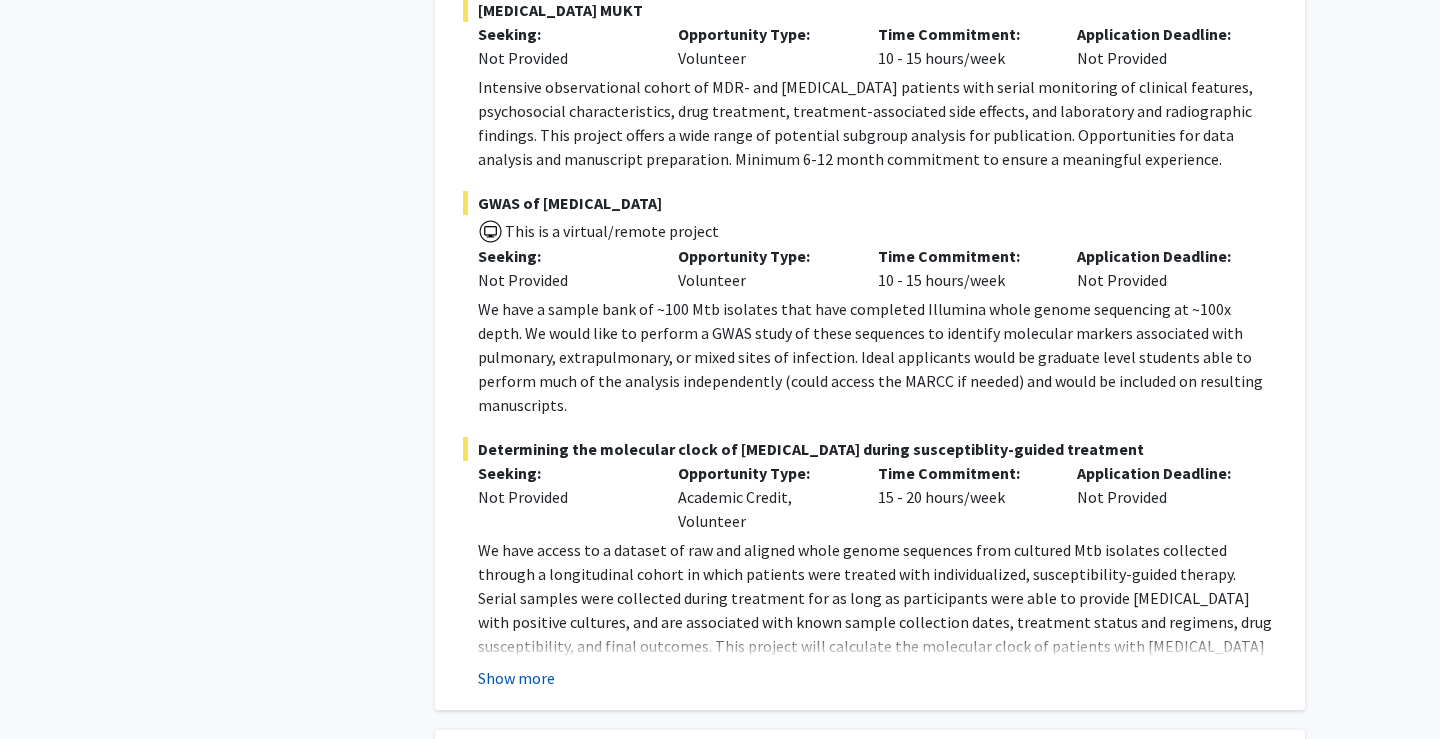 click on "Show more" 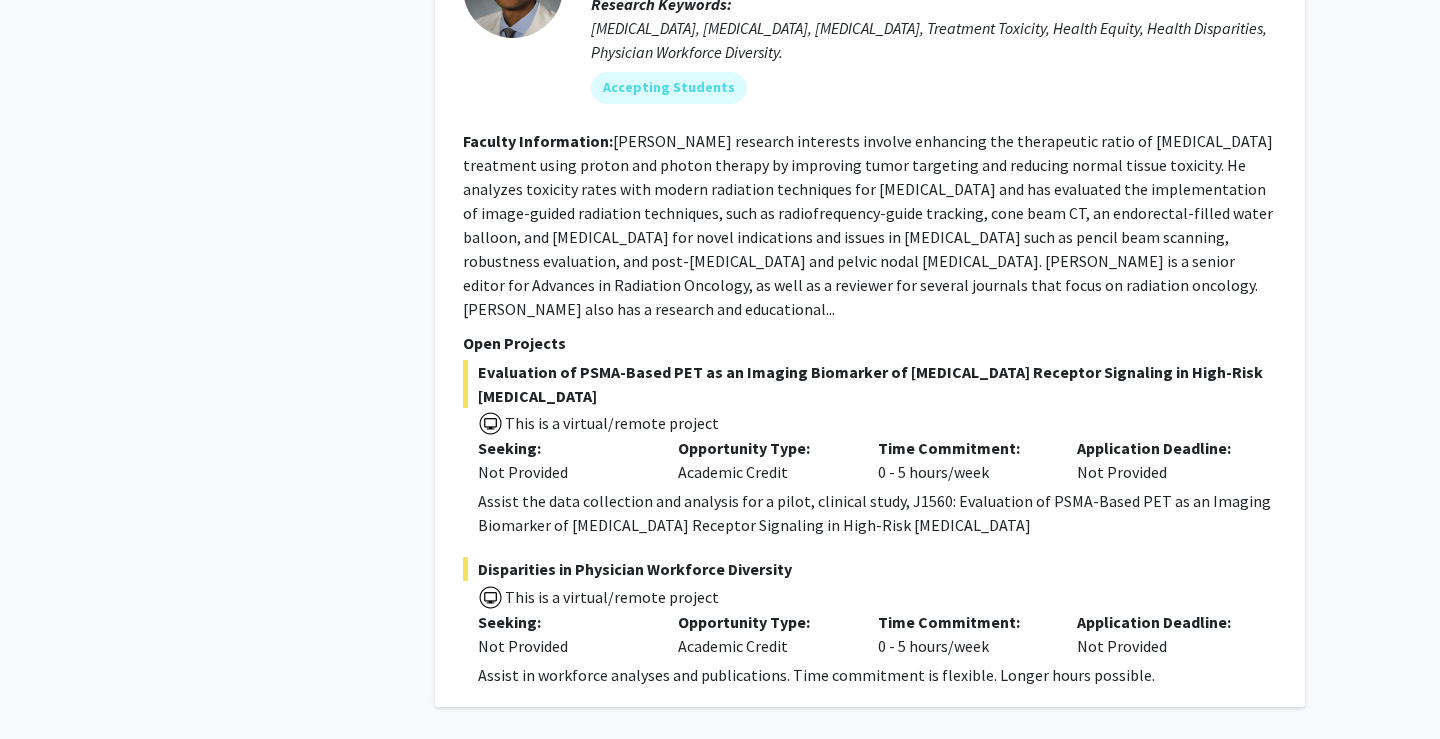scroll, scrollTop: 8838, scrollLeft: 0, axis: vertical 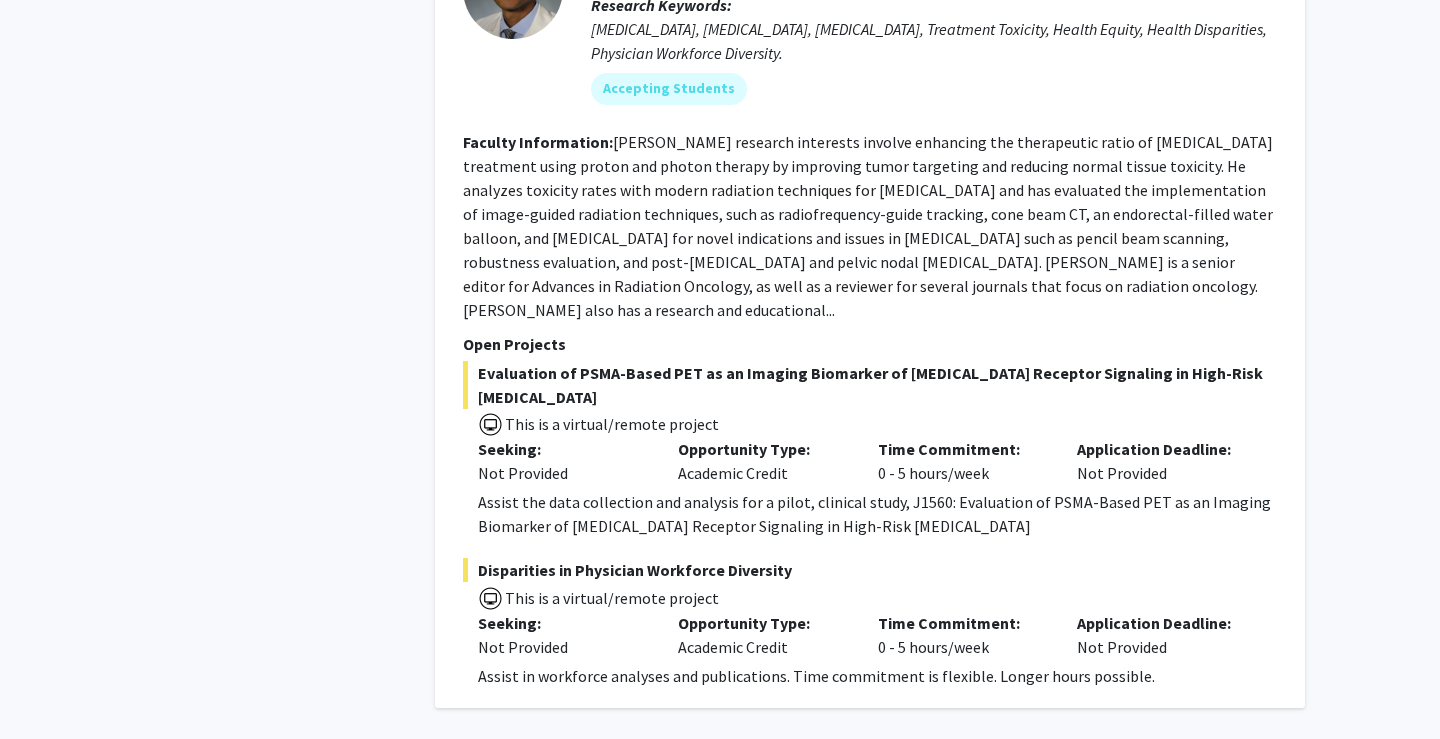 click on "2" 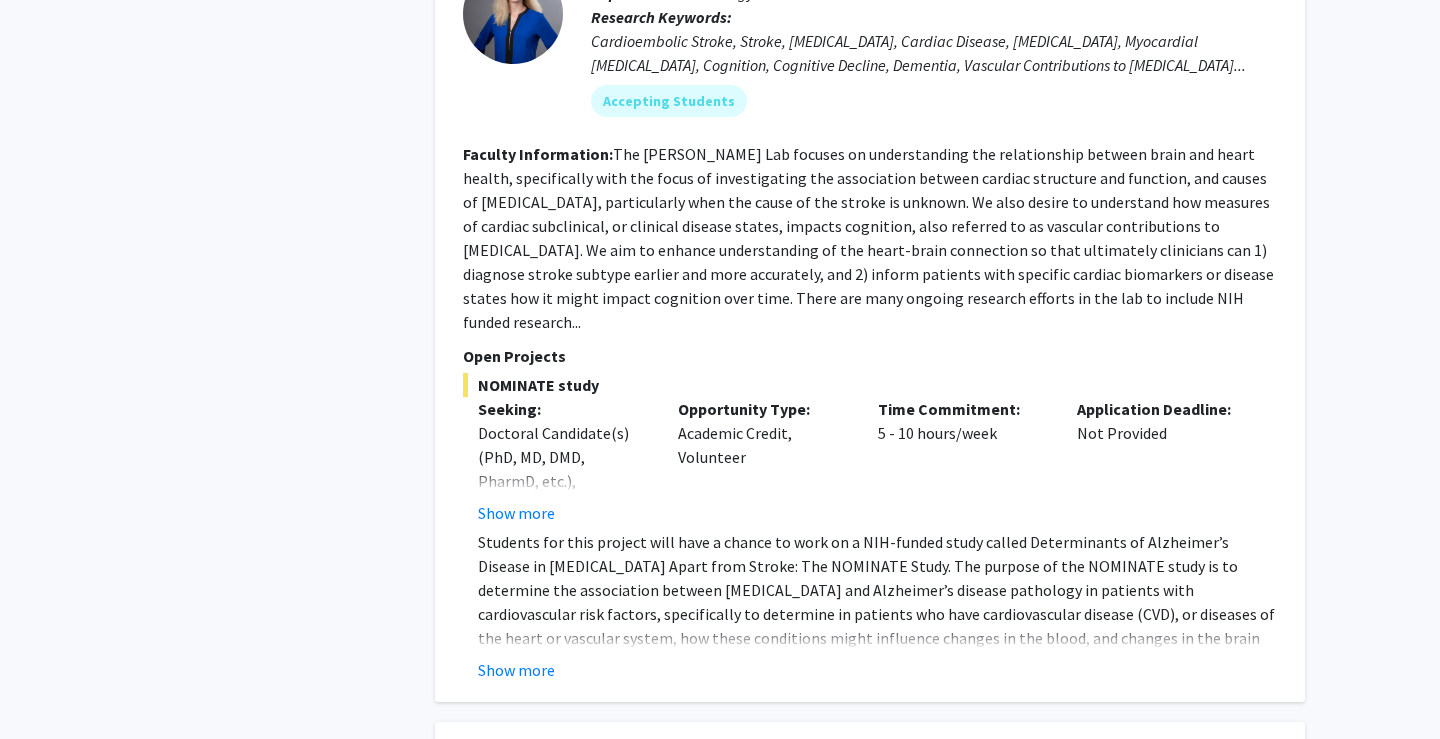 scroll, scrollTop: 2715, scrollLeft: 0, axis: vertical 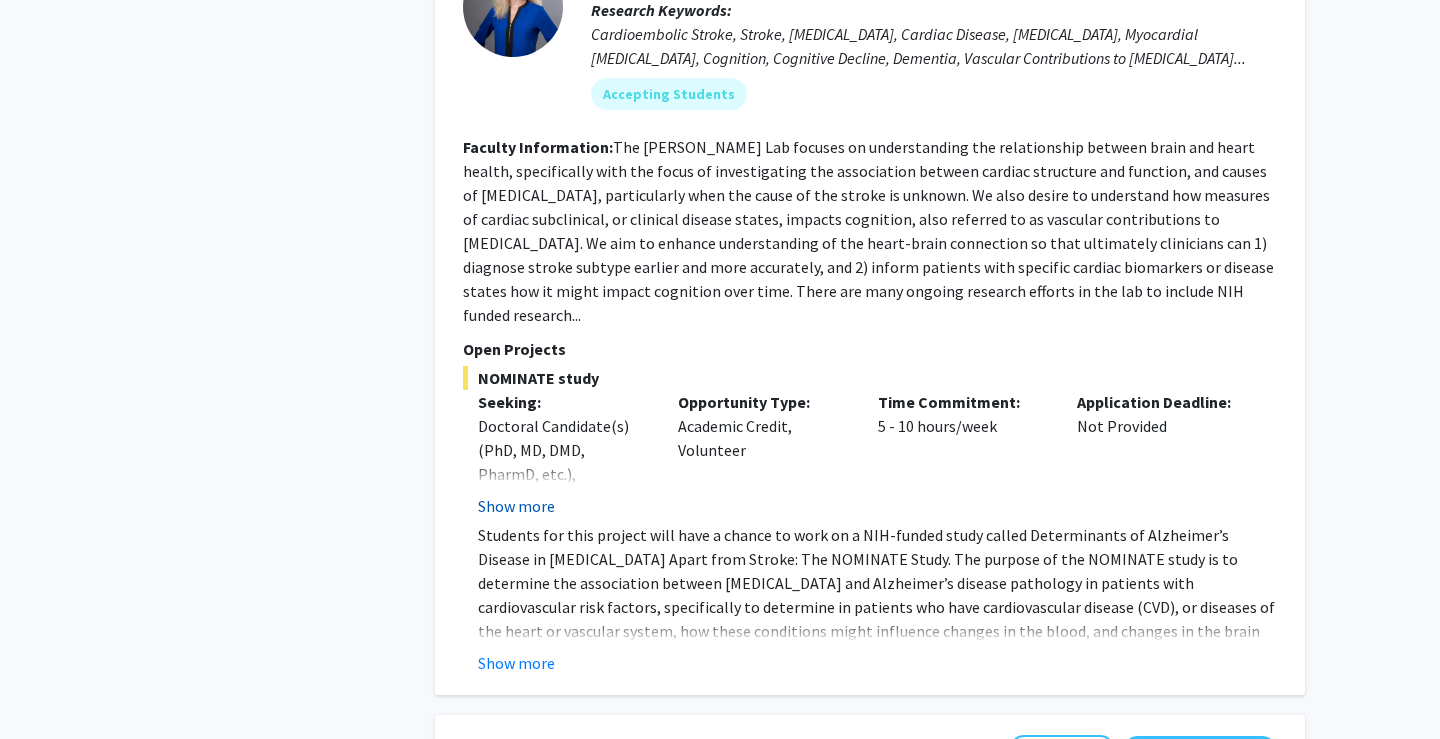 click on "Show more" 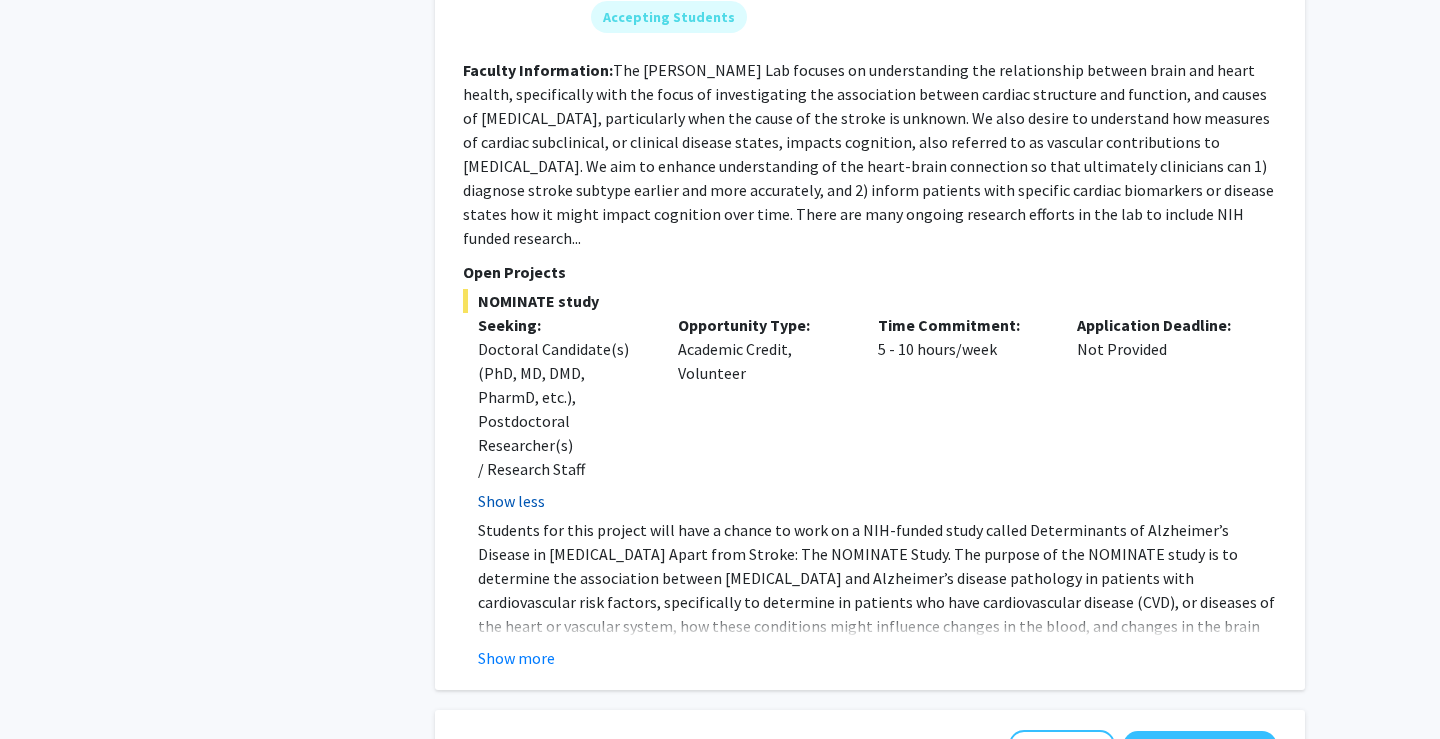 scroll, scrollTop: 2791, scrollLeft: 0, axis: vertical 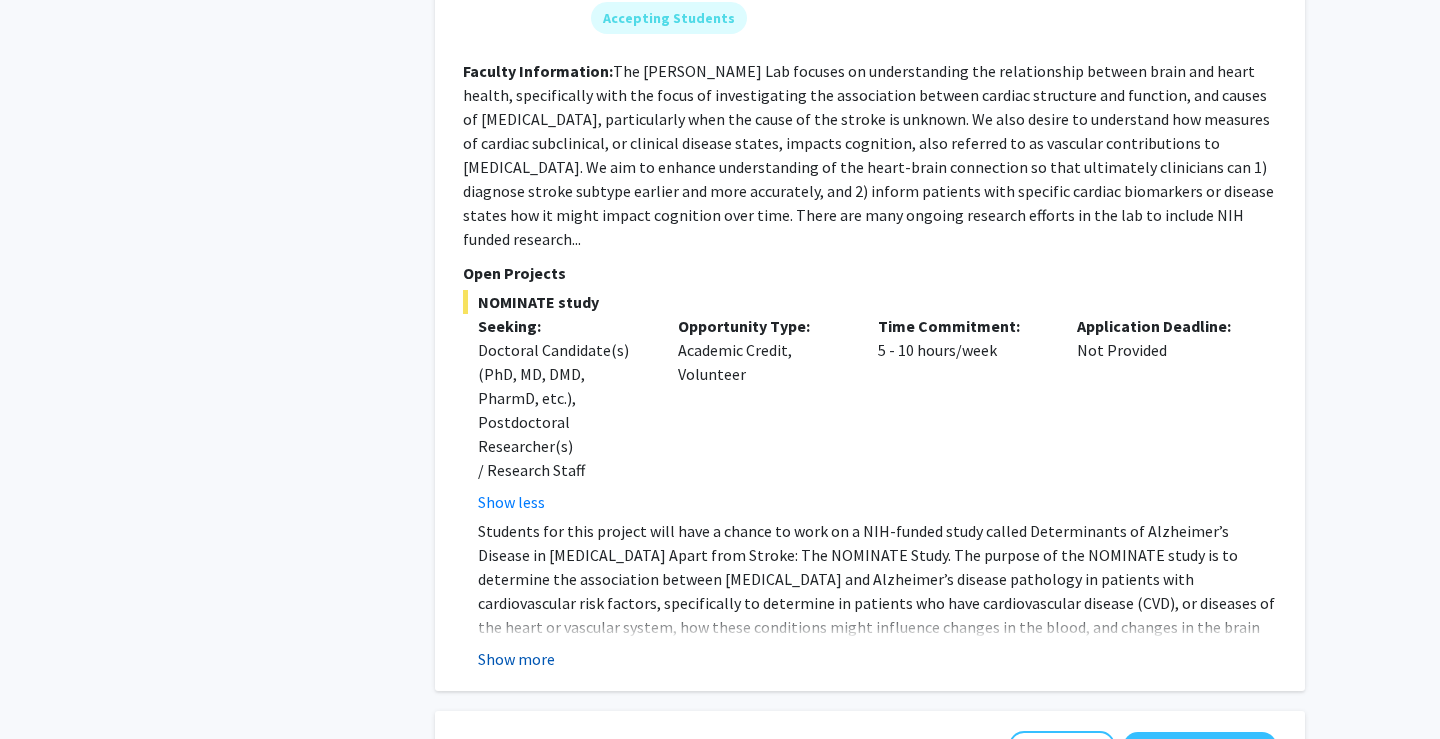 click on "Show more" 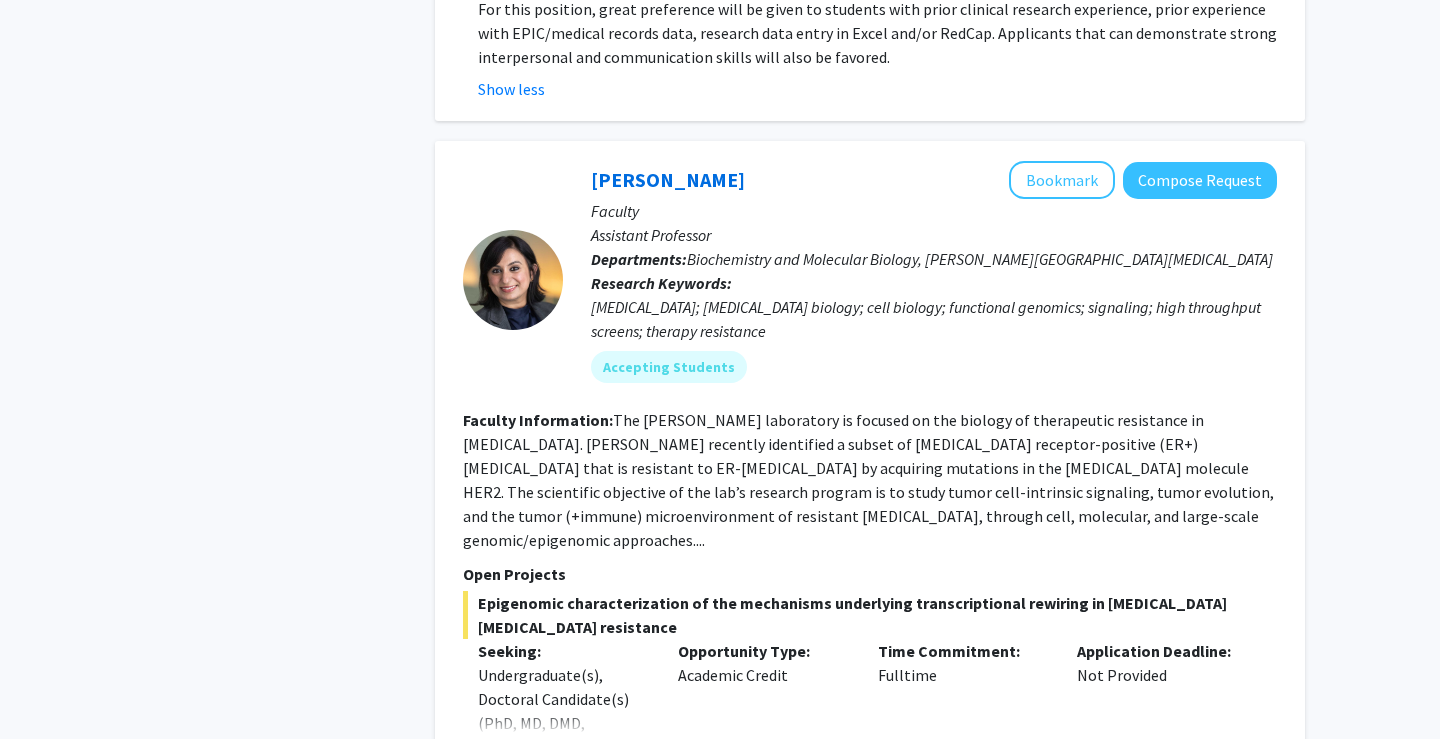 scroll, scrollTop: 3676, scrollLeft: 0, axis: vertical 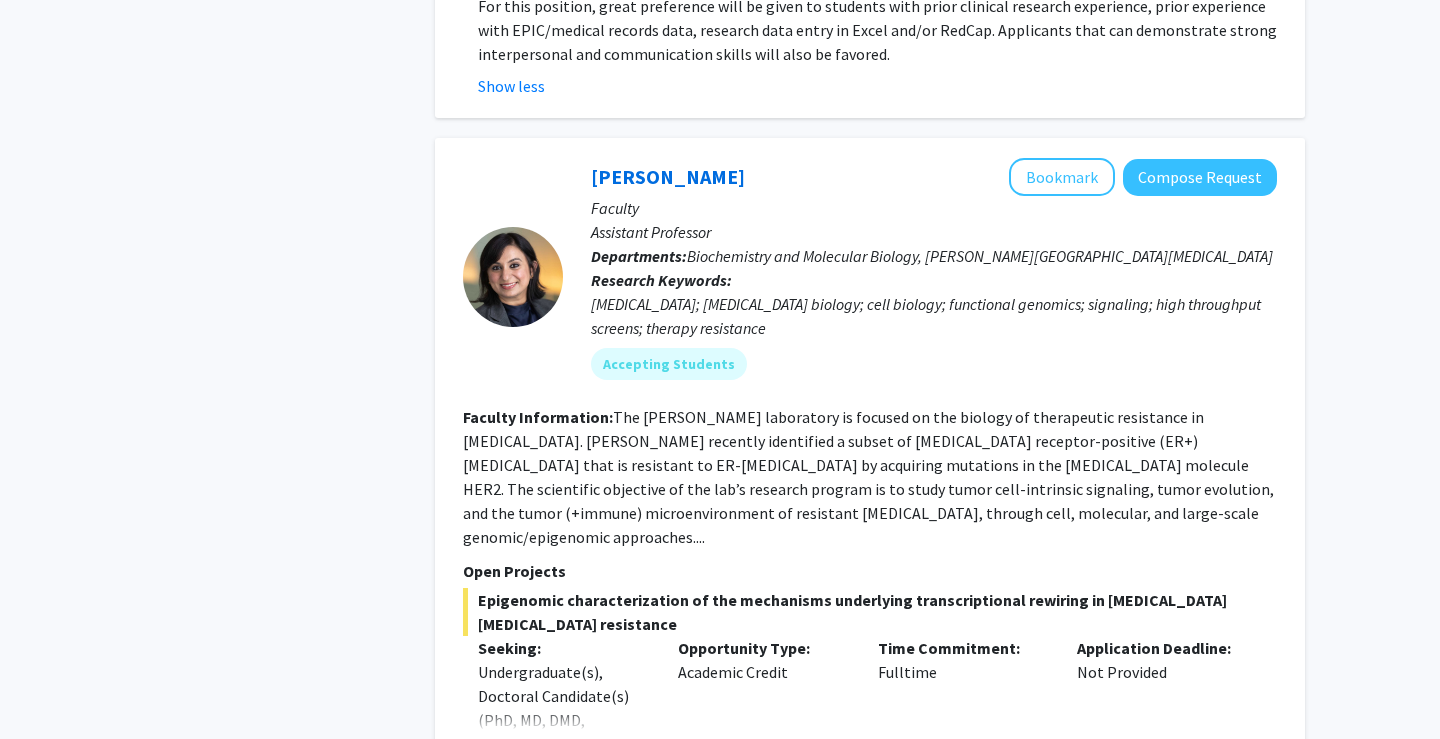click on "Show more" 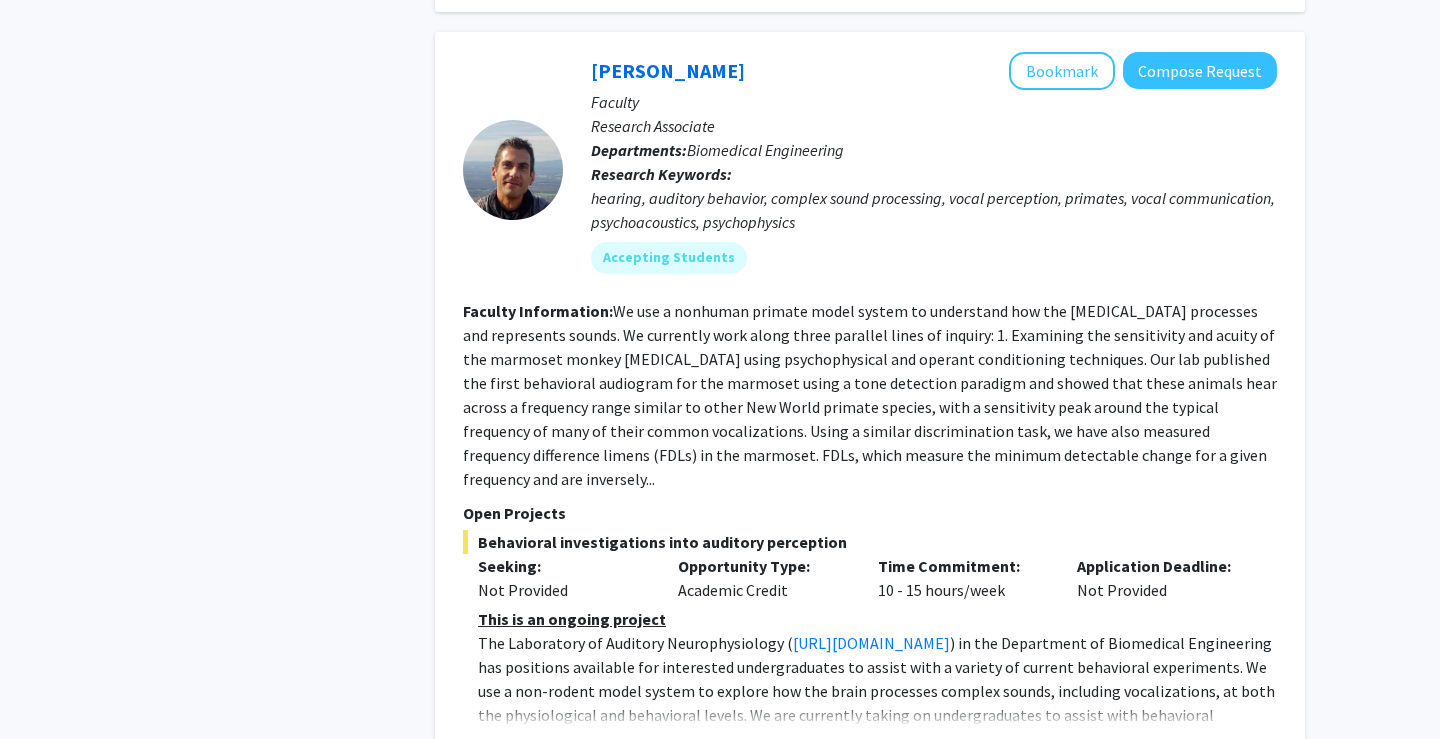 scroll, scrollTop: 7613, scrollLeft: 0, axis: vertical 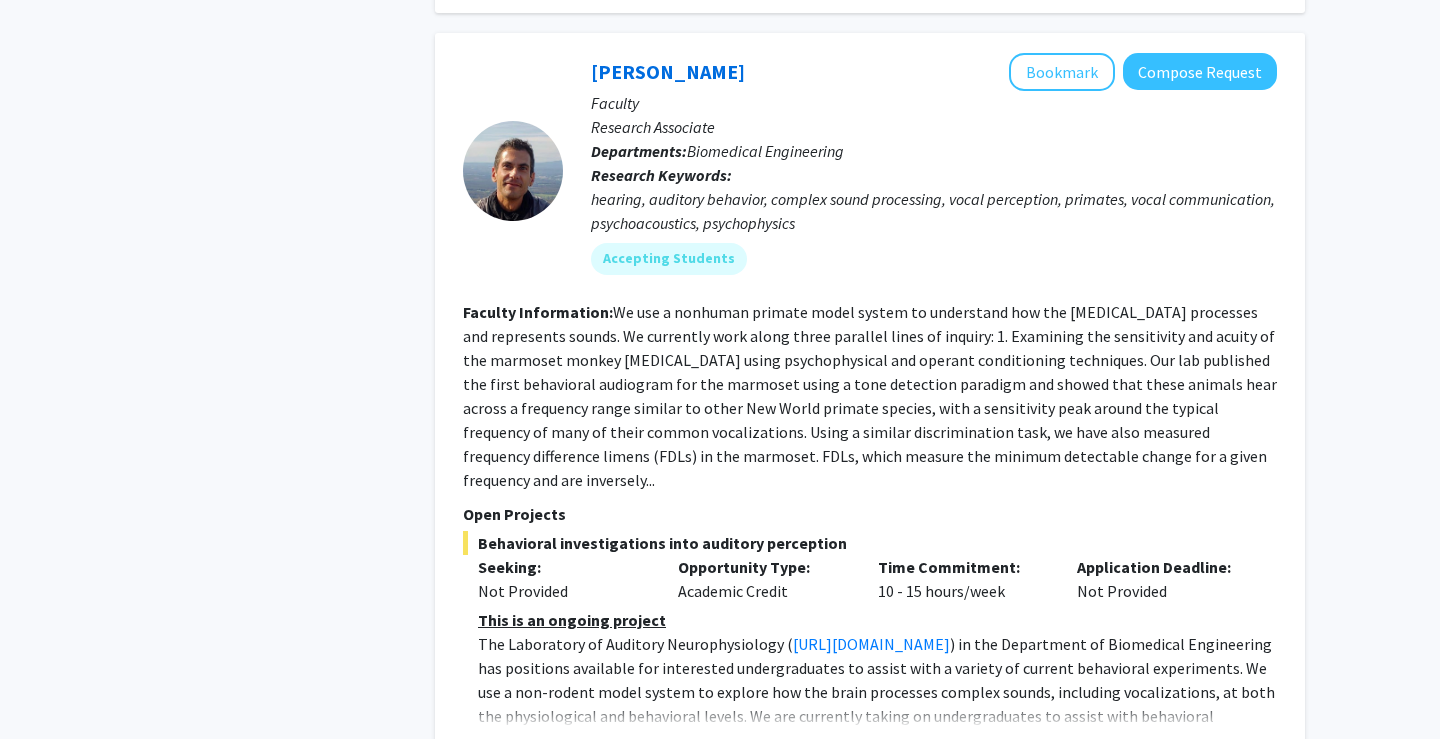 click on "3" 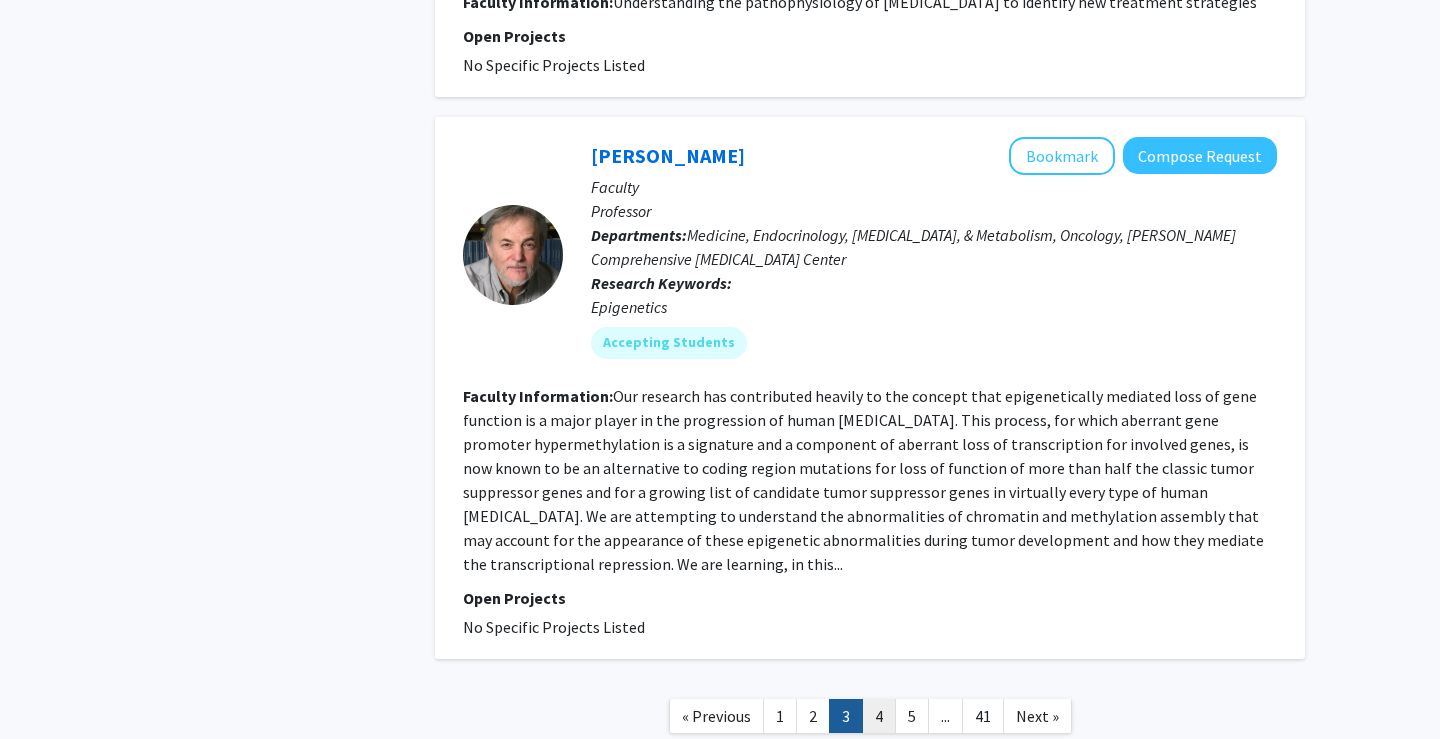 scroll, scrollTop: 5511, scrollLeft: 0, axis: vertical 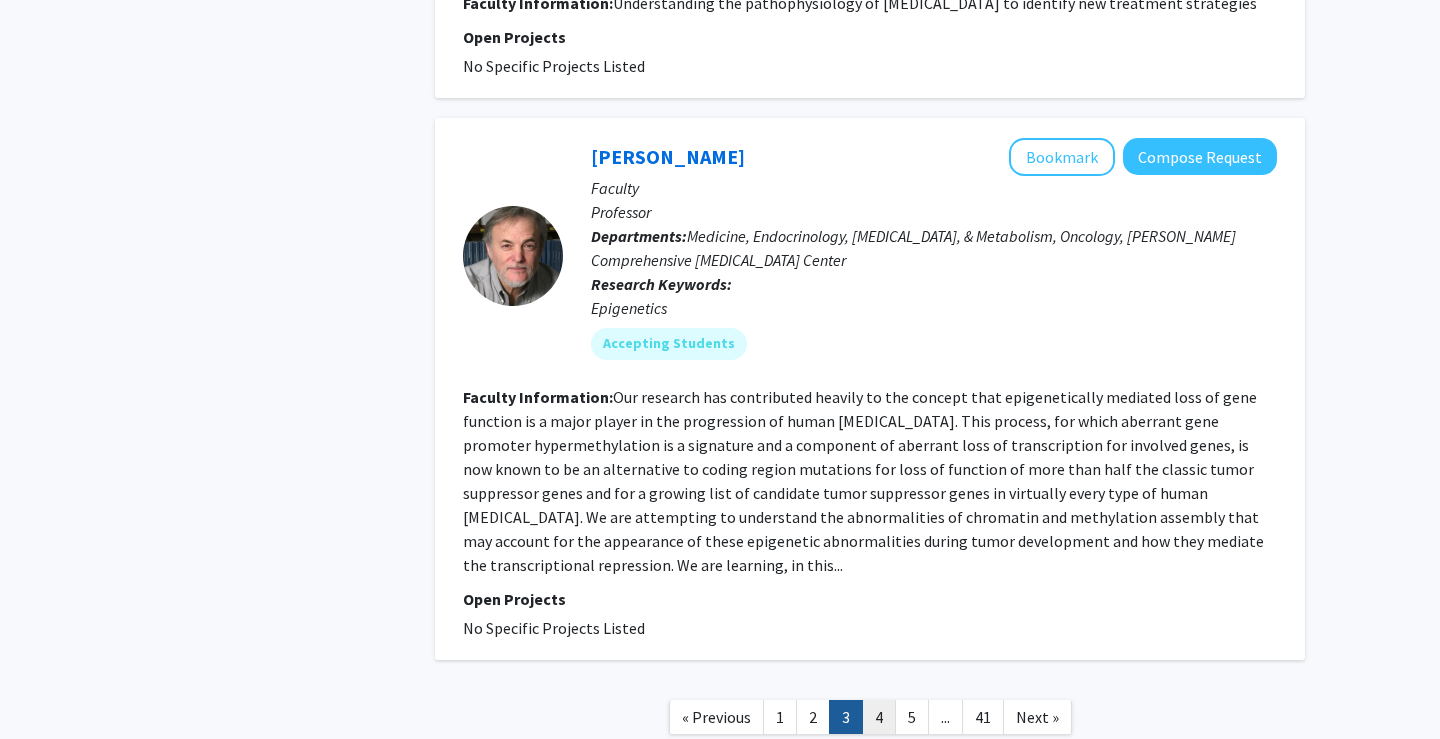click on "4" 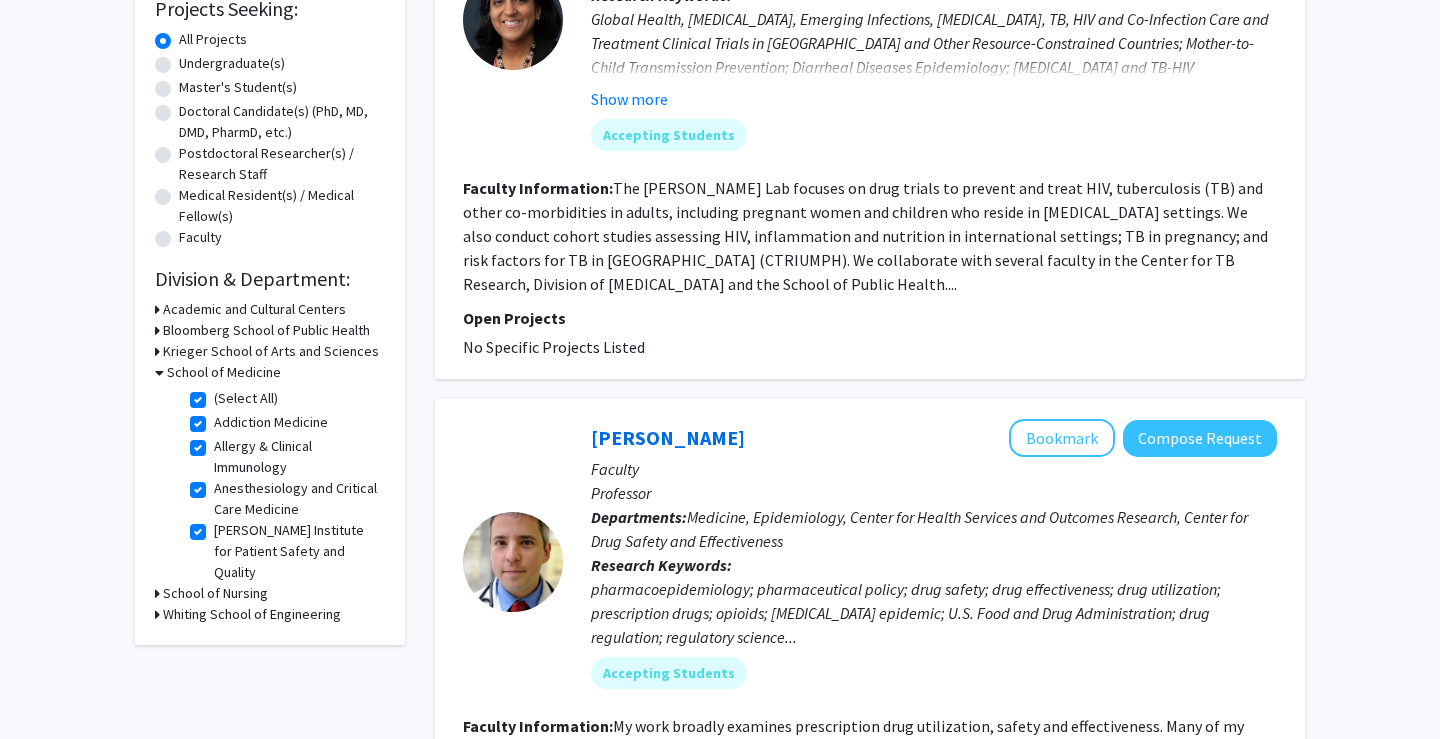 scroll, scrollTop: 357, scrollLeft: 0, axis: vertical 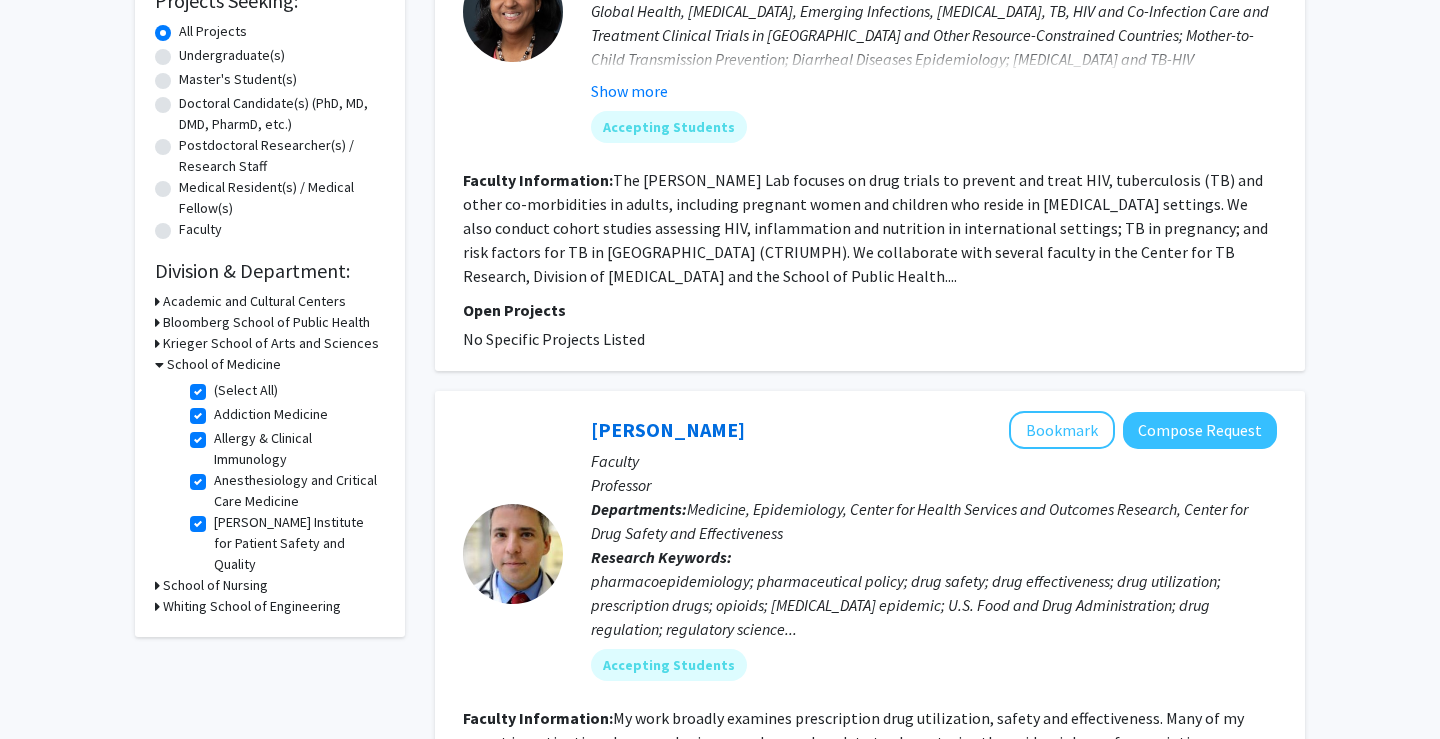 click on "Krieger School of Arts and Sciences" at bounding box center (271, 343) 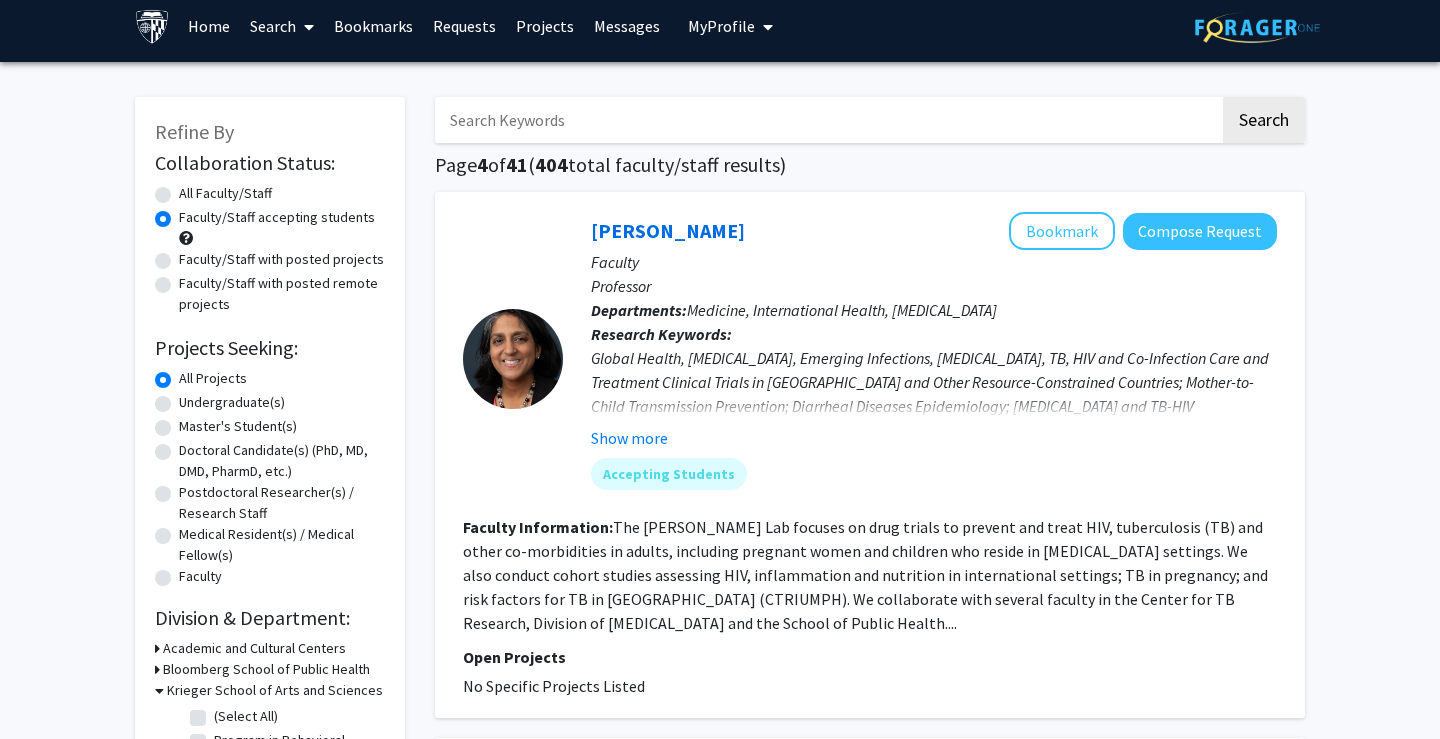 scroll, scrollTop: 10, scrollLeft: 0, axis: vertical 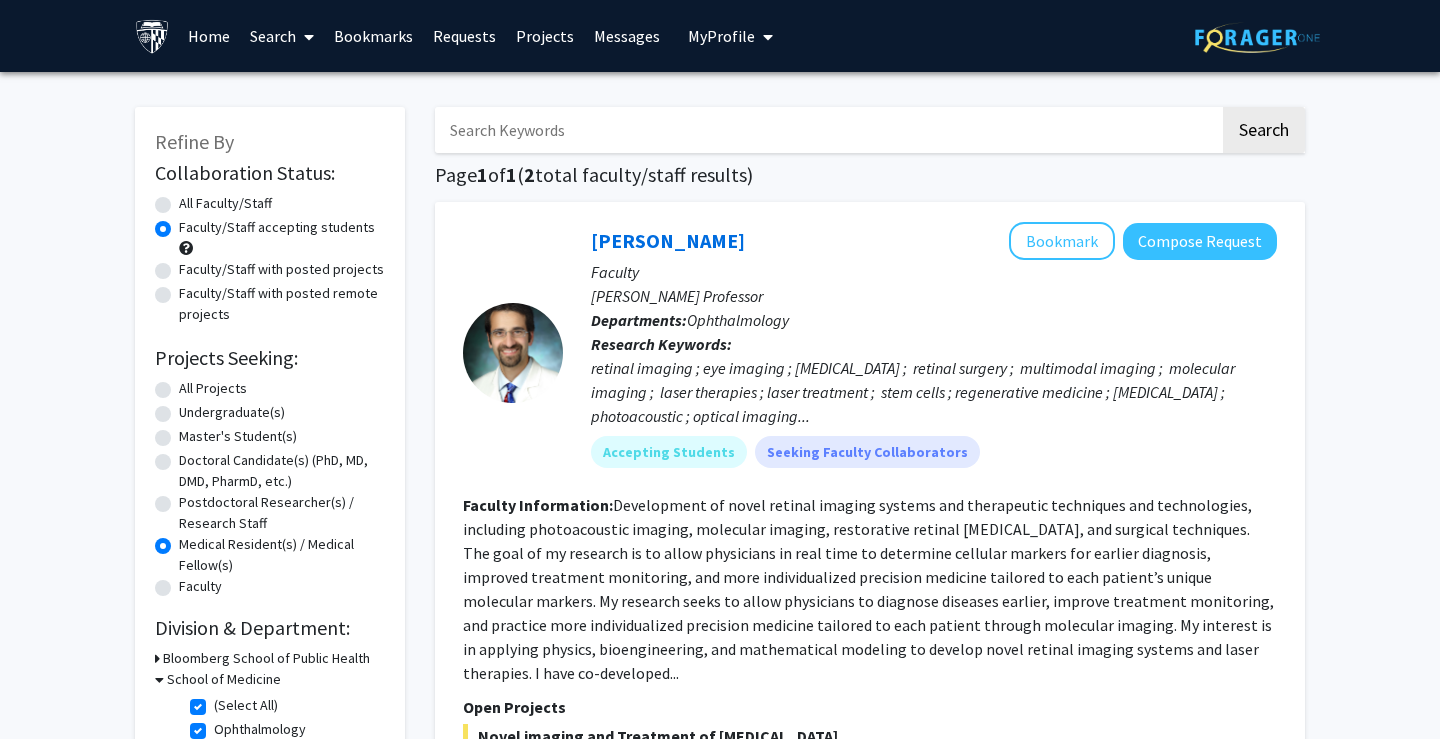 click on "Master's Student(s)" 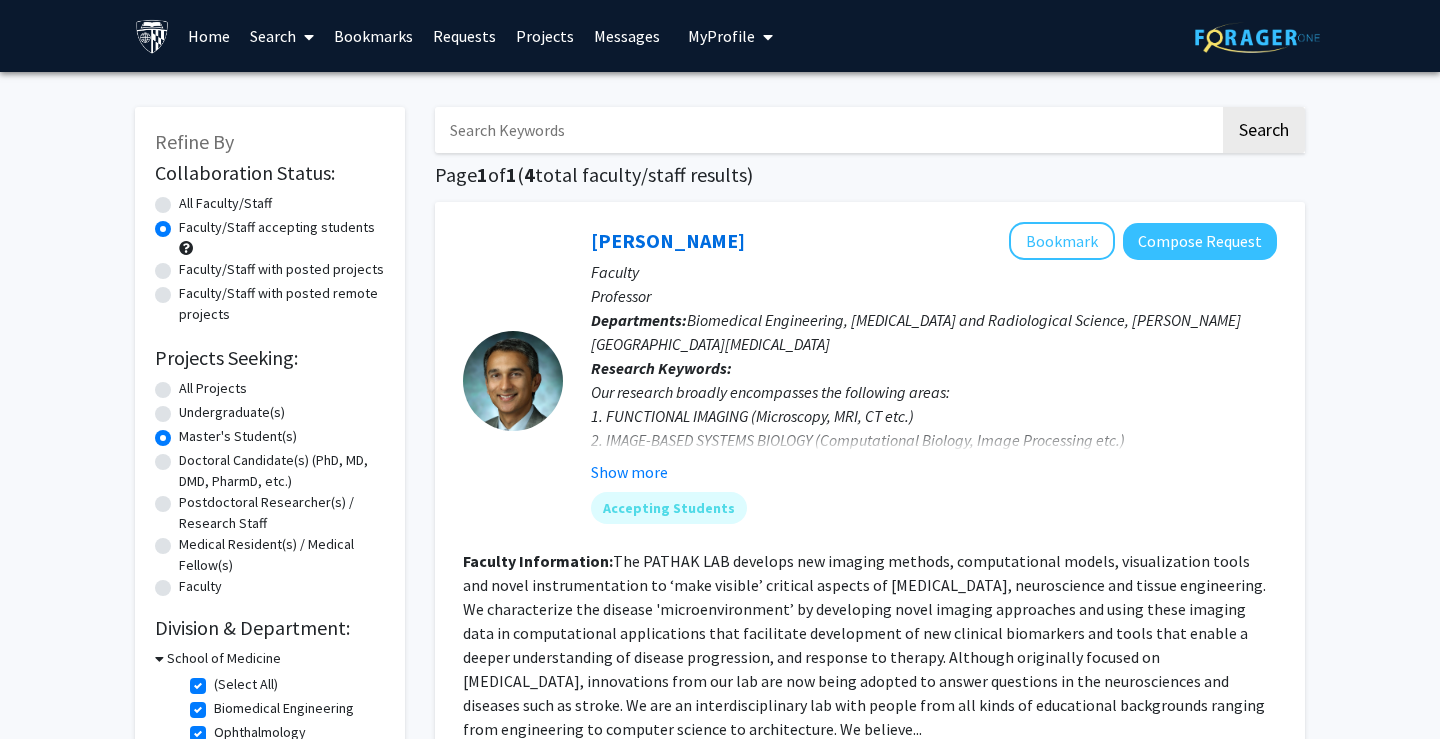 scroll, scrollTop: 0, scrollLeft: 0, axis: both 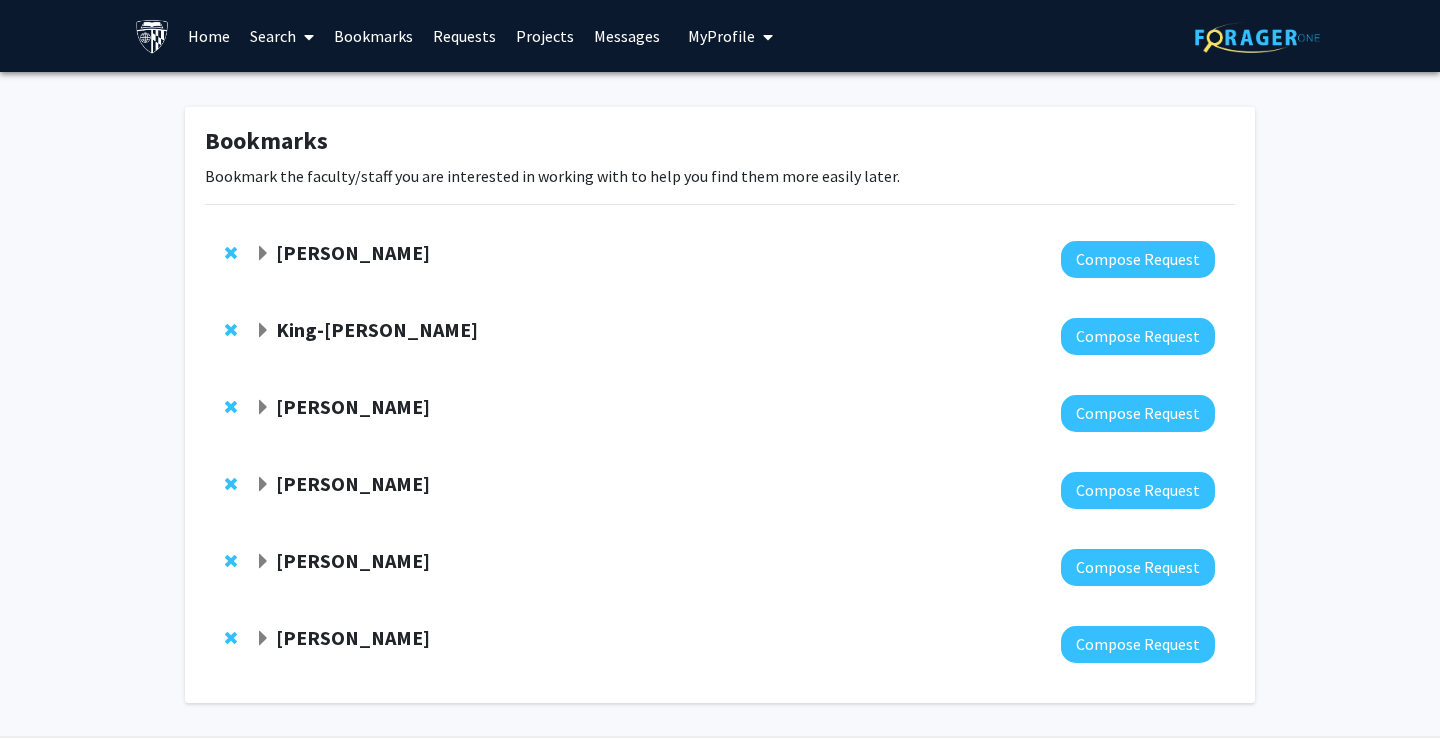 click on "Requests" at bounding box center [464, 36] 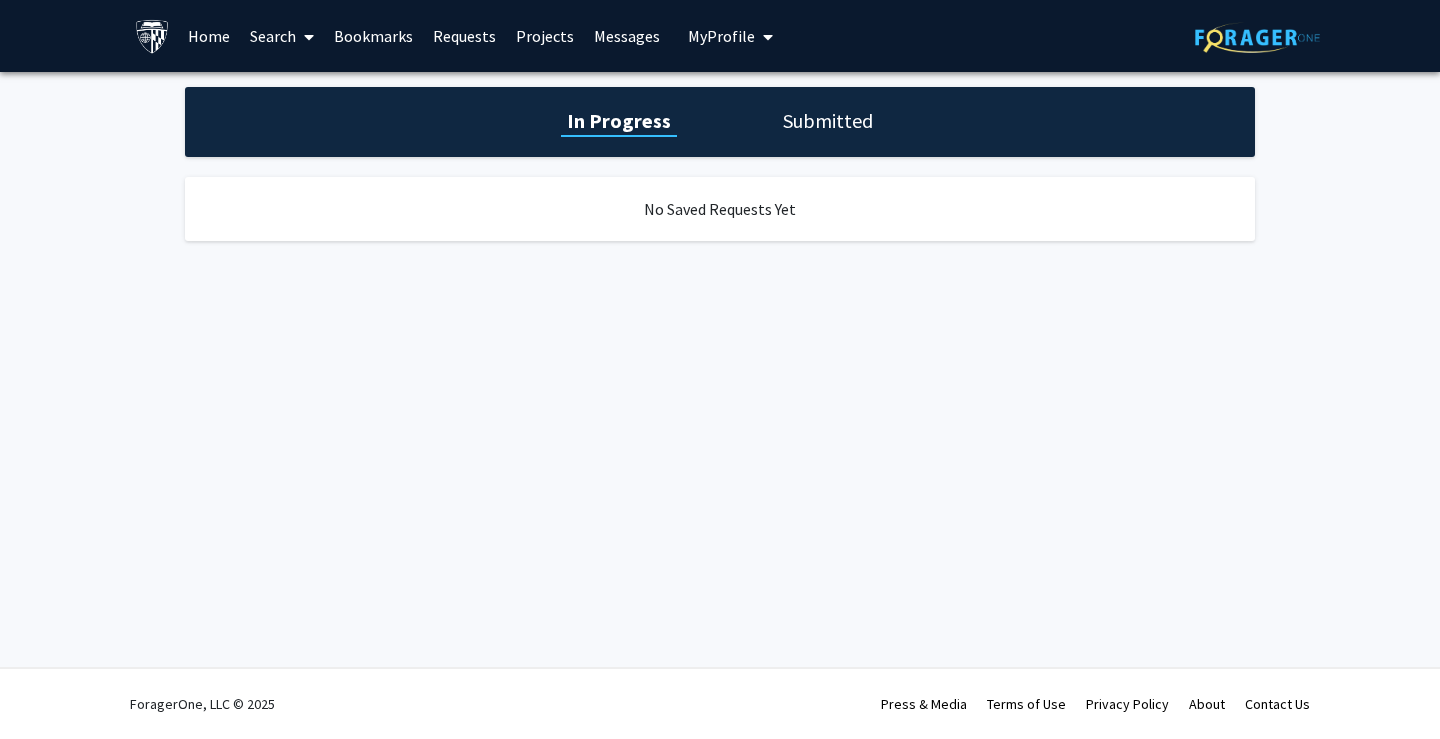 click on "Projects" at bounding box center (545, 36) 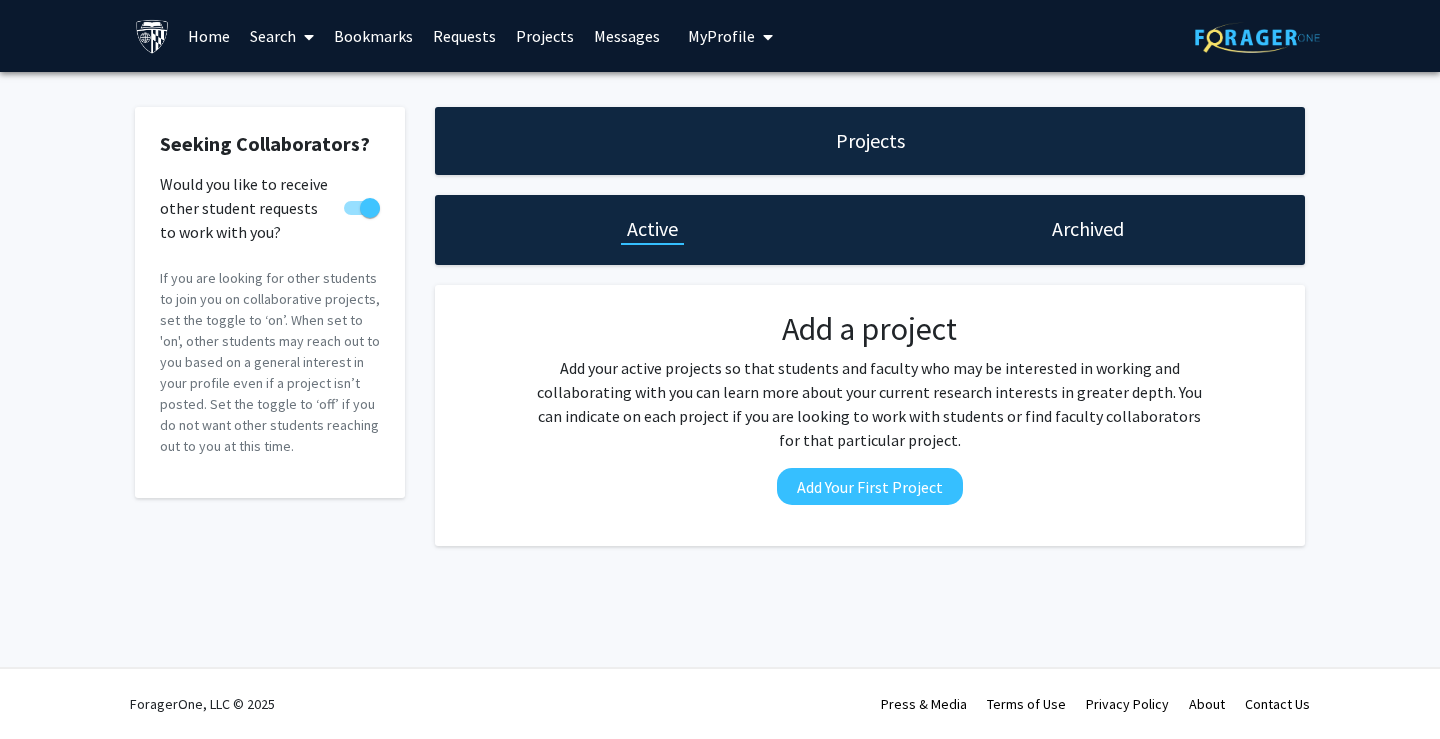 click on "Messages" at bounding box center [627, 36] 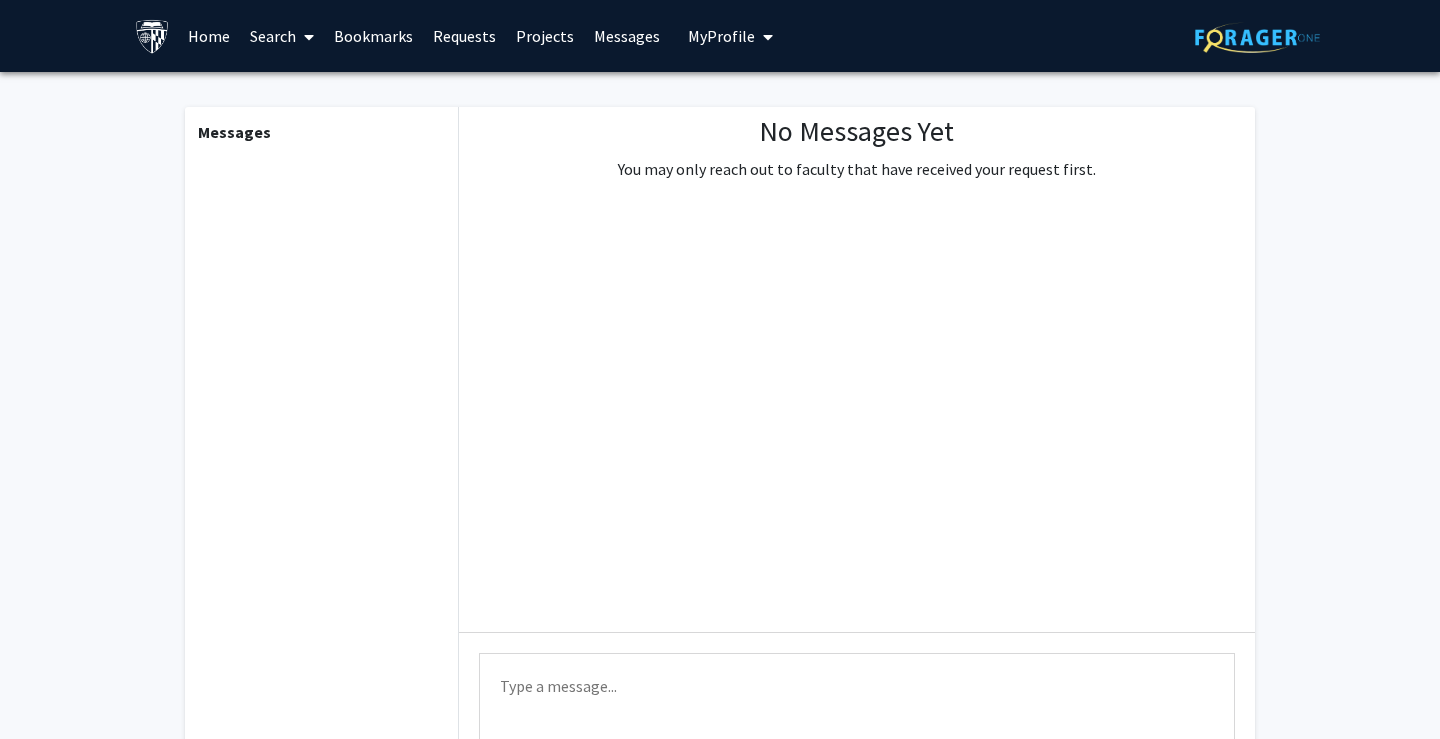 click on "My   Profile" at bounding box center [721, 36] 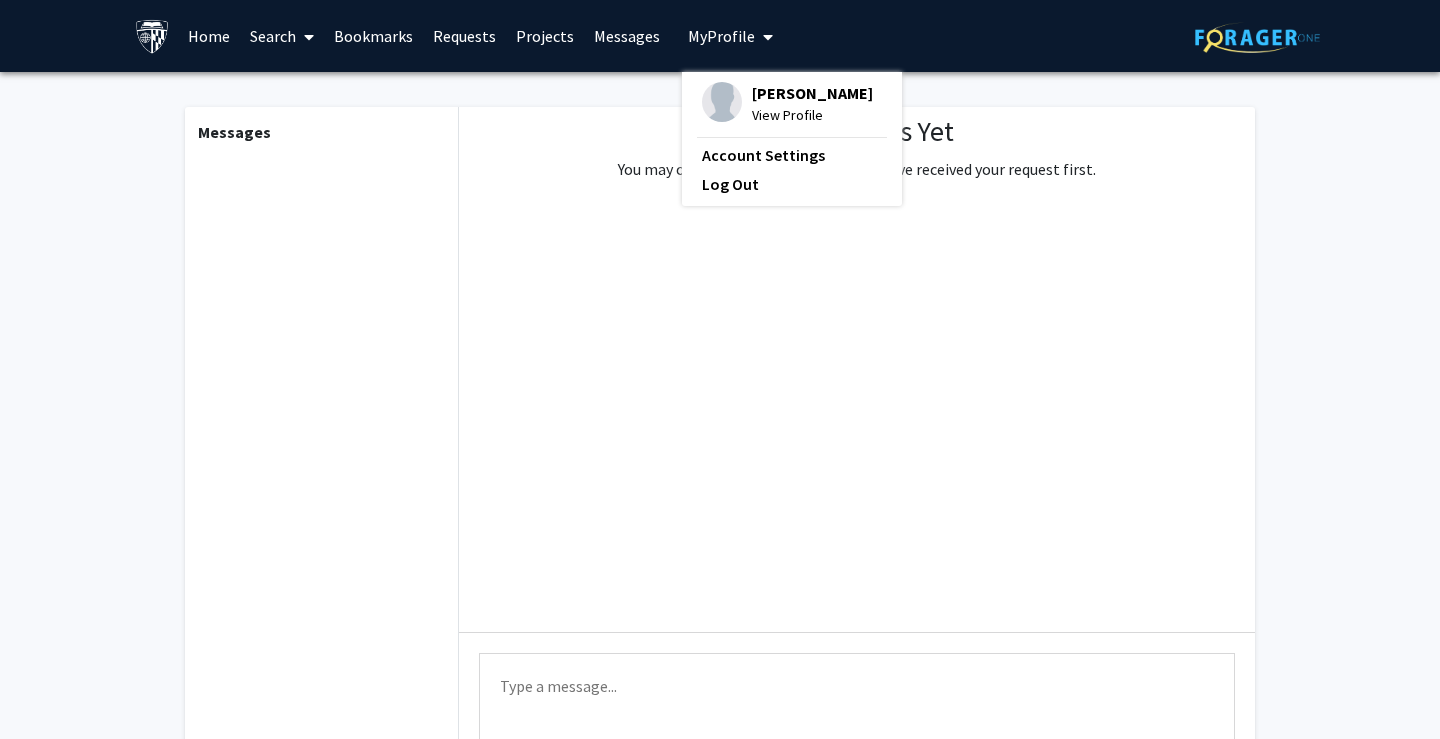 click on "View Profile" at bounding box center (812, 115) 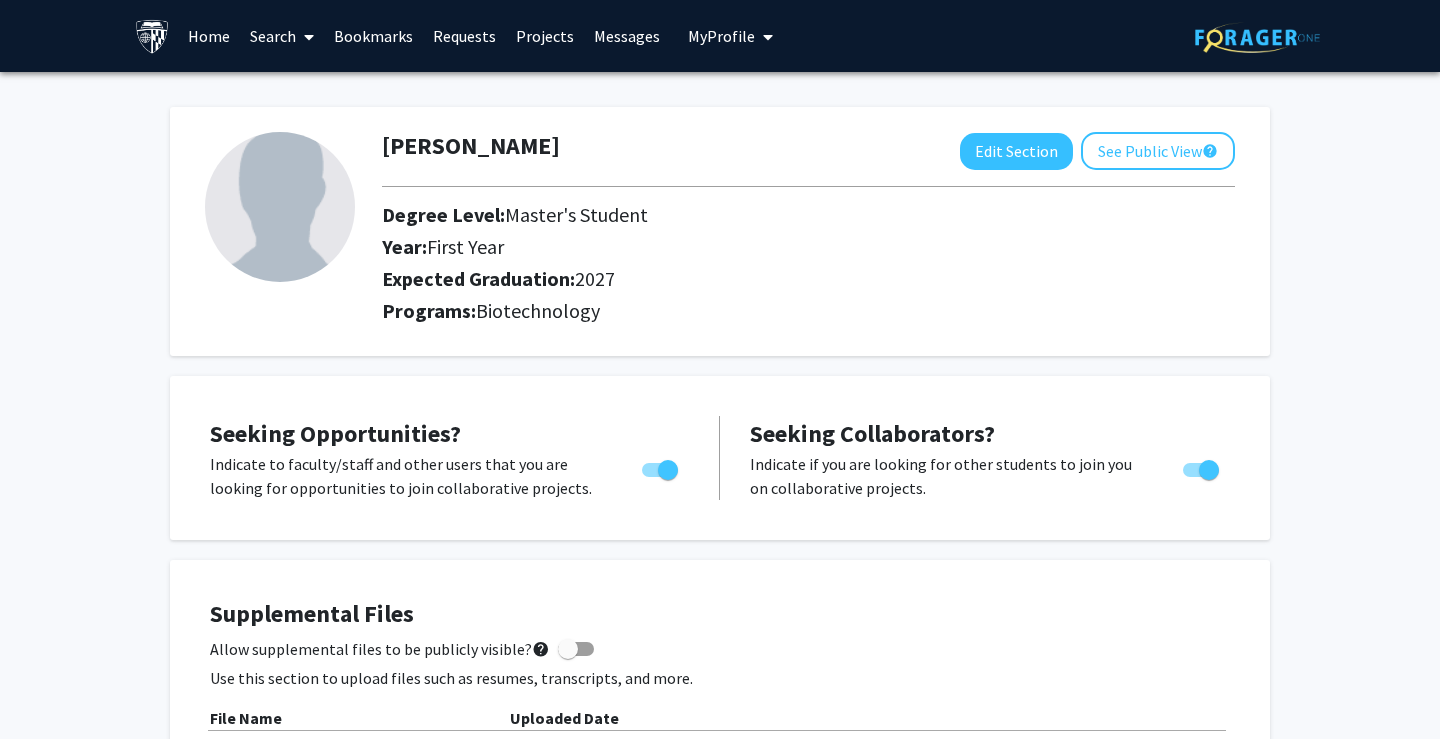 scroll, scrollTop: 0, scrollLeft: 0, axis: both 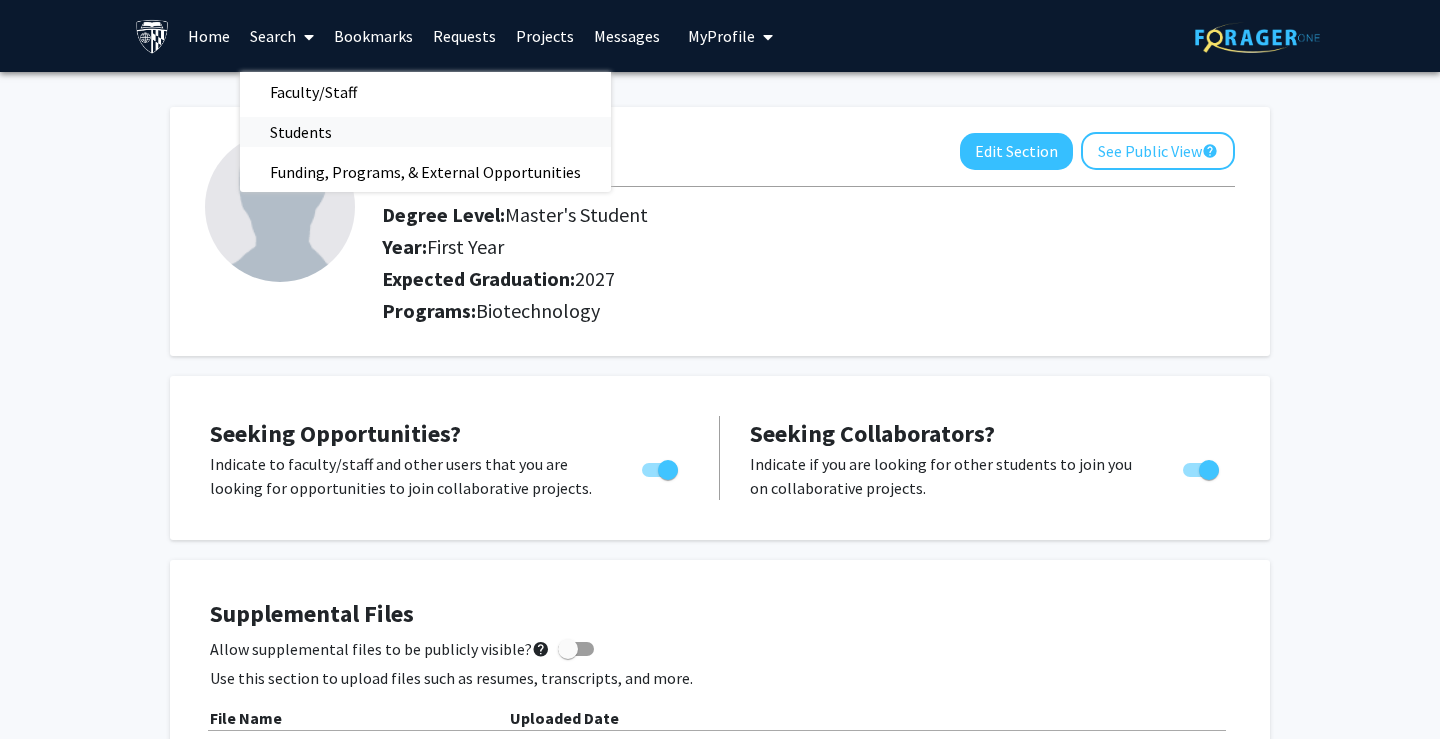 click on "Students" at bounding box center [301, 132] 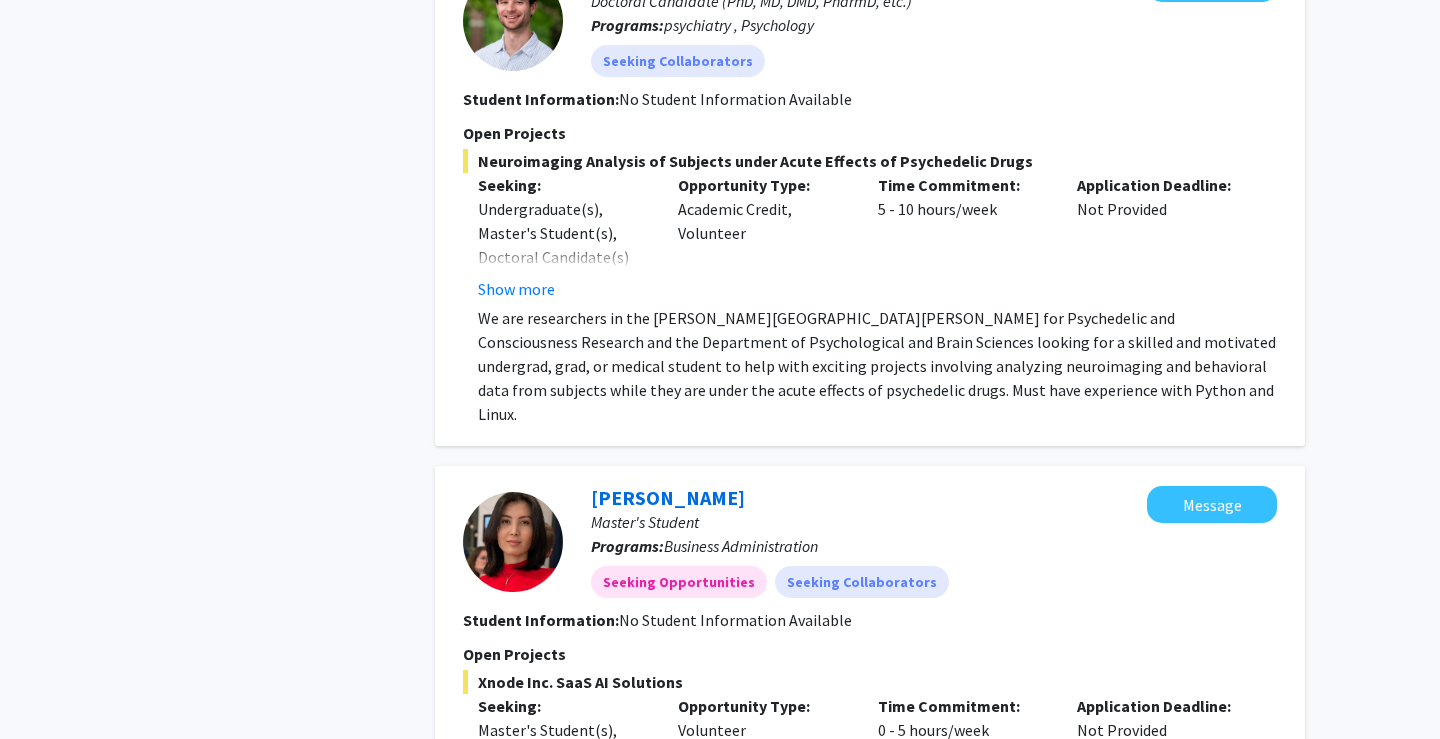 scroll, scrollTop: 3349, scrollLeft: 0, axis: vertical 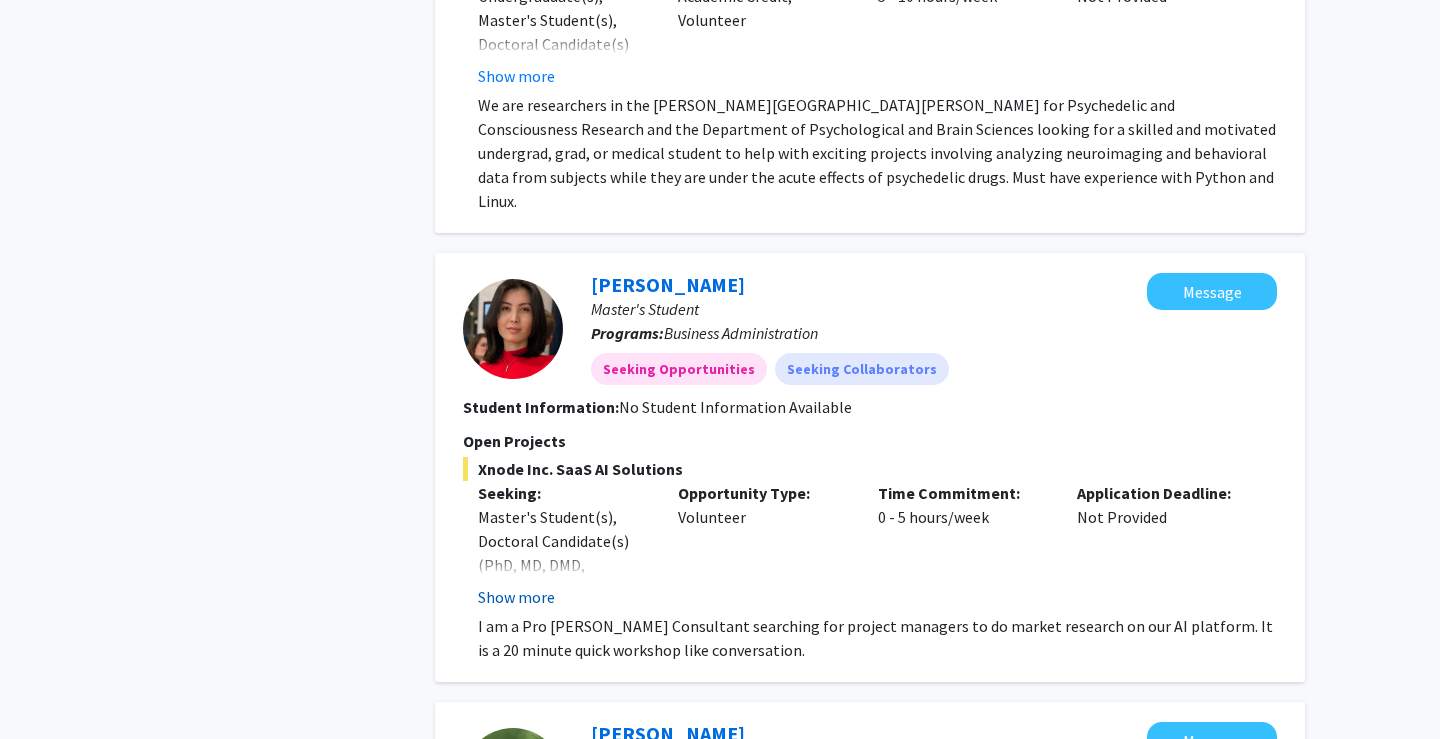 click on "Show more" 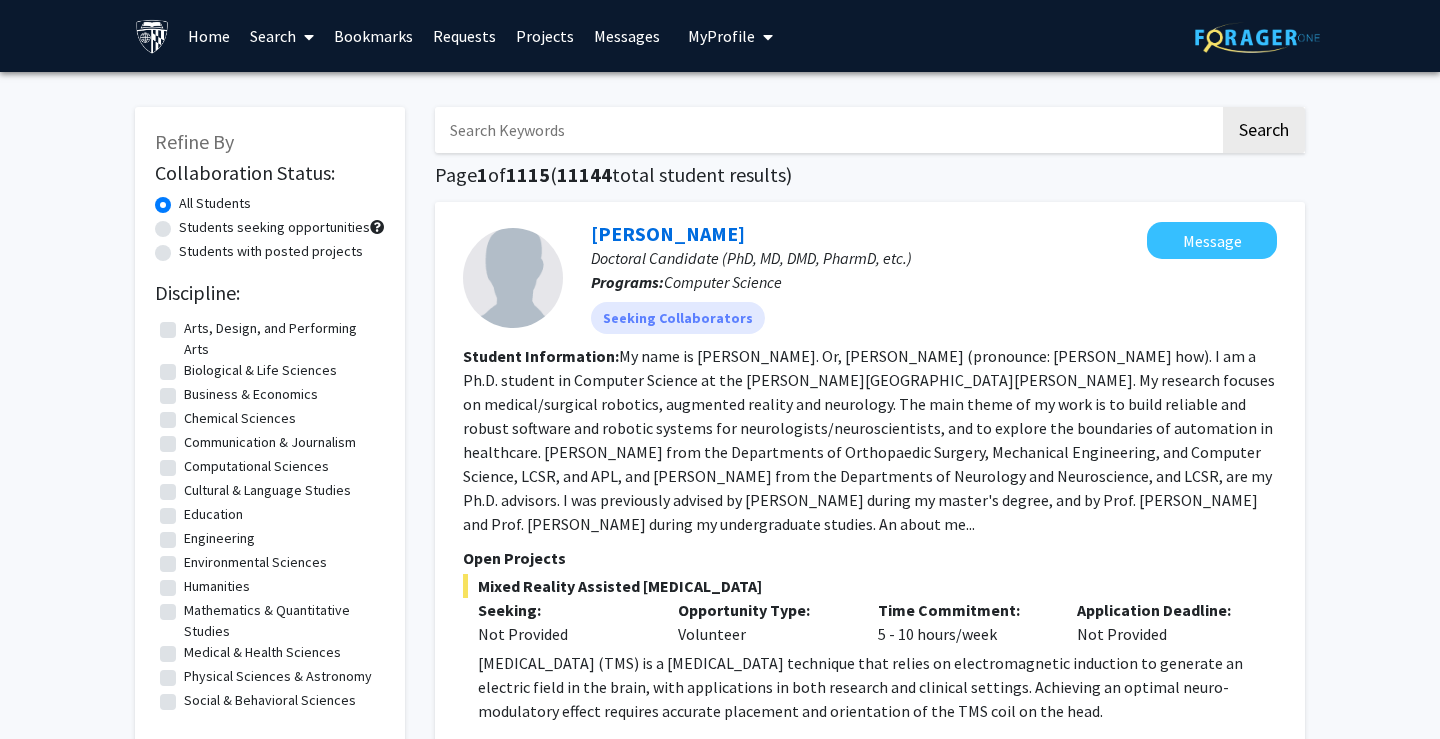 scroll, scrollTop: 0, scrollLeft: 0, axis: both 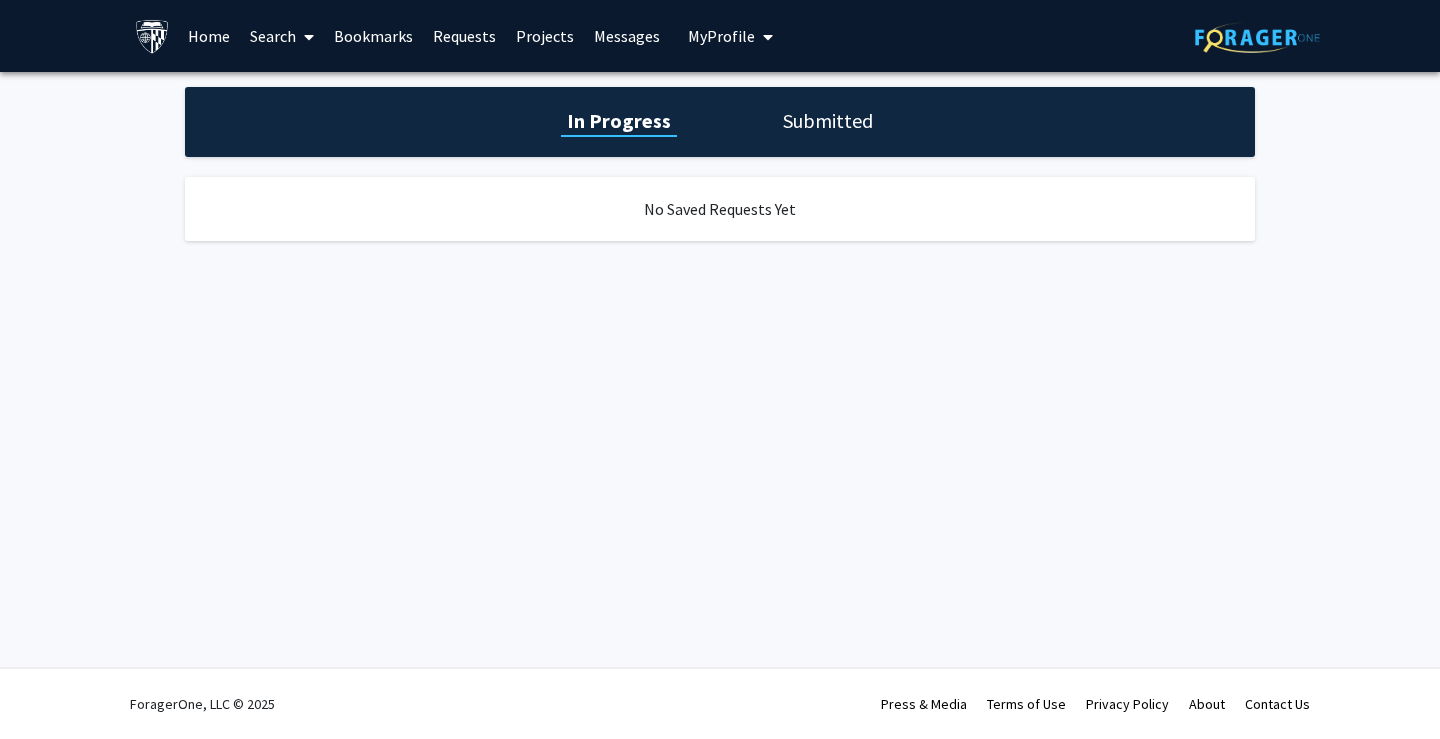 click on "Bookmarks" at bounding box center (373, 36) 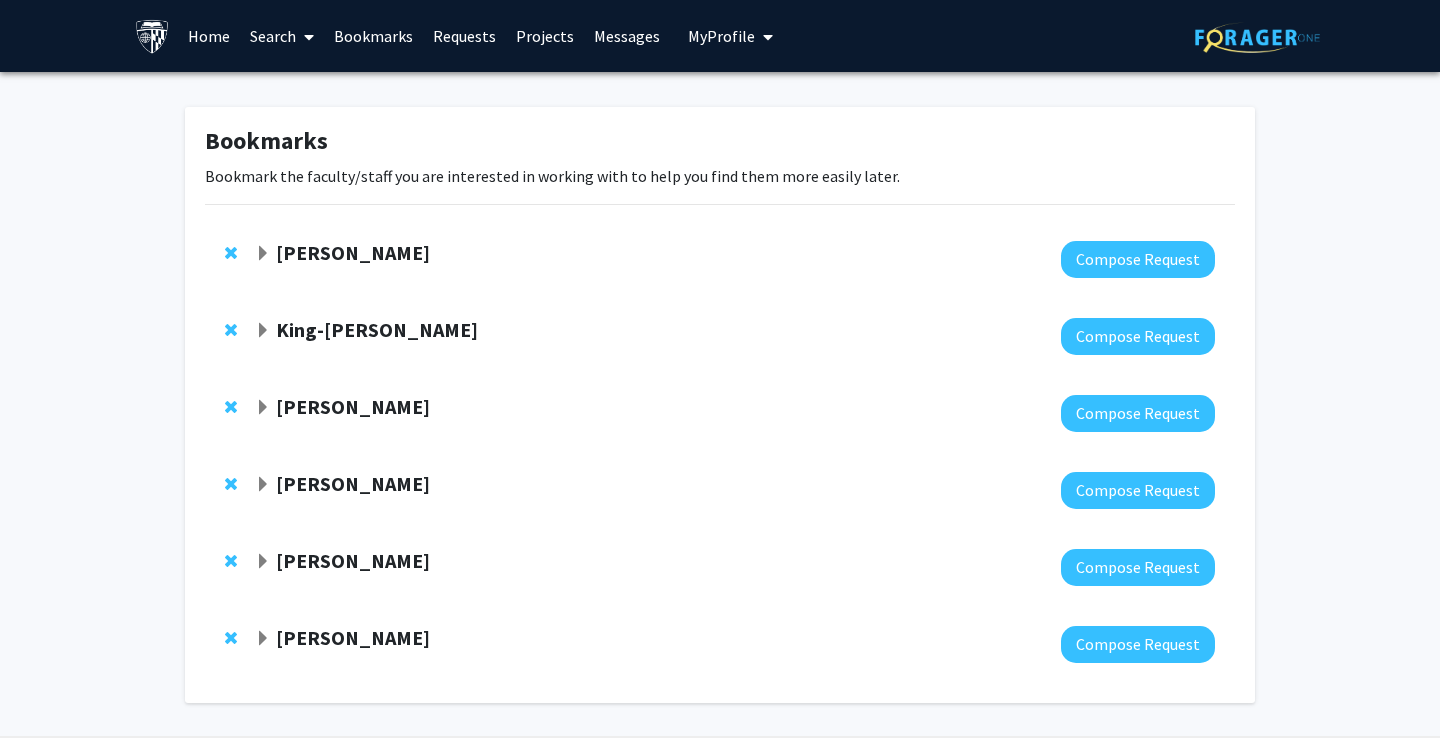 click 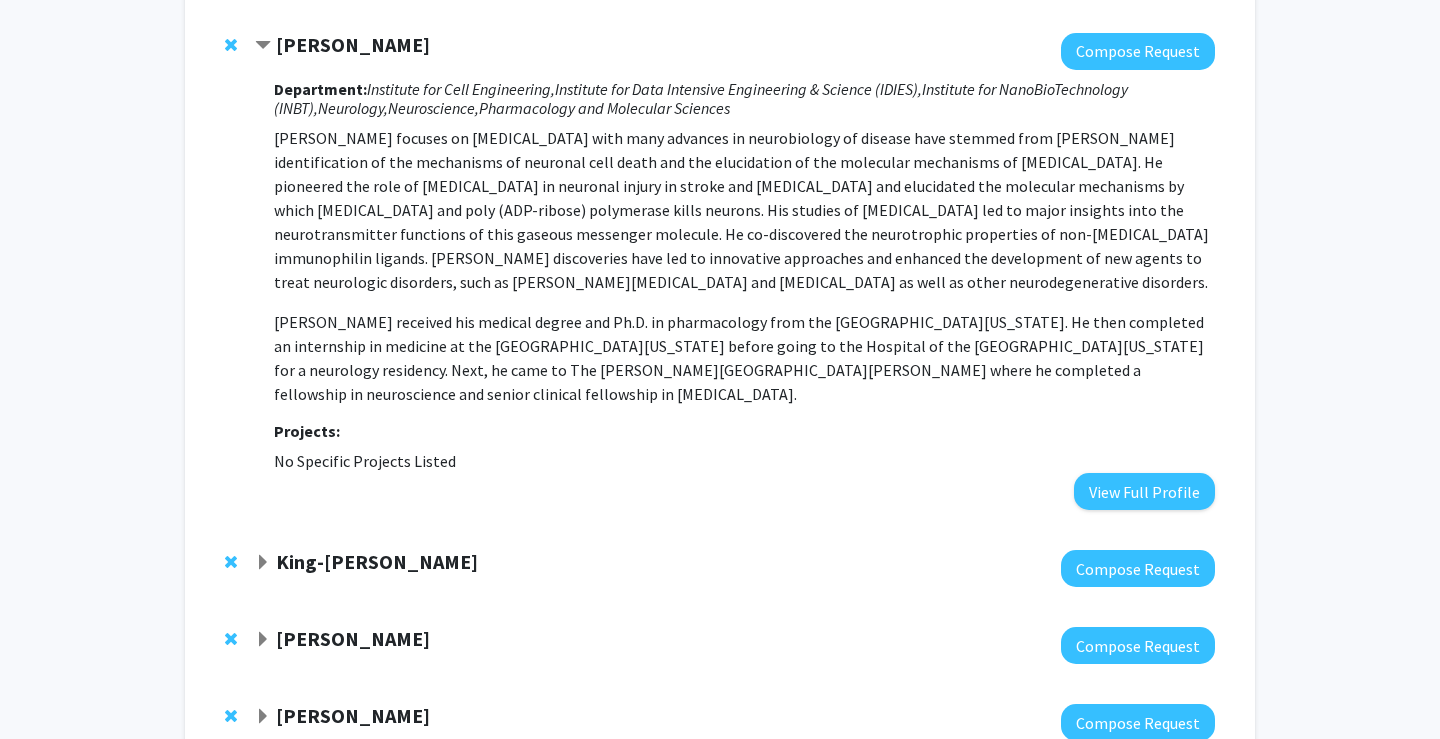 scroll, scrollTop: 210, scrollLeft: 0, axis: vertical 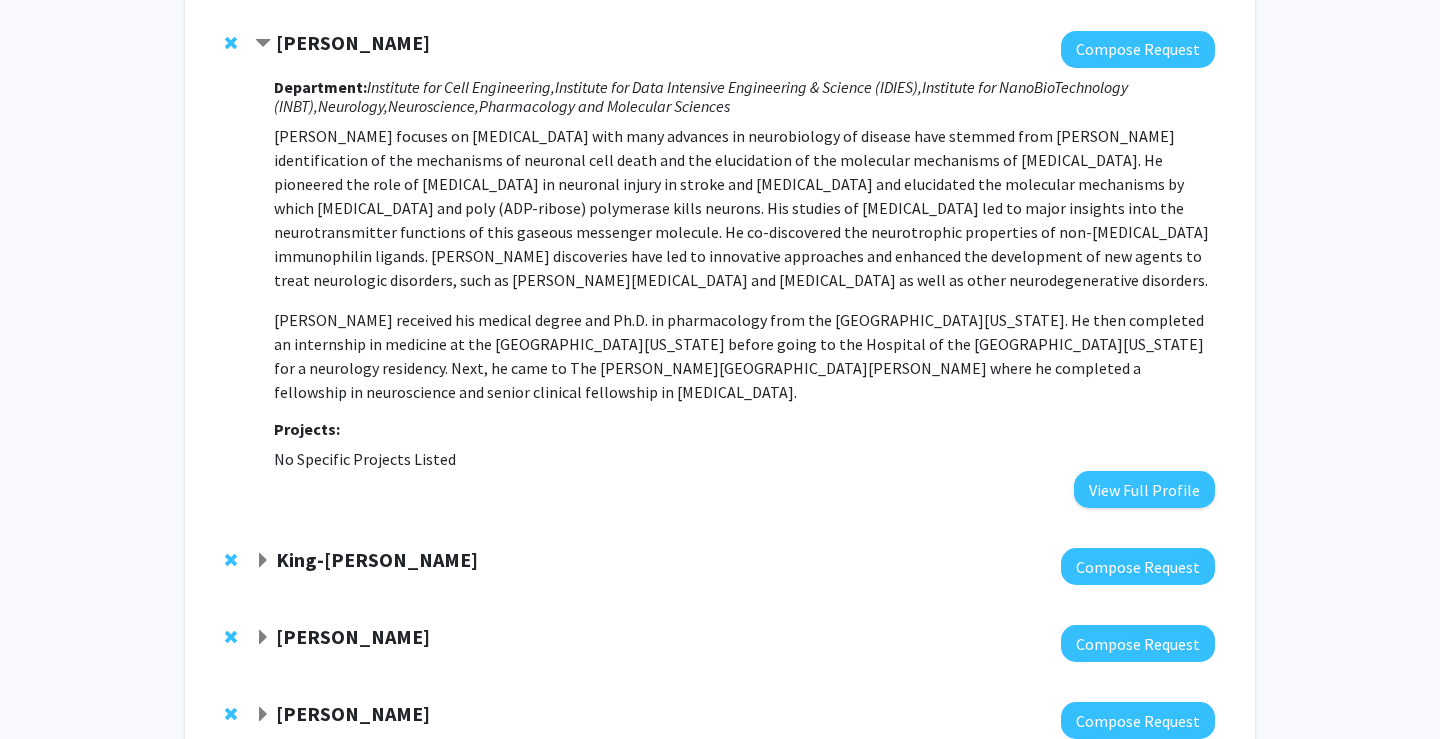 click on "King-[PERSON_NAME]" 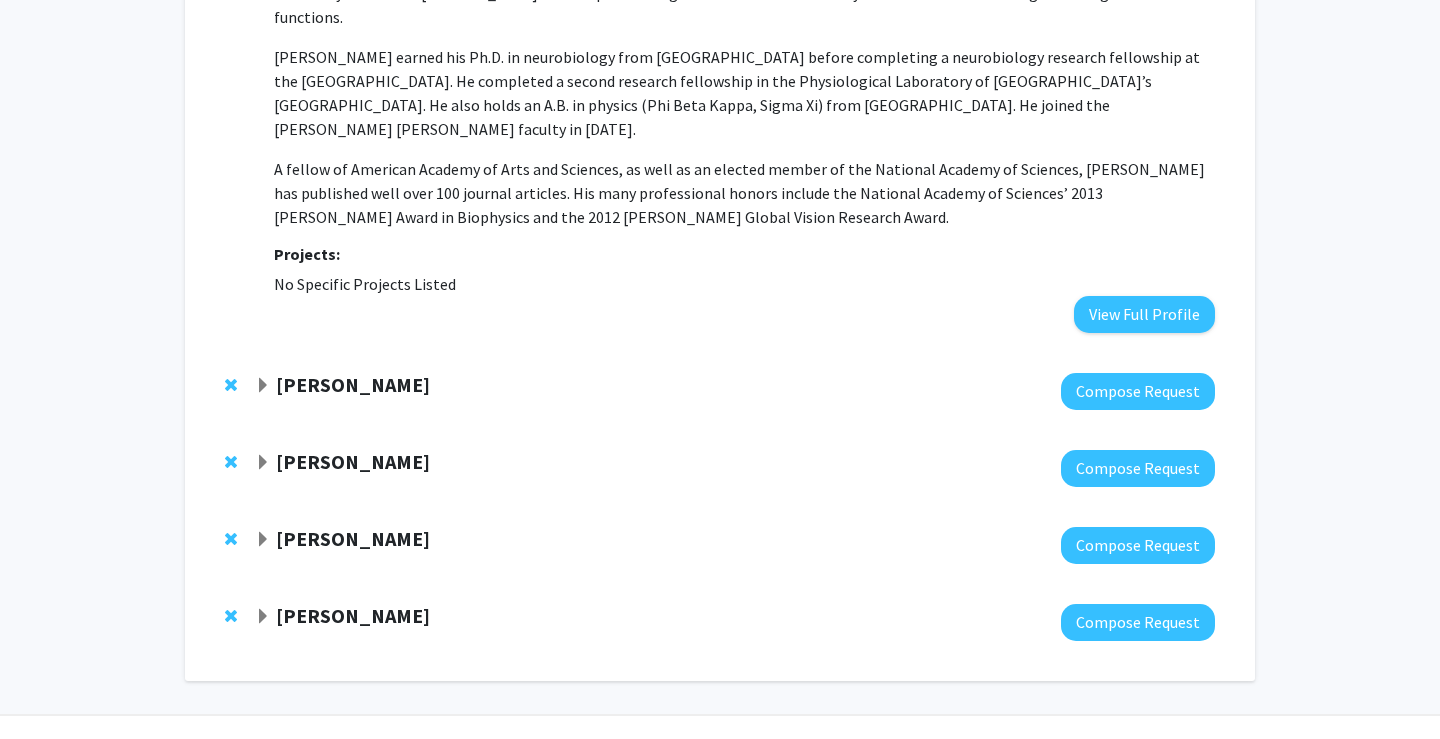 click on "[PERSON_NAME]" 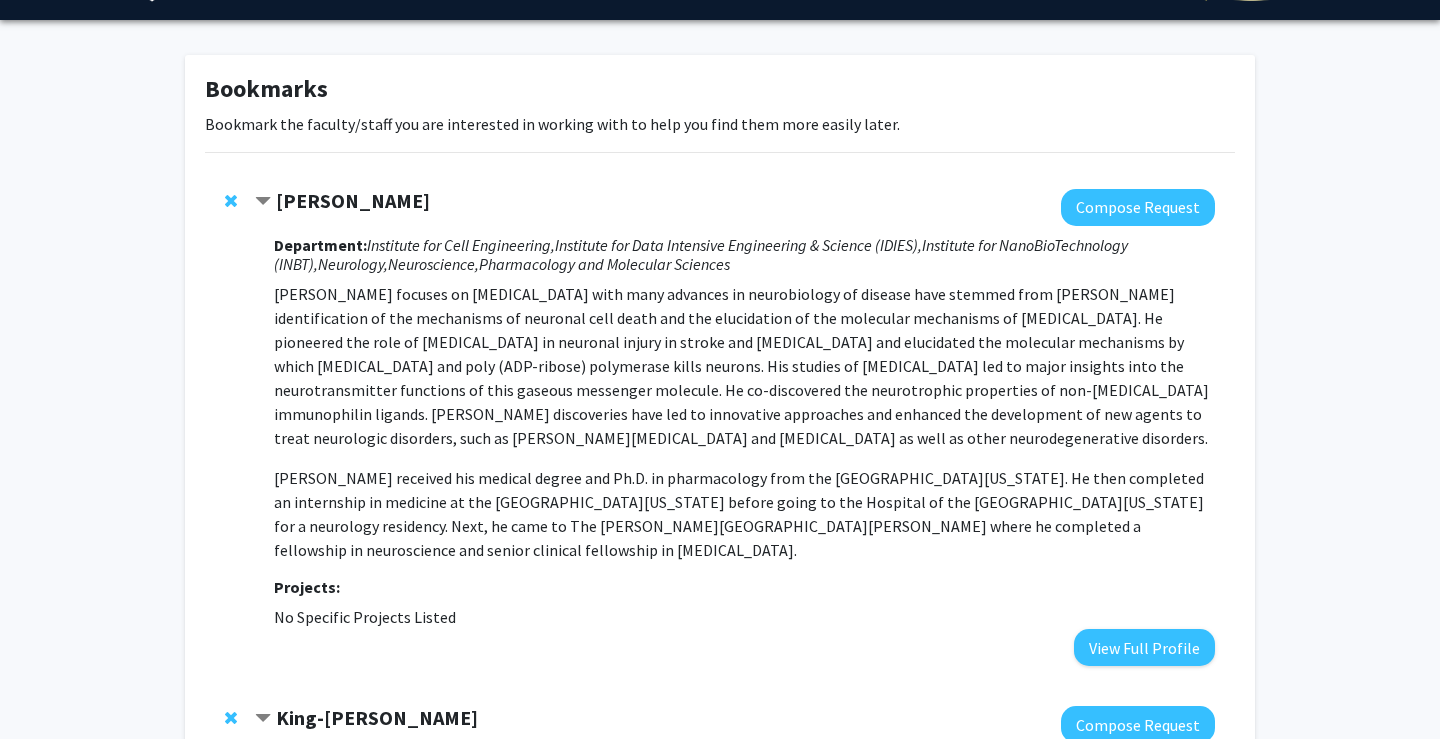 scroll, scrollTop: 93, scrollLeft: 0, axis: vertical 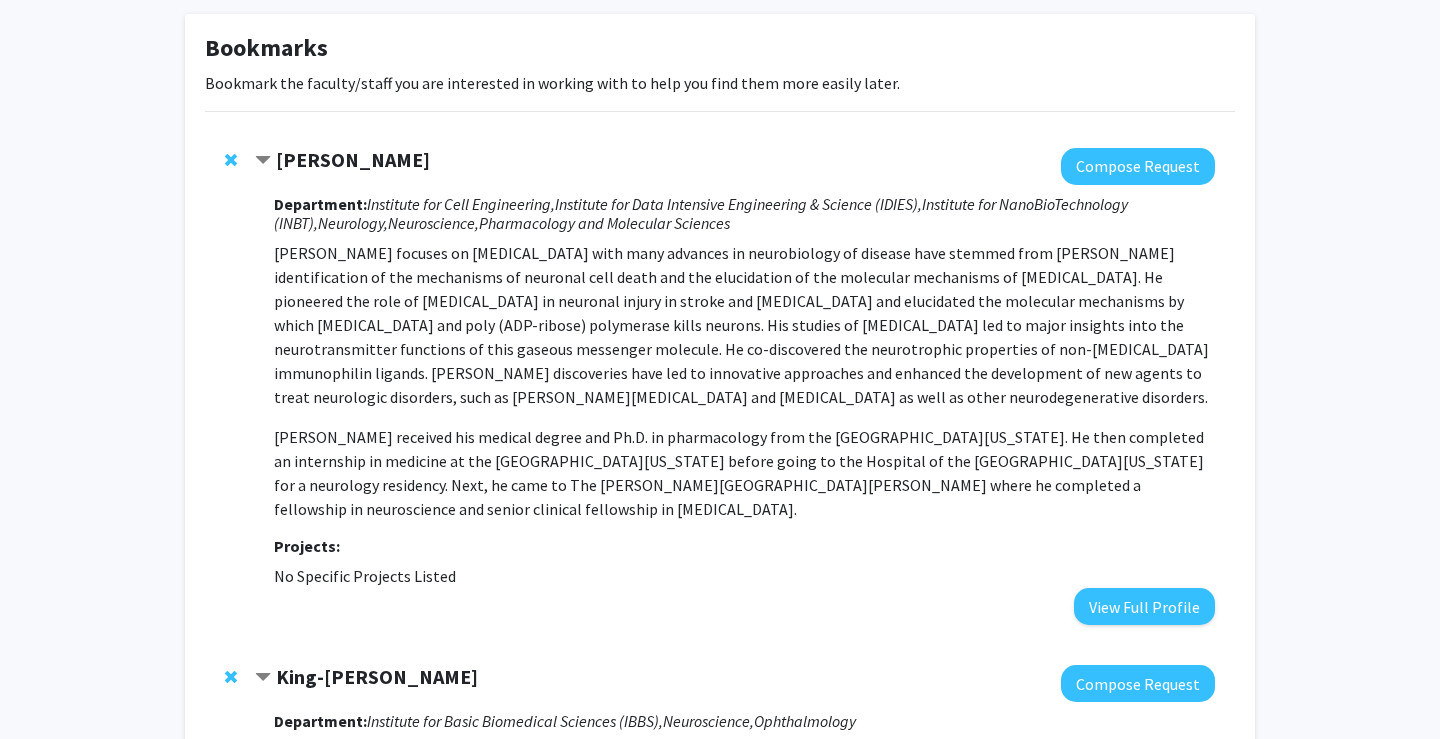 click on "[PERSON_NAME]  Compose Request  Department:  Institute for Cell Engineering,    Institute for Data Intensive Engineering & Science (IDIES),    Institute for NanoBioTechnology (INBT),    Neurology,    Neuroscience,    Pharmacology and Molecular Sciences  [PERSON_NAME] received his medical degree and Ph.D. in pharmacology from the [GEOGRAPHIC_DATA][US_STATE]. He then completed an internship in medicine at the [GEOGRAPHIC_DATA][US_STATE] before going to the Hospital of the [GEOGRAPHIC_DATA][US_STATE] for a neurology residency. Next, he came to The [PERSON_NAME][GEOGRAPHIC_DATA][PERSON_NAME] where he completed a fellowship in neuroscience and senior clinical fellowship in [MEDICAL_DATA]. Projects:  No Specific Projects Listed   View Full Profile" 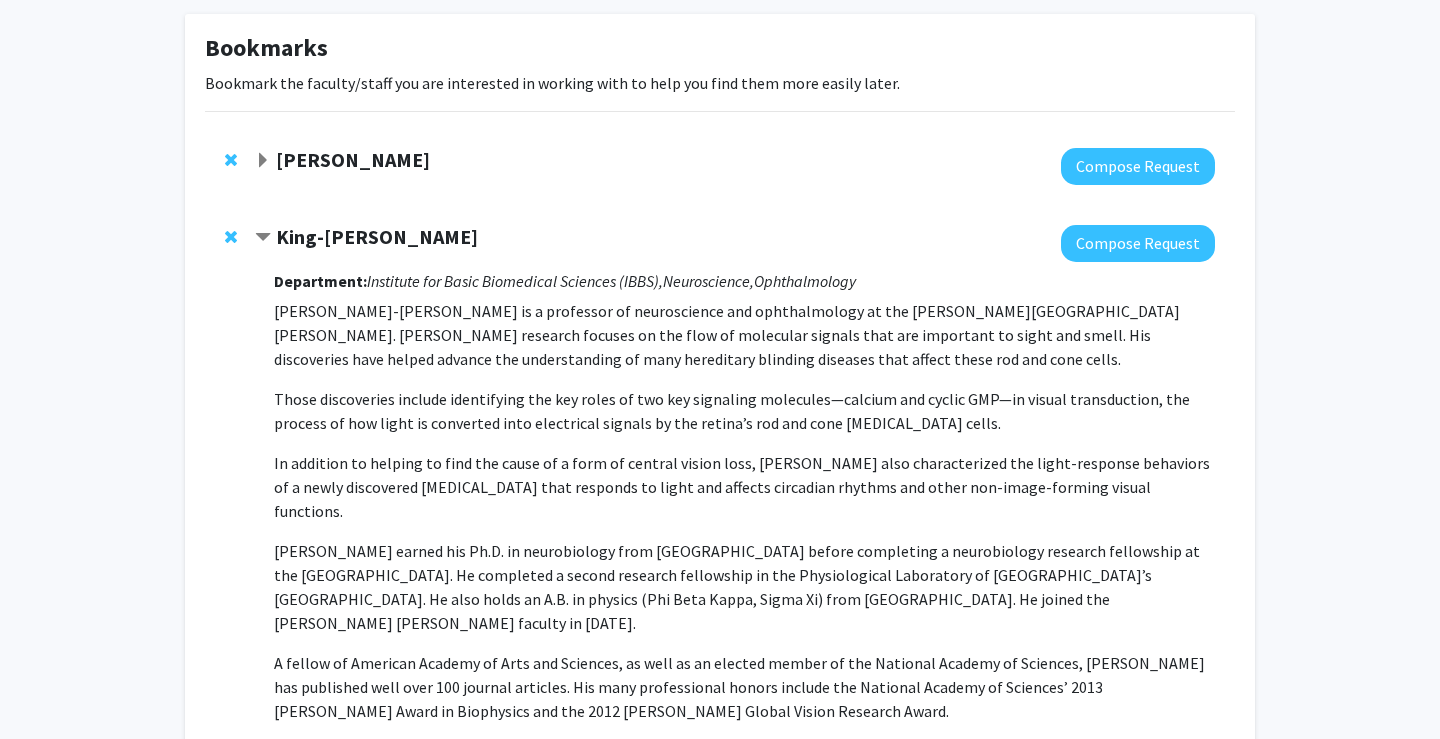 click on "King-[PERSON_NAME]" 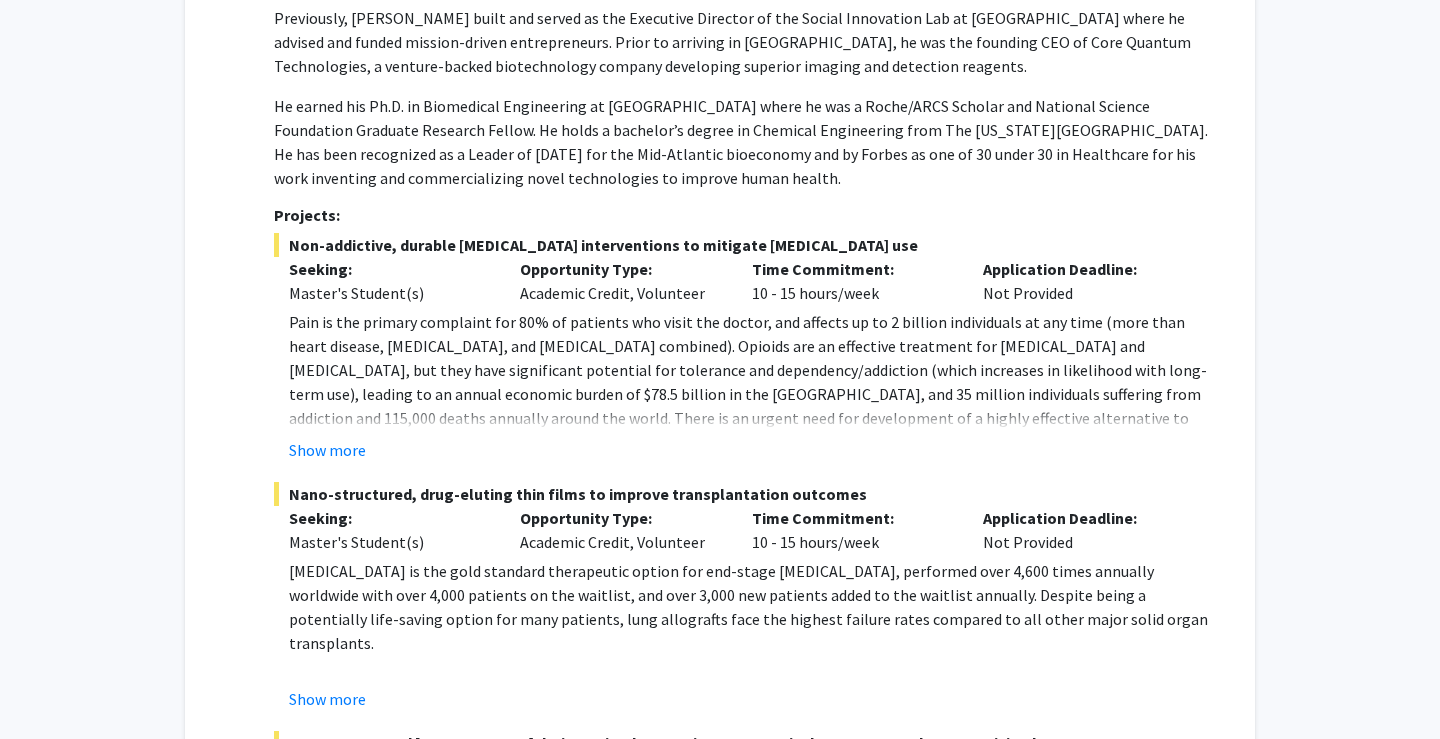 scroll, scrollTop: 944, scrollLeft: 0, axis: vertical 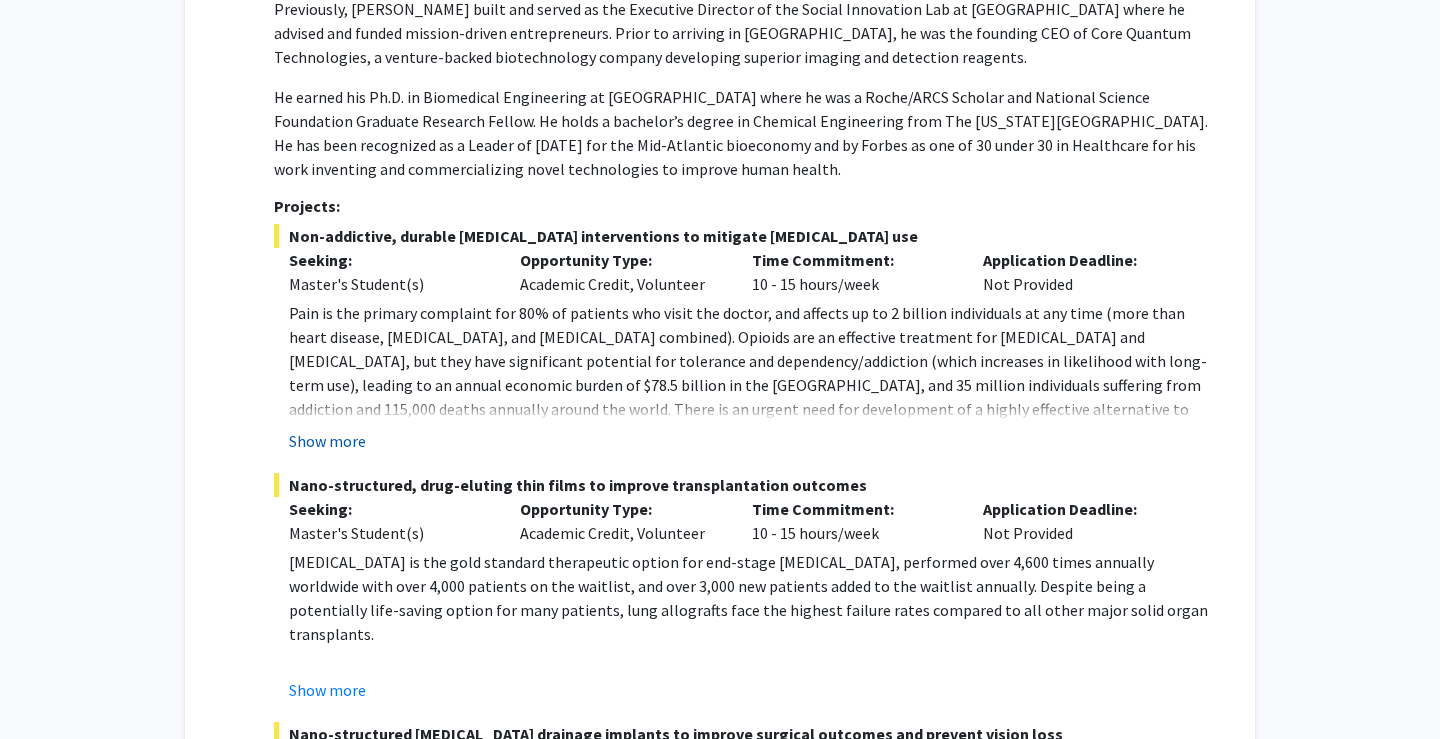 click on "Show more" at bounding box center [327, 441] 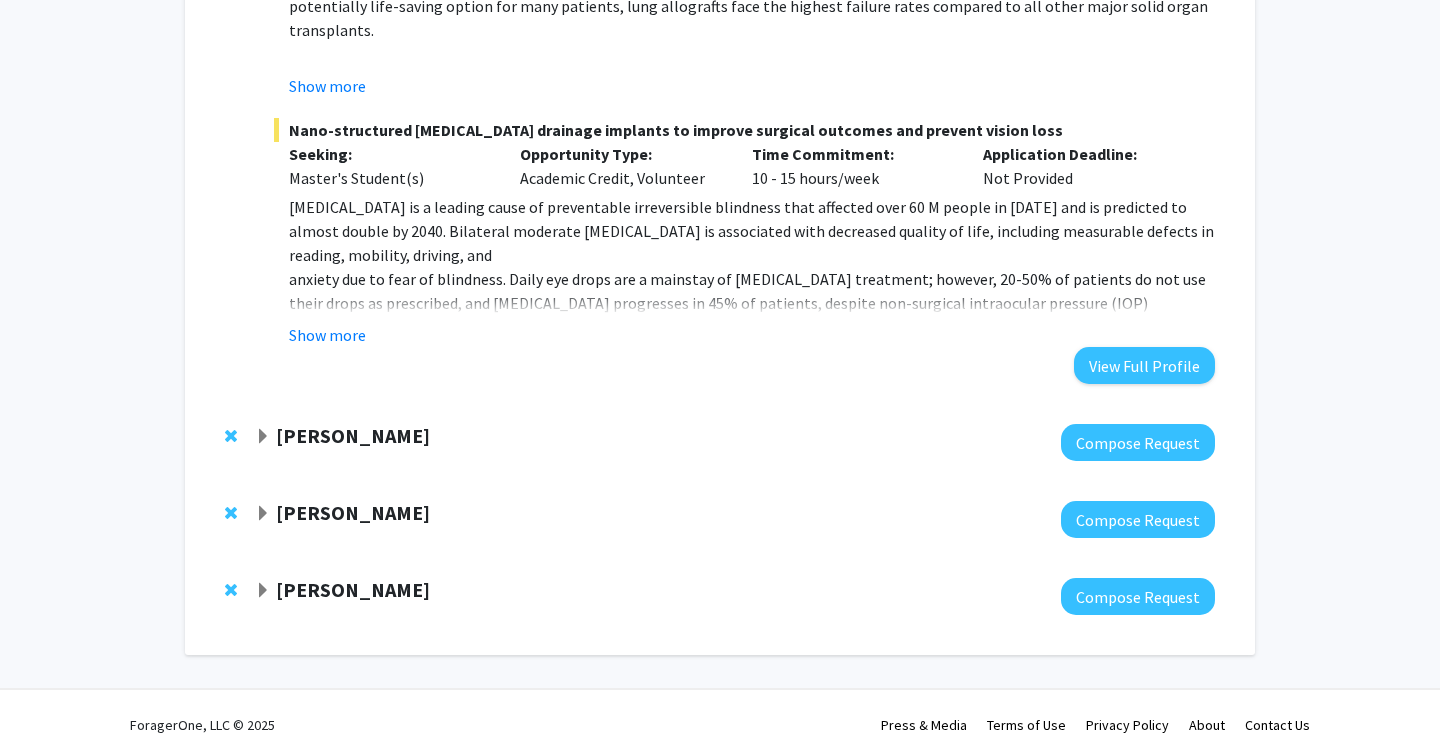 scroll, scrollTop: 1739, scrollLeft: 0, axis: vertical 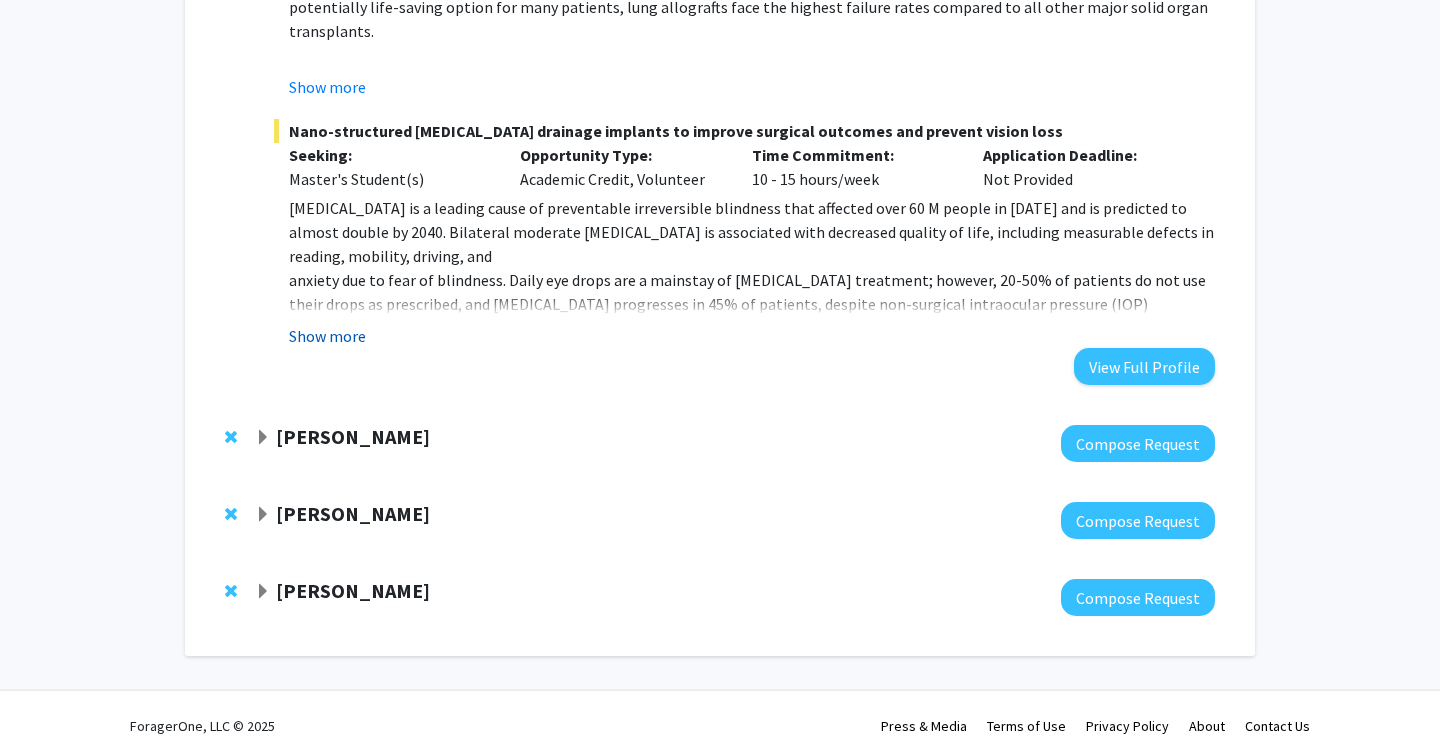 click on "Show more" at bounding box center [327, 336] 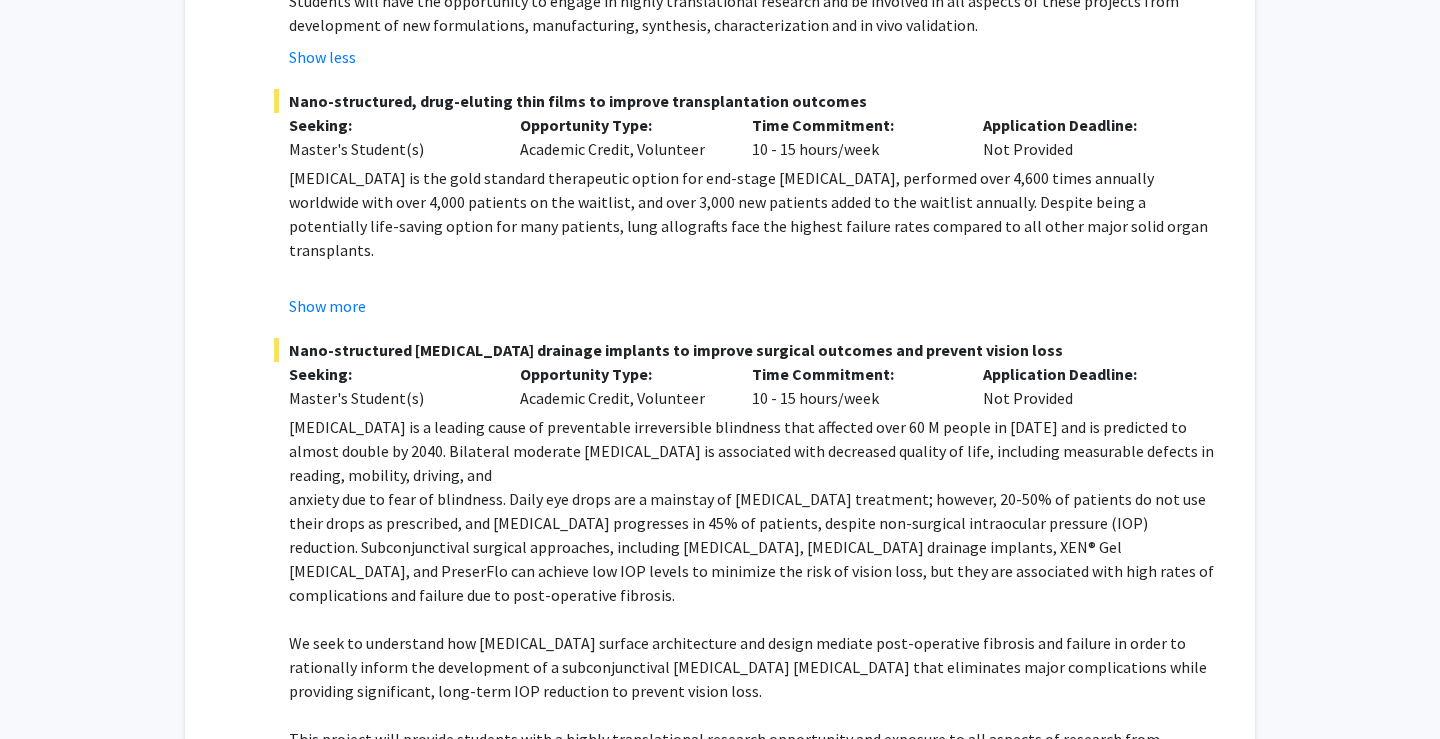scroll, scrollTop: 1430, scrollLeft: 0, axis: vertical 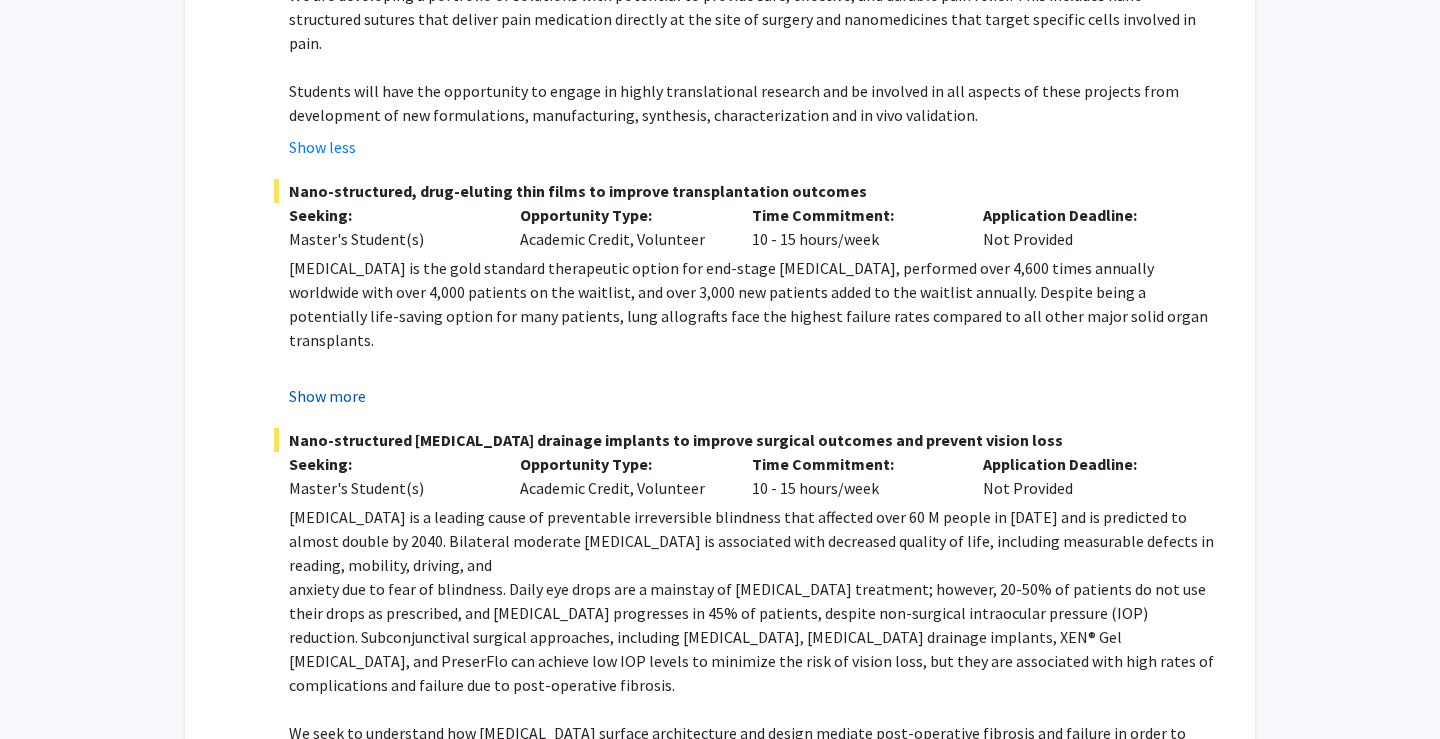 click on "Show more" at bounding box center [327, 396] 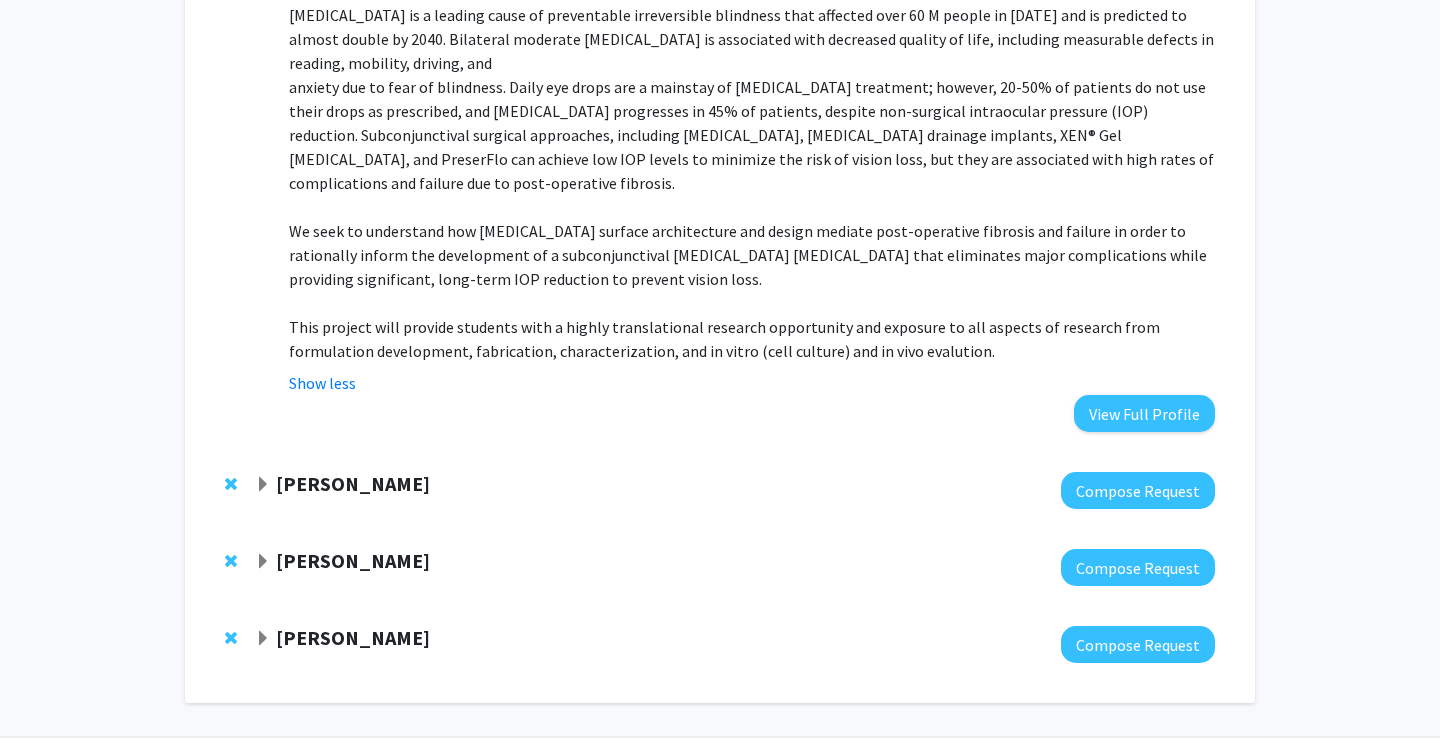 scroll, scrollTop: 2219, scrollLeft: 0, axis: vertical 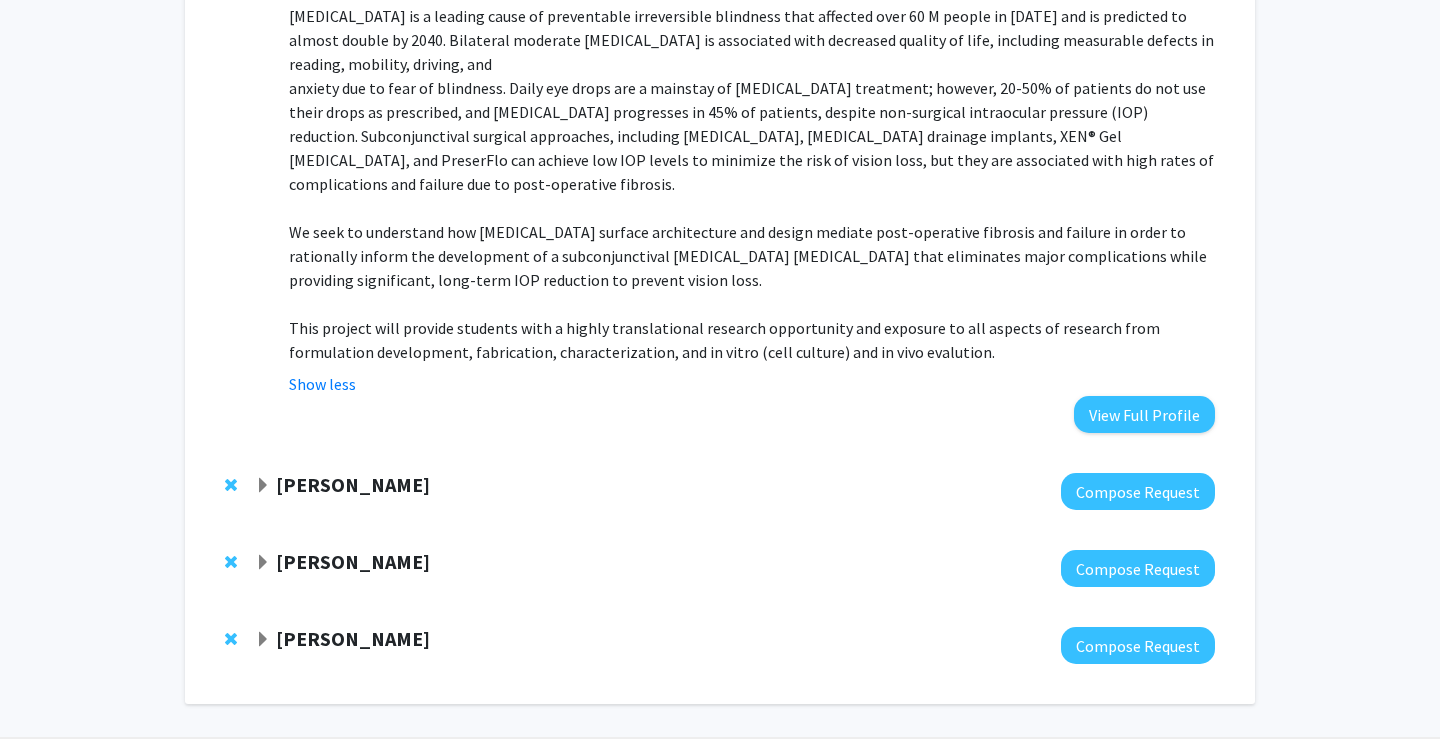 click on "[PERSON_NAME]" 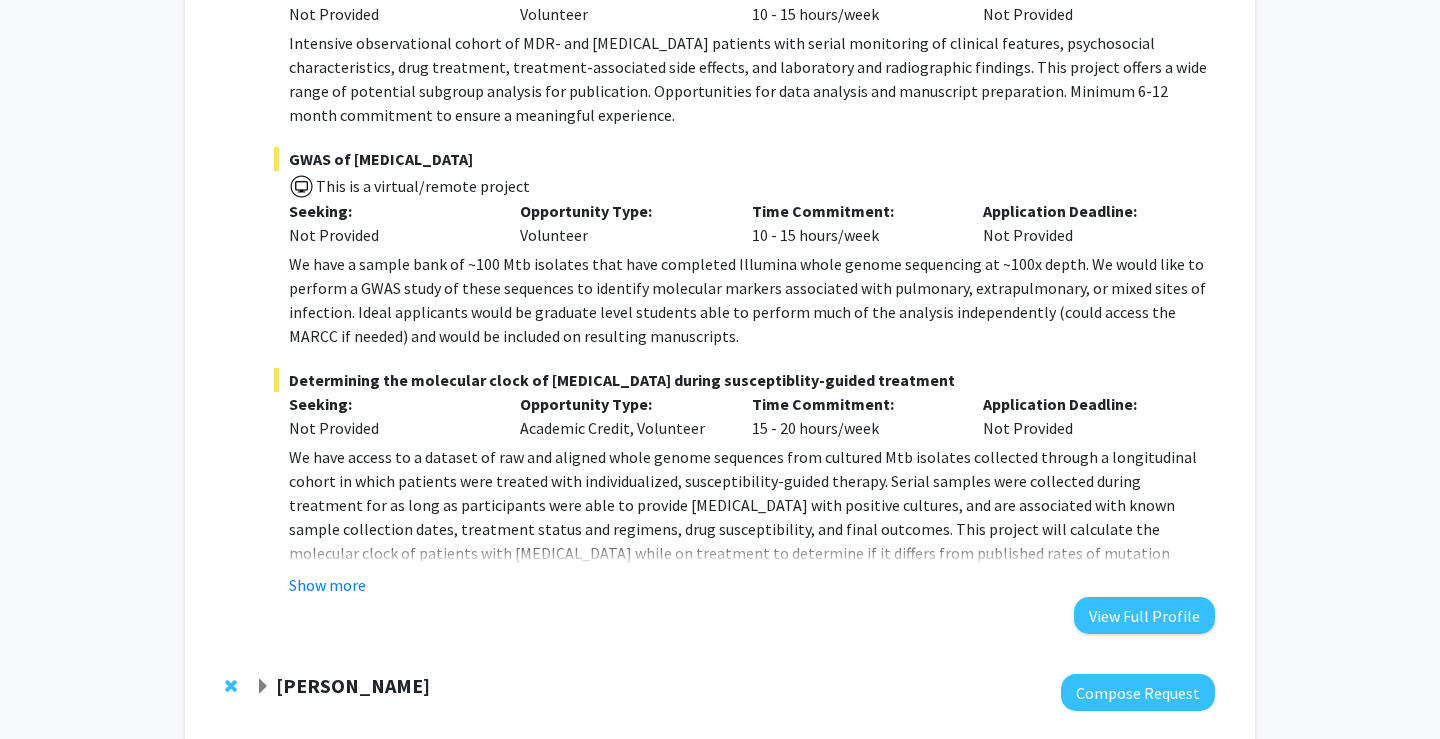 scroll, scrollTop: 3145, scrollLeft: 0, axis: vertical 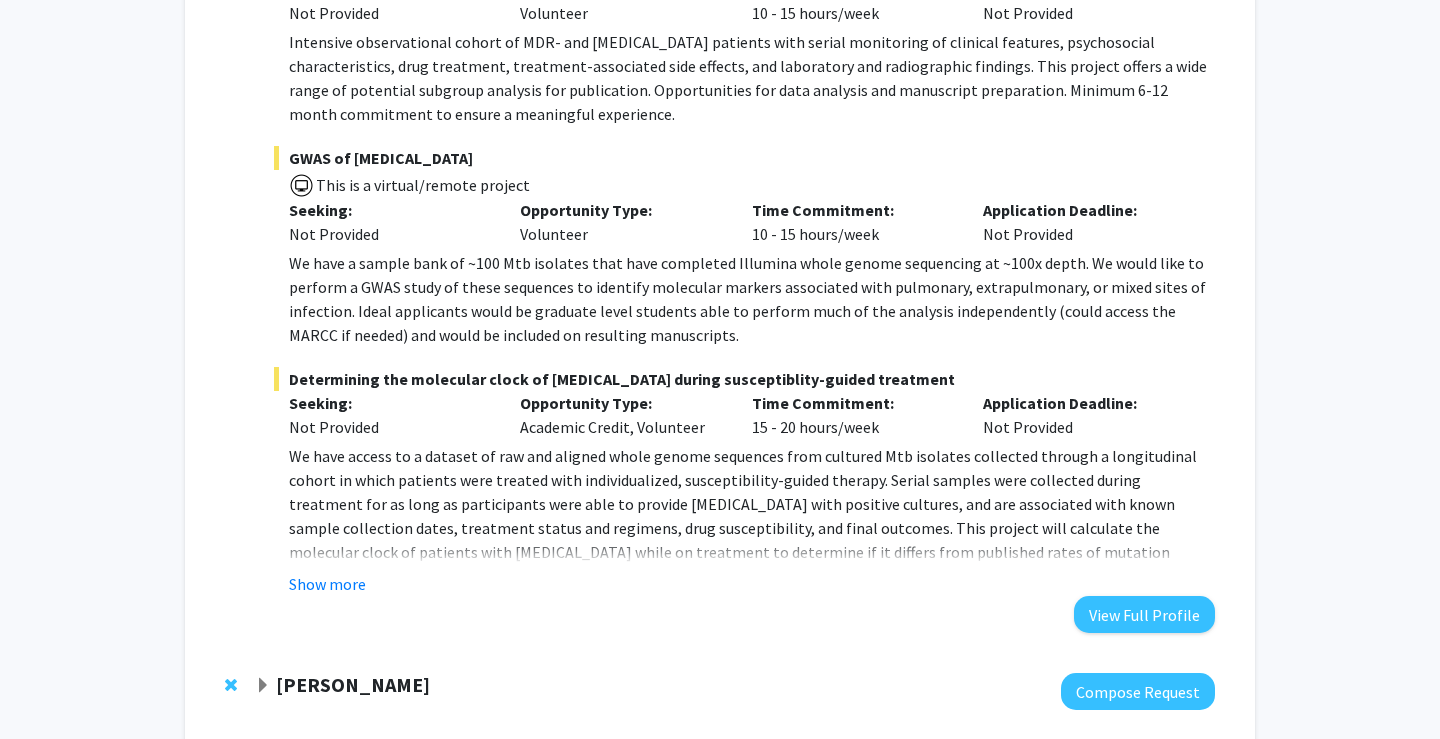 click on "Department:  [MEDICAL_DATA],    Medicine,    Pediatrics  Projects:  [MEDICAL_DATA] MUKT  Seeking: Not Provided Opportunity Type:  Volunteer  Time Commitment:  10 - 15 hours/week  Application Deadline:  Not Provided  Intensive observational cohort of MDR- and [MEDICAL_DATA] patients with serial monitoring of clinical features, psychosocial characteristics, drug treatment, treatment-associated side effects, and laboratory and radiographic findings. This project offers a wide range of potential subgroup analysis for publication. Opportunities for data analysis and manuscript preparation. Minimum 6-12 month commitment to ensure a meaningful experience.  GWAS of [MEDICAL_DATA]   This is a virtual/remote project  Seeking: Not Provided Opportunity Type:  Volunteer  Time Commitment:  10 - 15 hours/week  Application Deadline:  Not Provided   Determining the molecular clock of [MEDICAL_DATA] during susceptiblity-guided treatment  Seeking: Not Provided Opportunity Type:  Academic Credit, Volunteer  Time Commitment: Show more" at bounding box center [744, 108] 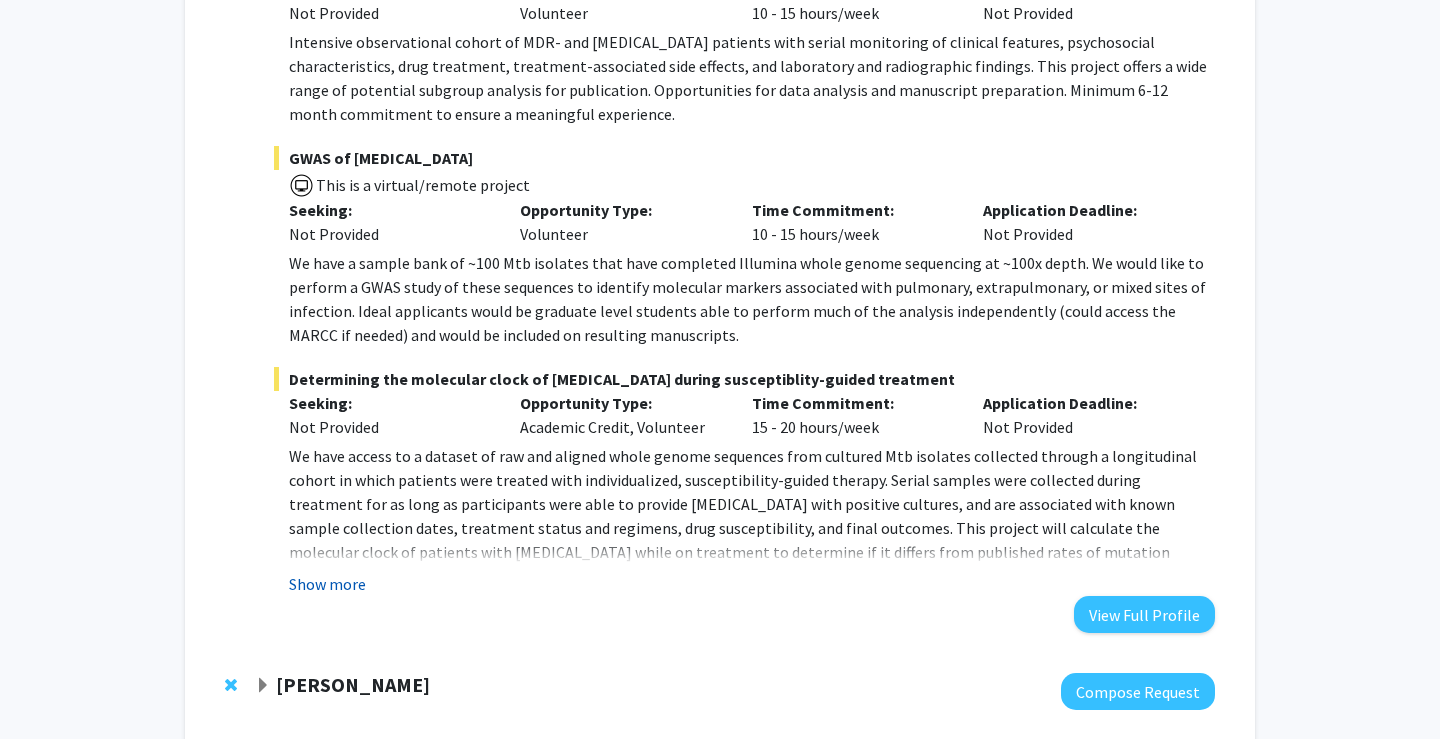 click on "Show more" at bounding box center (327, 584) 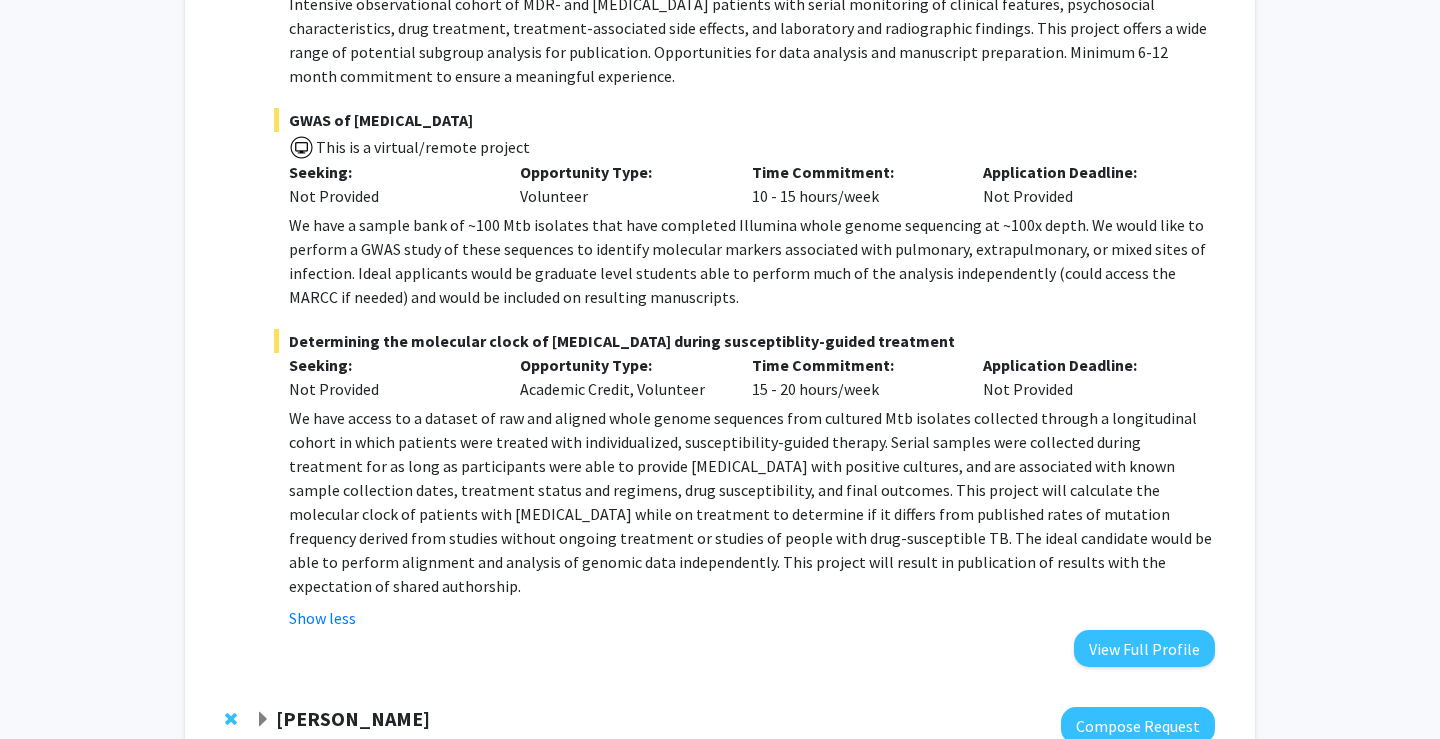 scroll, scrollTop: 3188, scrollLeft: 0, axis: vertical 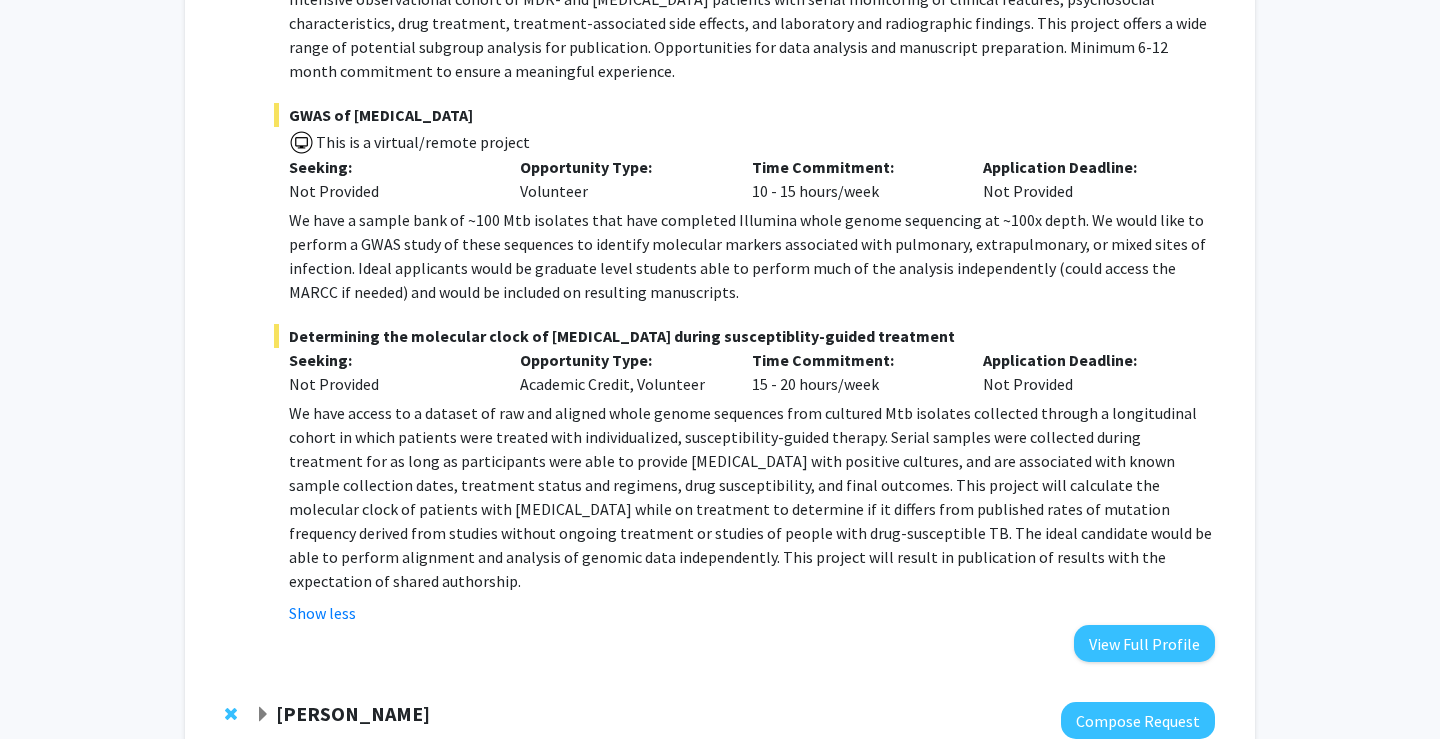 click on "[PERSON_NAME]" 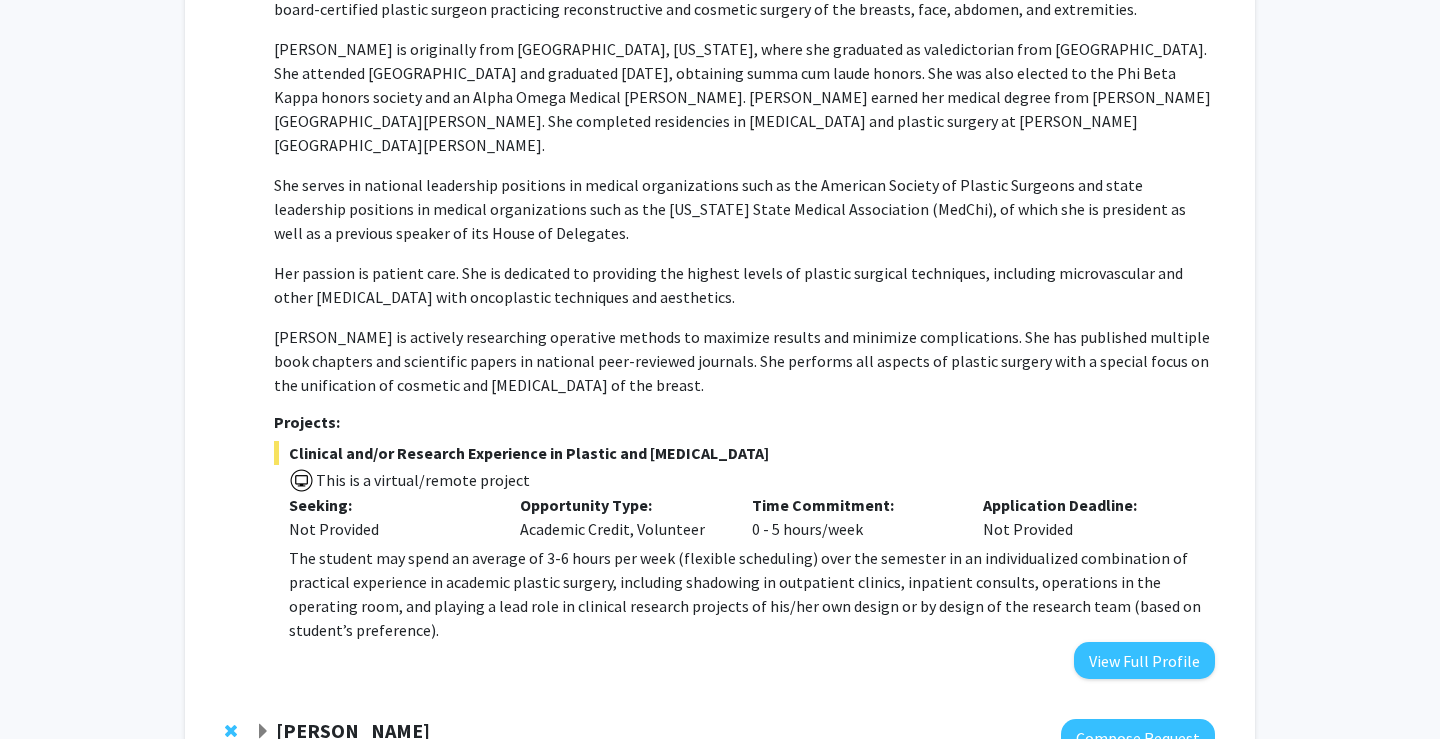 scroll, scrollTop: 3996, scrollLeft: 0, axis: vertical 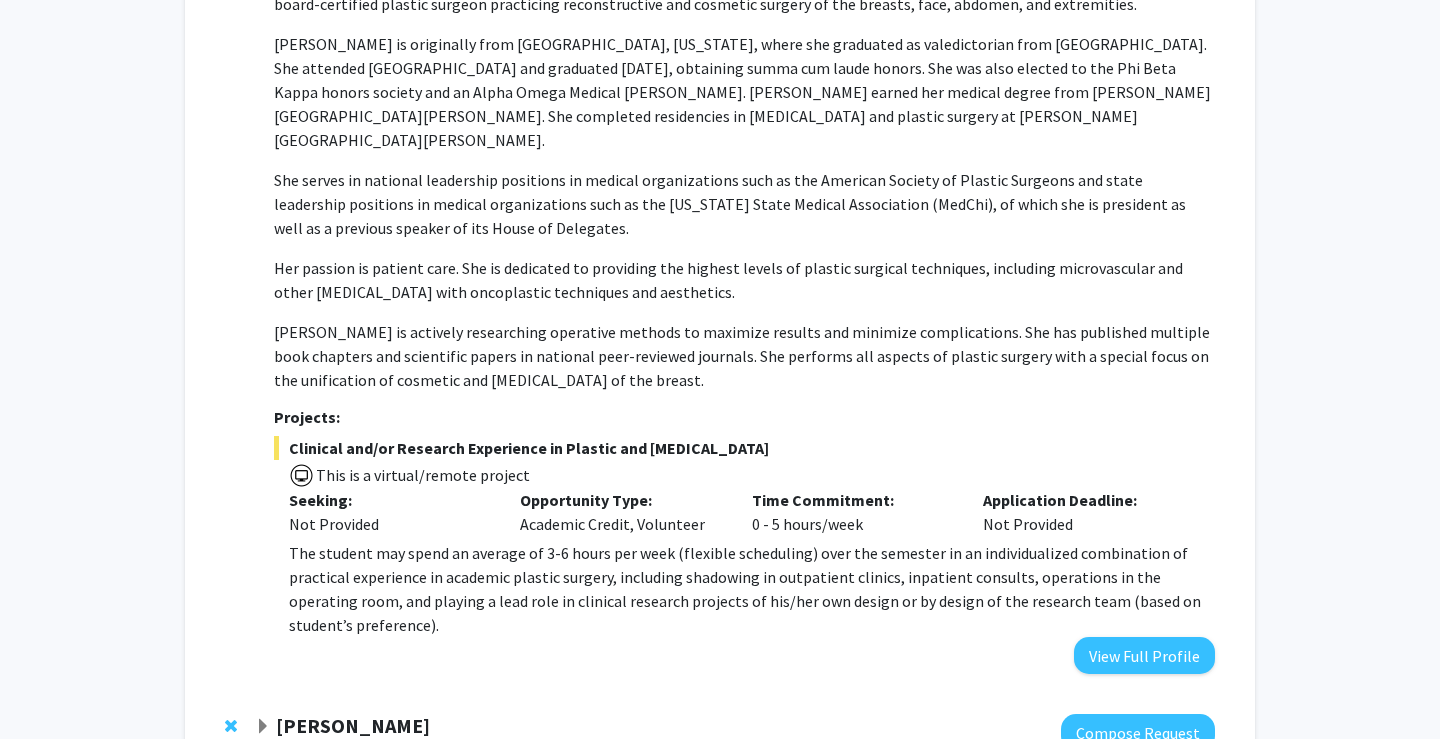 click on "[PERSON_NAME]" 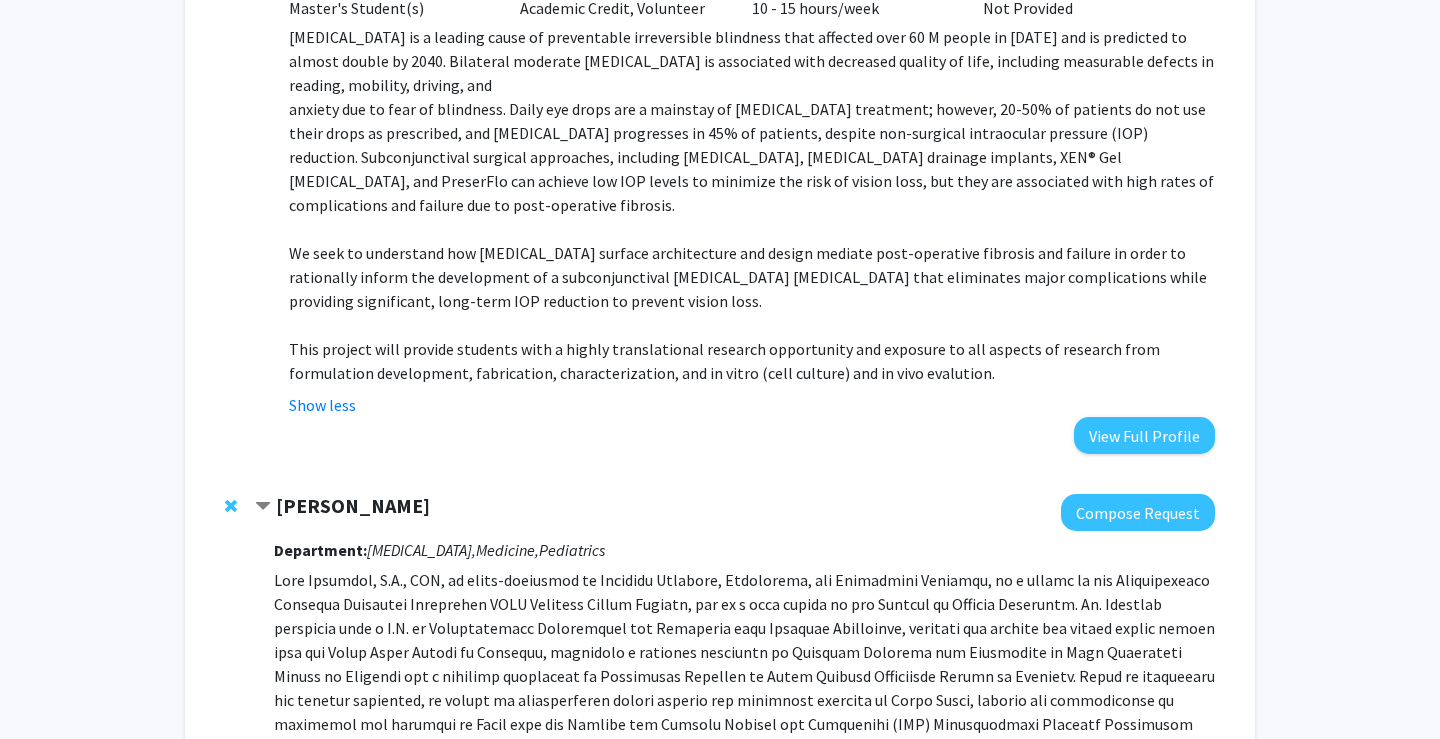 scroll, scrollTop: 2435, scrollLeft: 0, axis: vertical 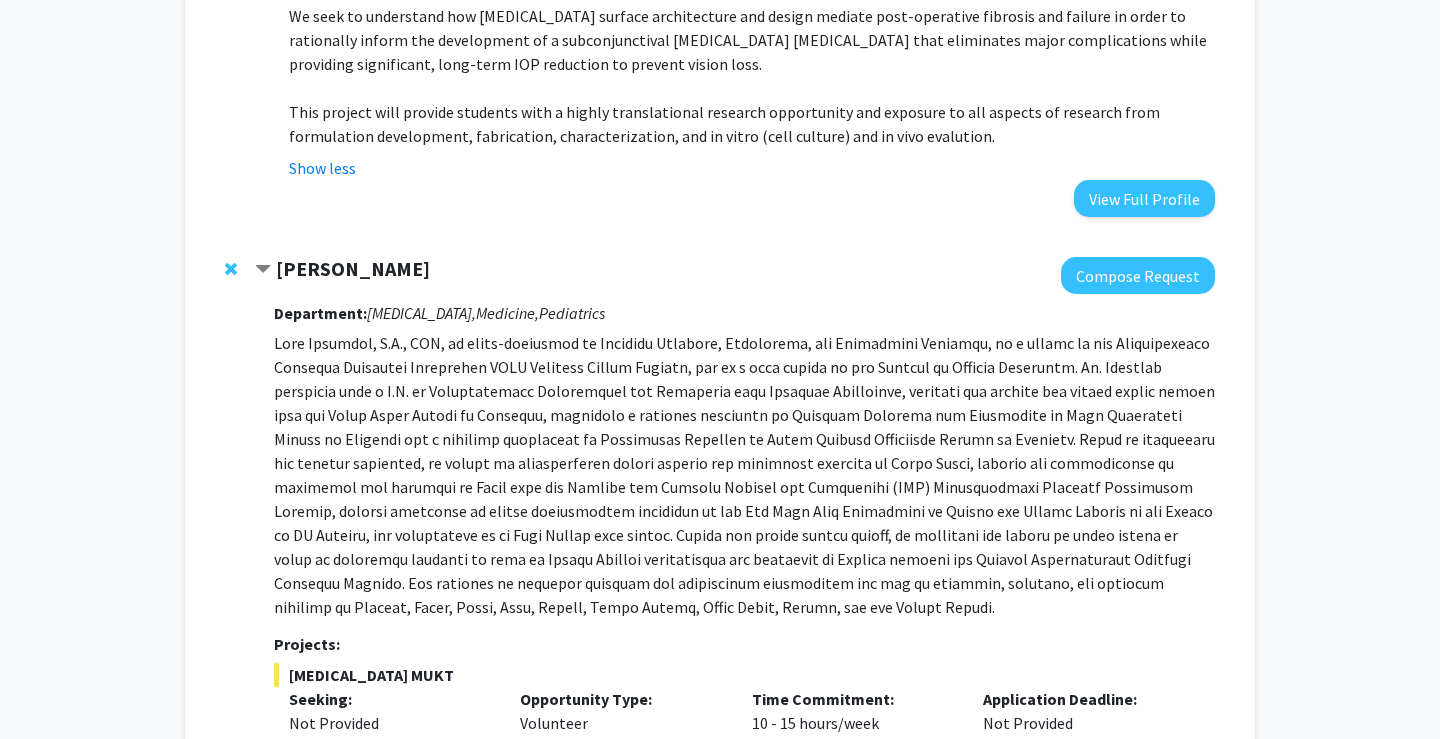 click on "[PERSON_NAME]" 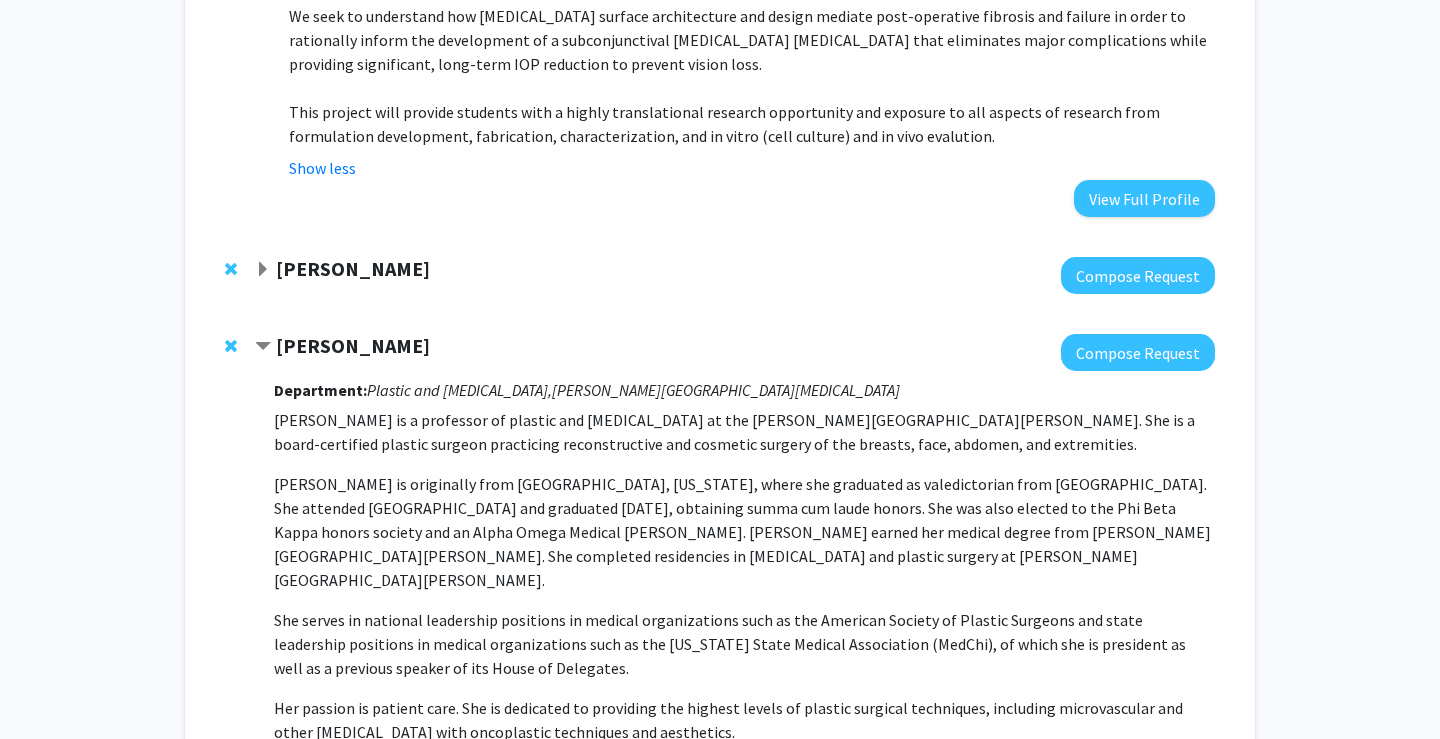 click on "[PERSON_NAME]" 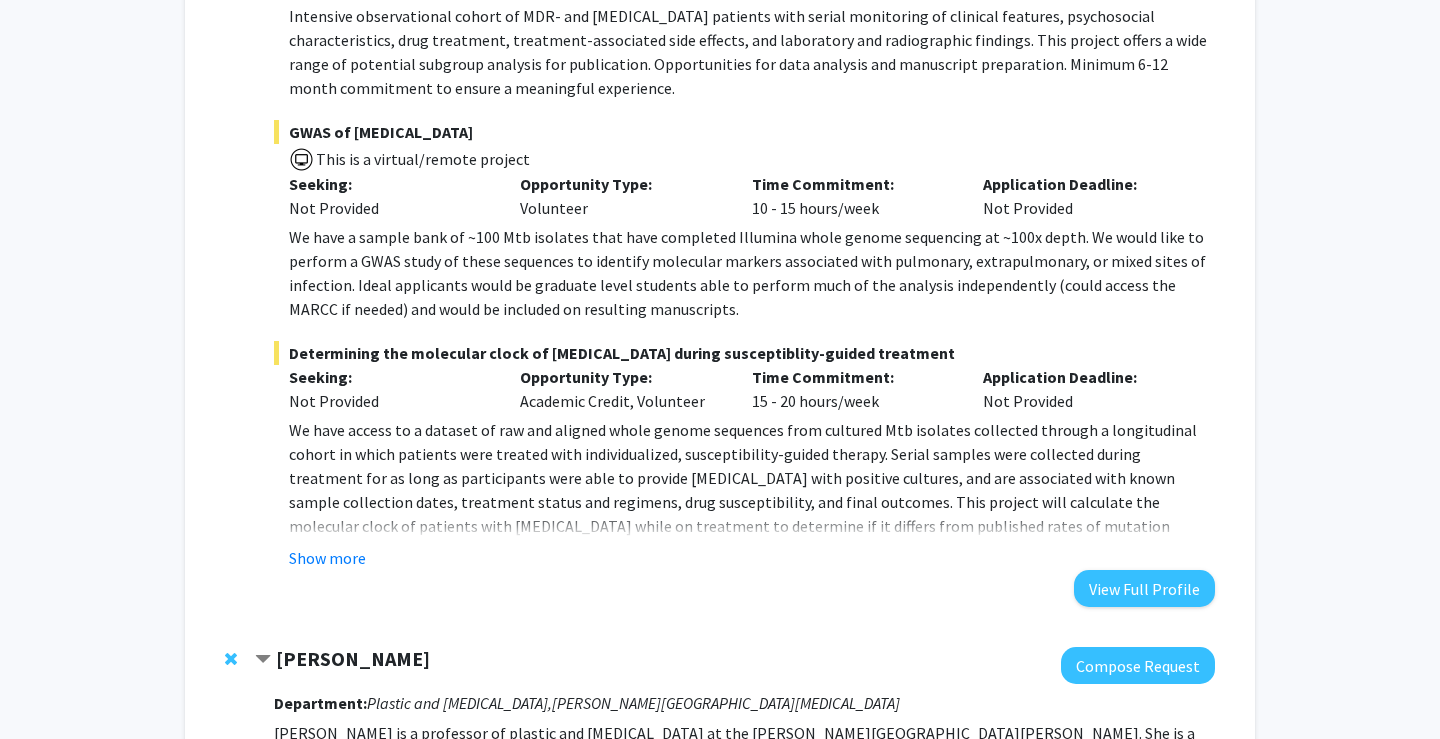 scroll, scrollTop: 3253, scrollLeft: 0, axis: vertical 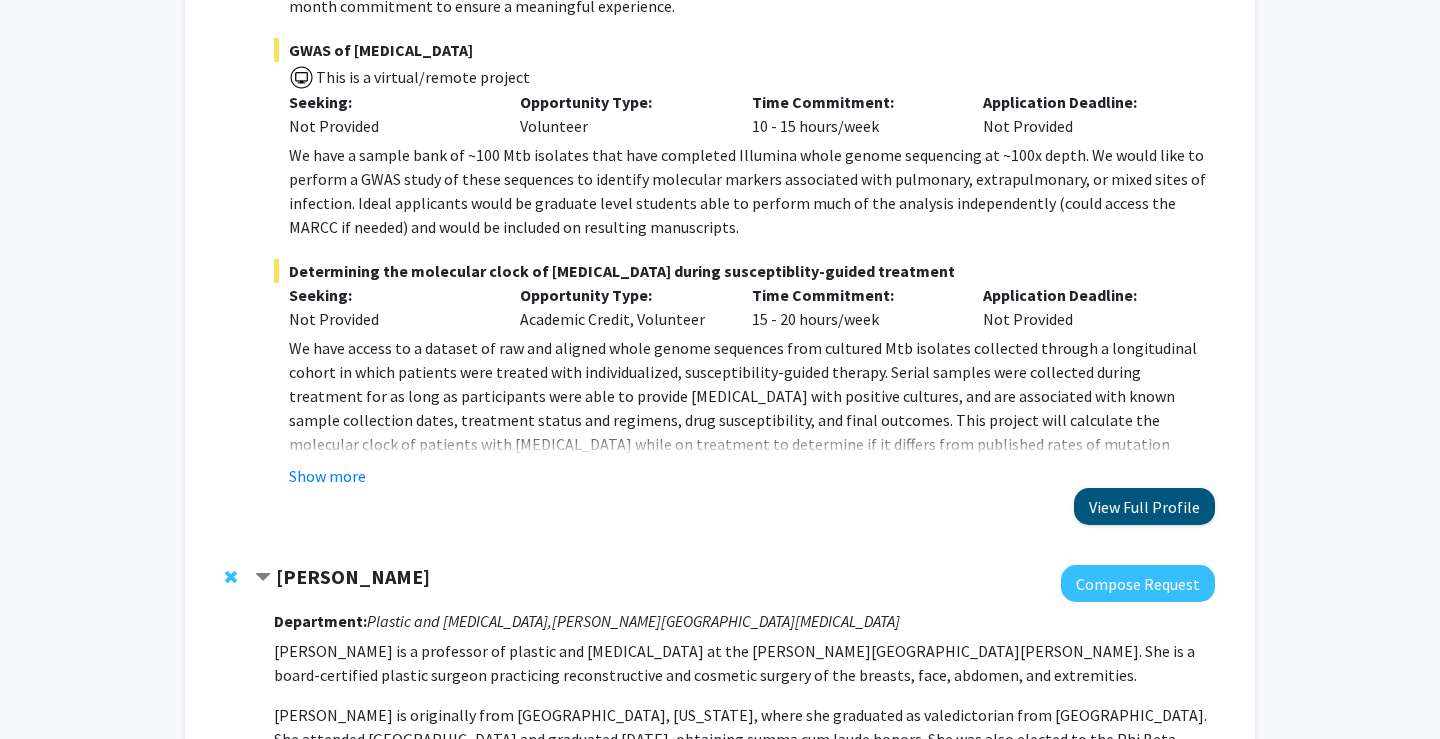 click on "View Full Profile" at bounding box center (1144, 506) 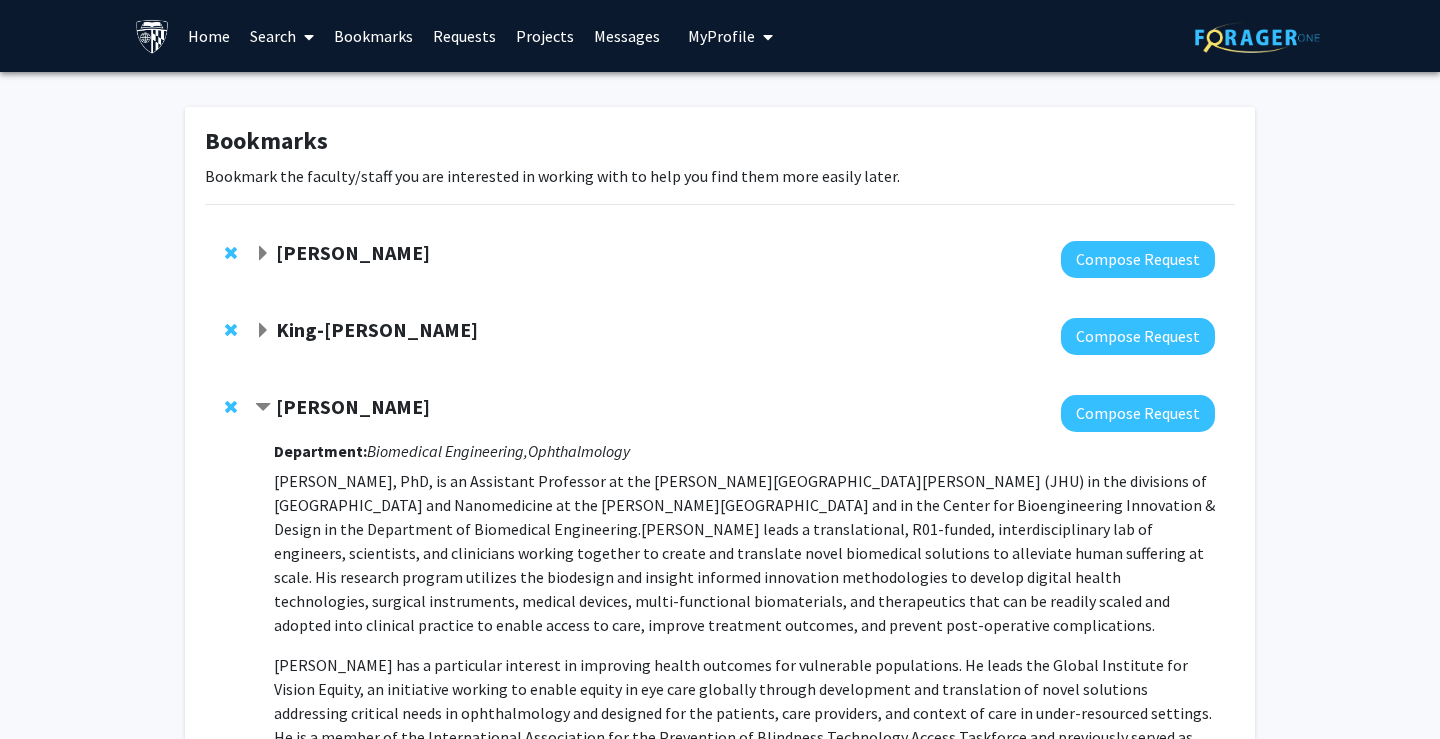 scroll, scrollTop: 0, scrollLeft: 0, axis: both 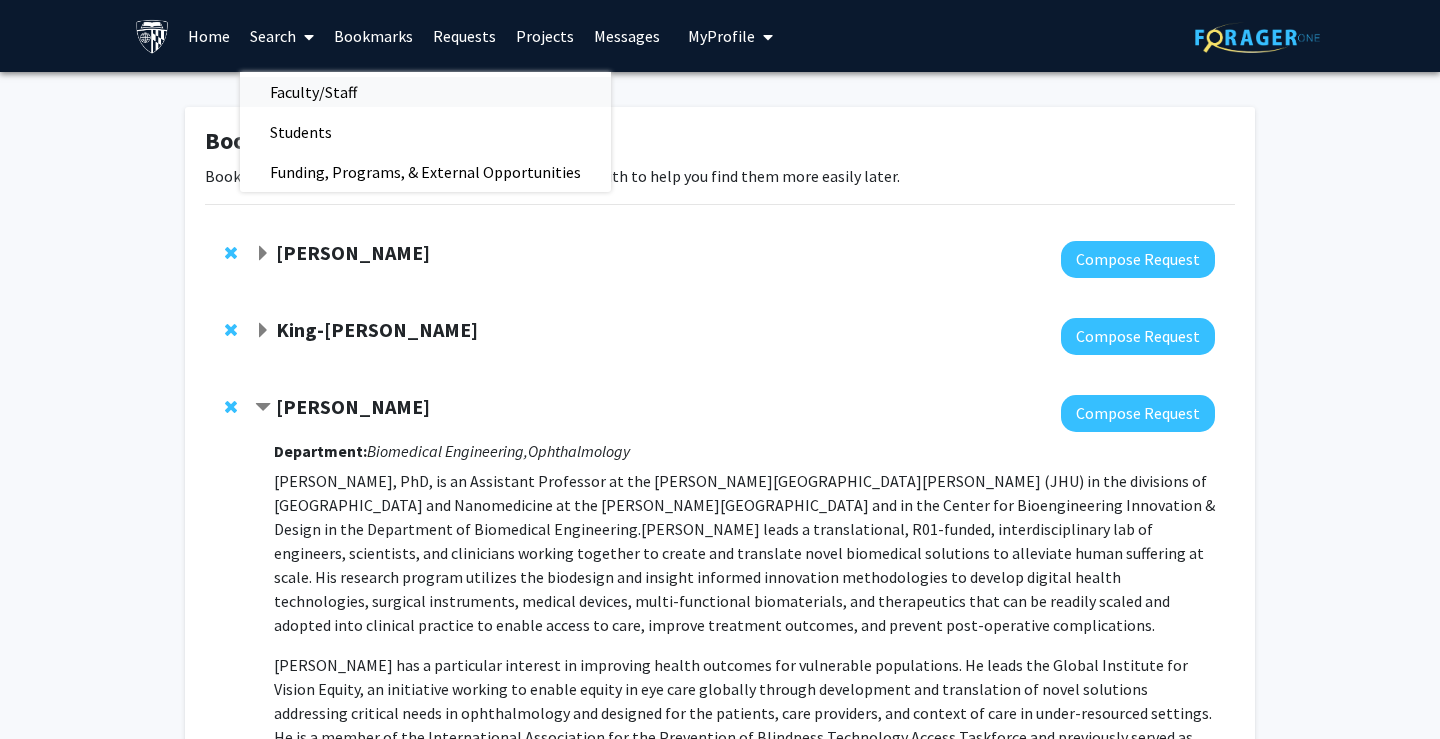 click on "Faculty/Staff" at bounding box center (313, 92) 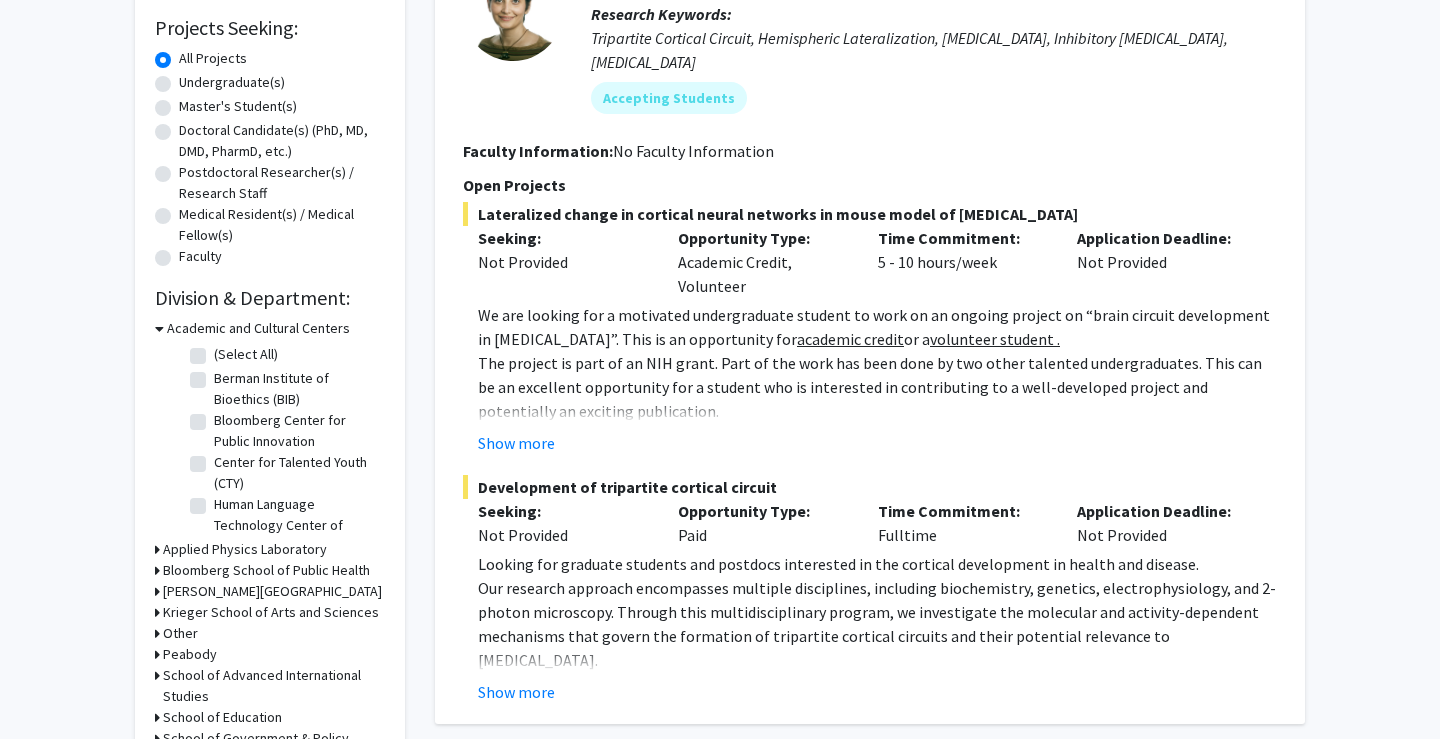 scroll, scrollTop: 422, scrollLeft: 0, axis: vertical 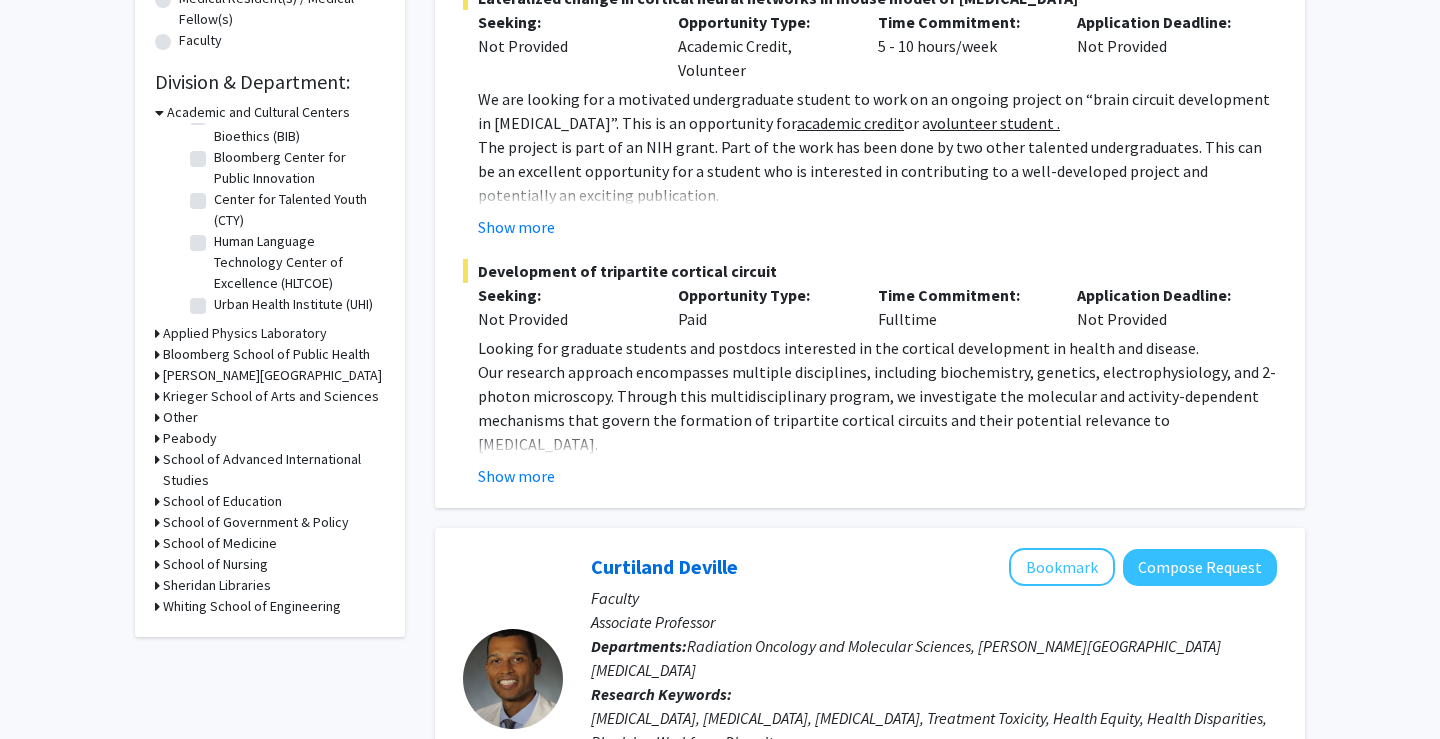 click on "Krieger School of Arts and Sciences" at bounding box center (271, 396) 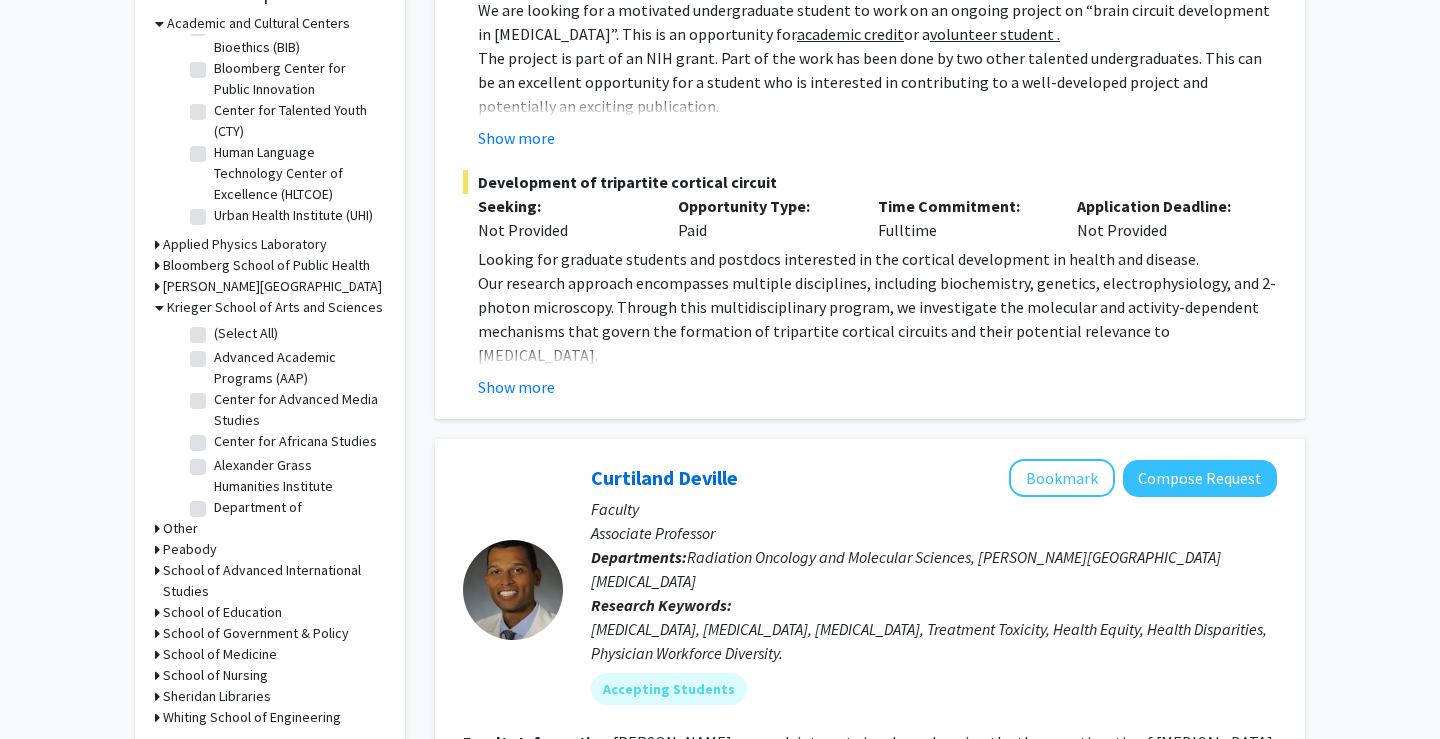 scroll, scrollTop: 638, scrollLeft: 0, axis: vertical 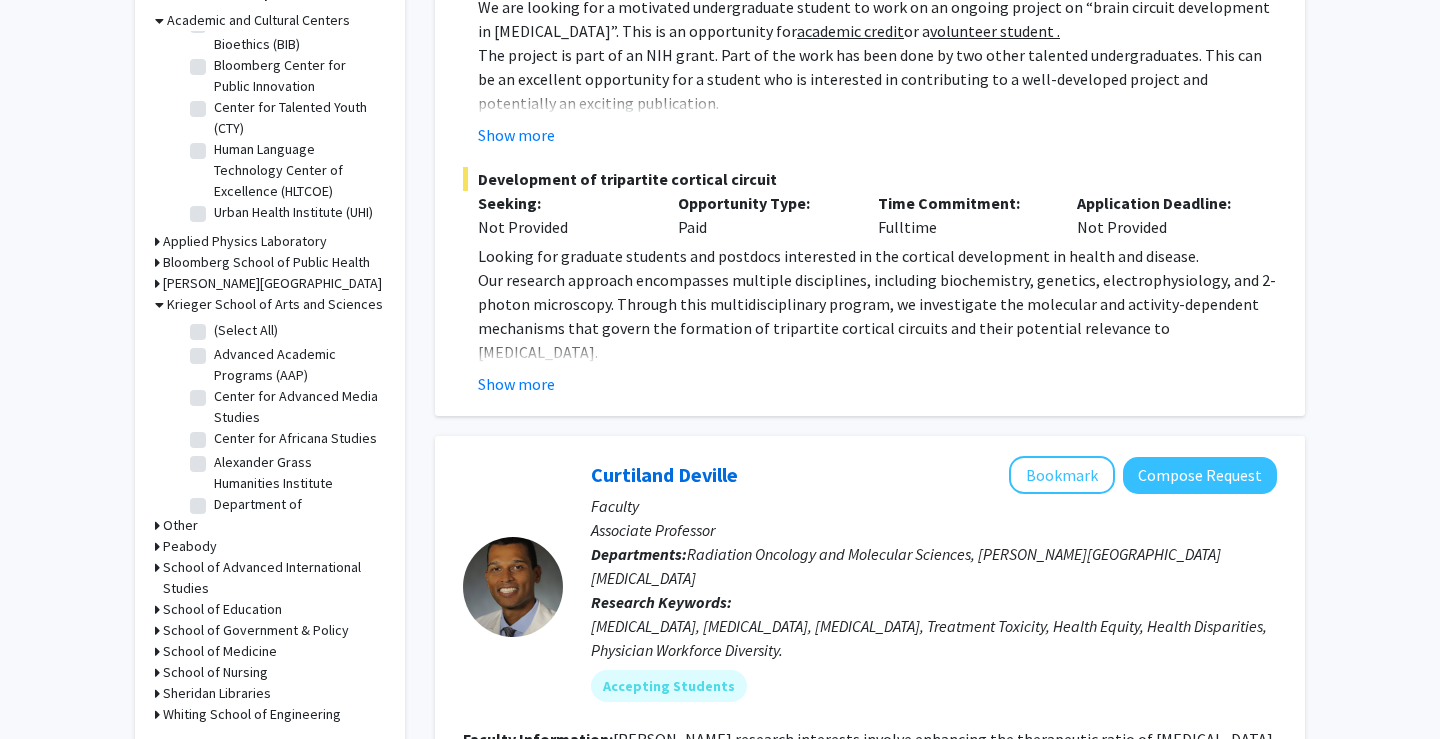 click on "Advanced Academic Programs (AAP)" 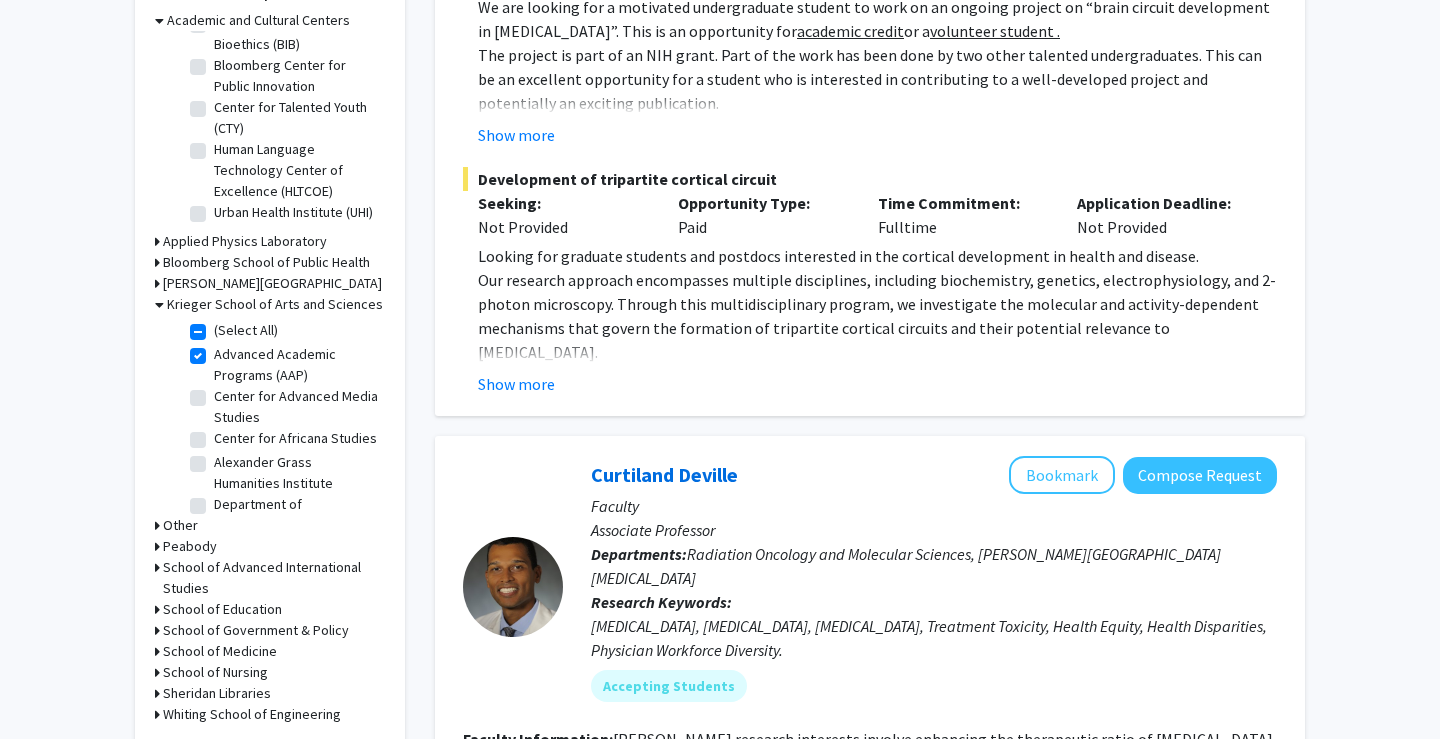 checkbox on "true" 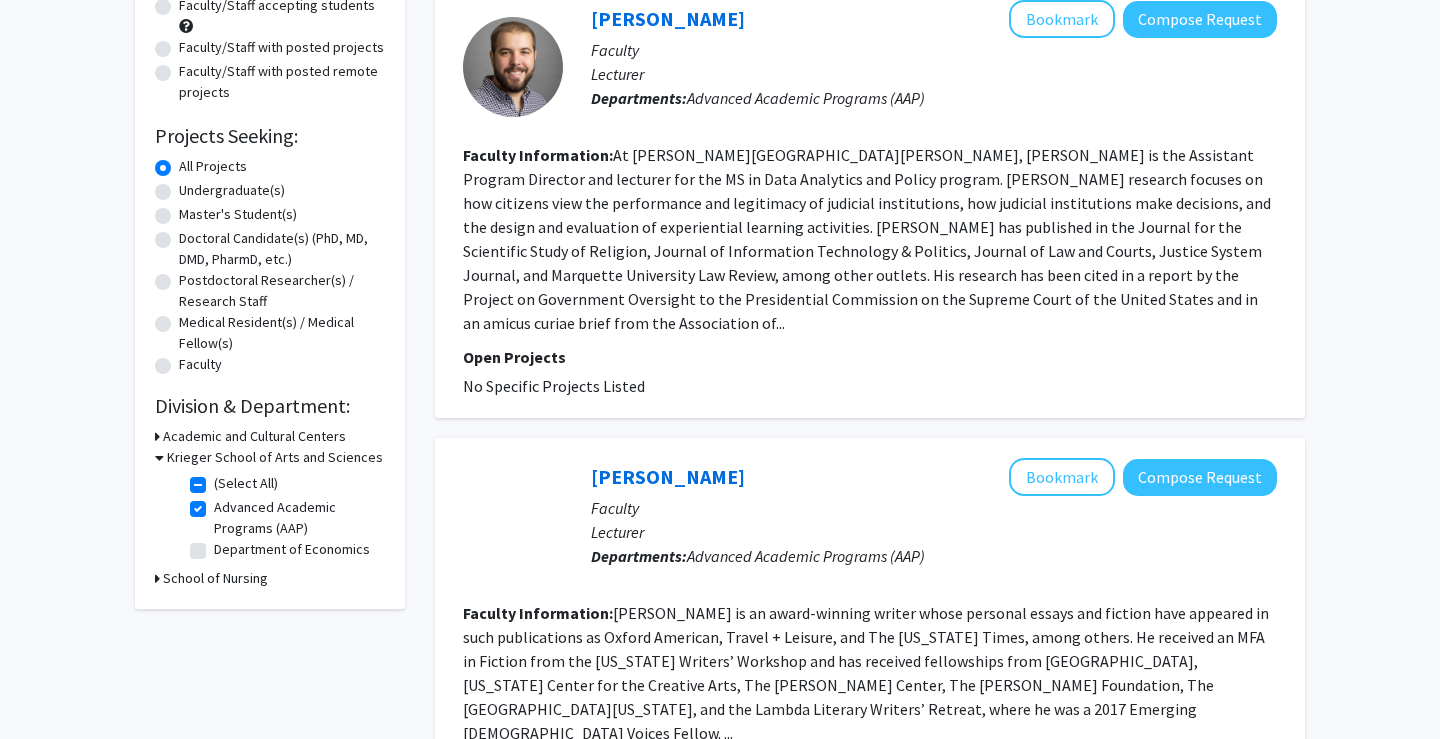 scroll, scrollTop: 229, scrollLeft: 0, axis: vertical 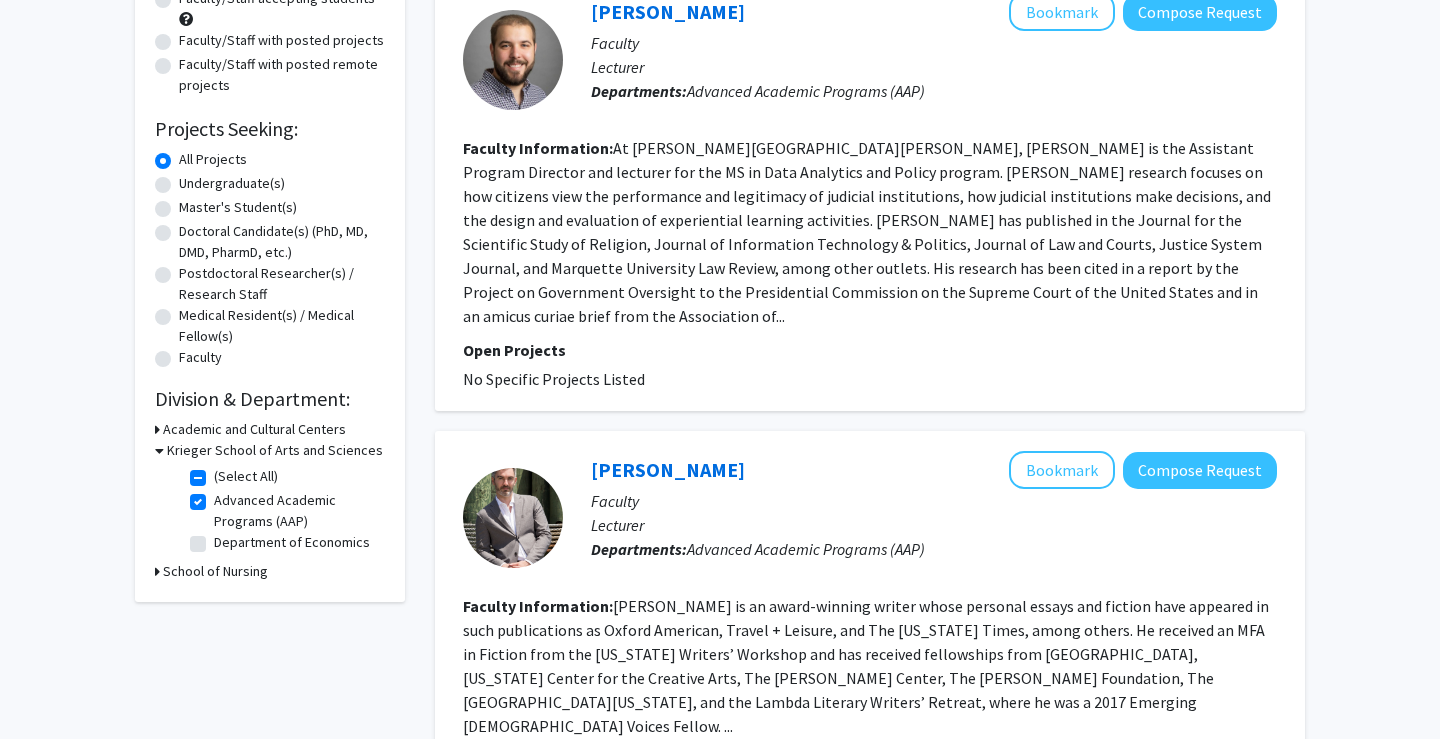 click on "(Select All)" 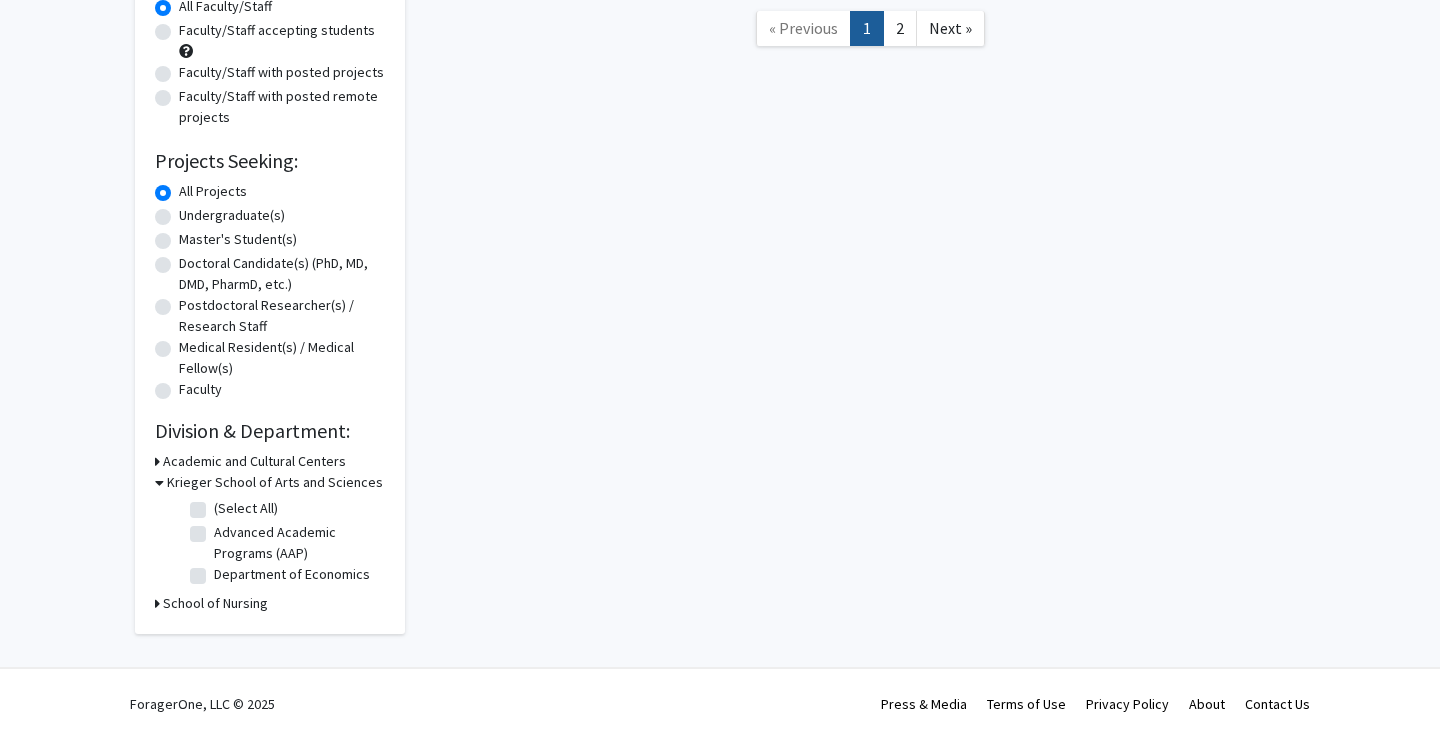 checkbox on "false" 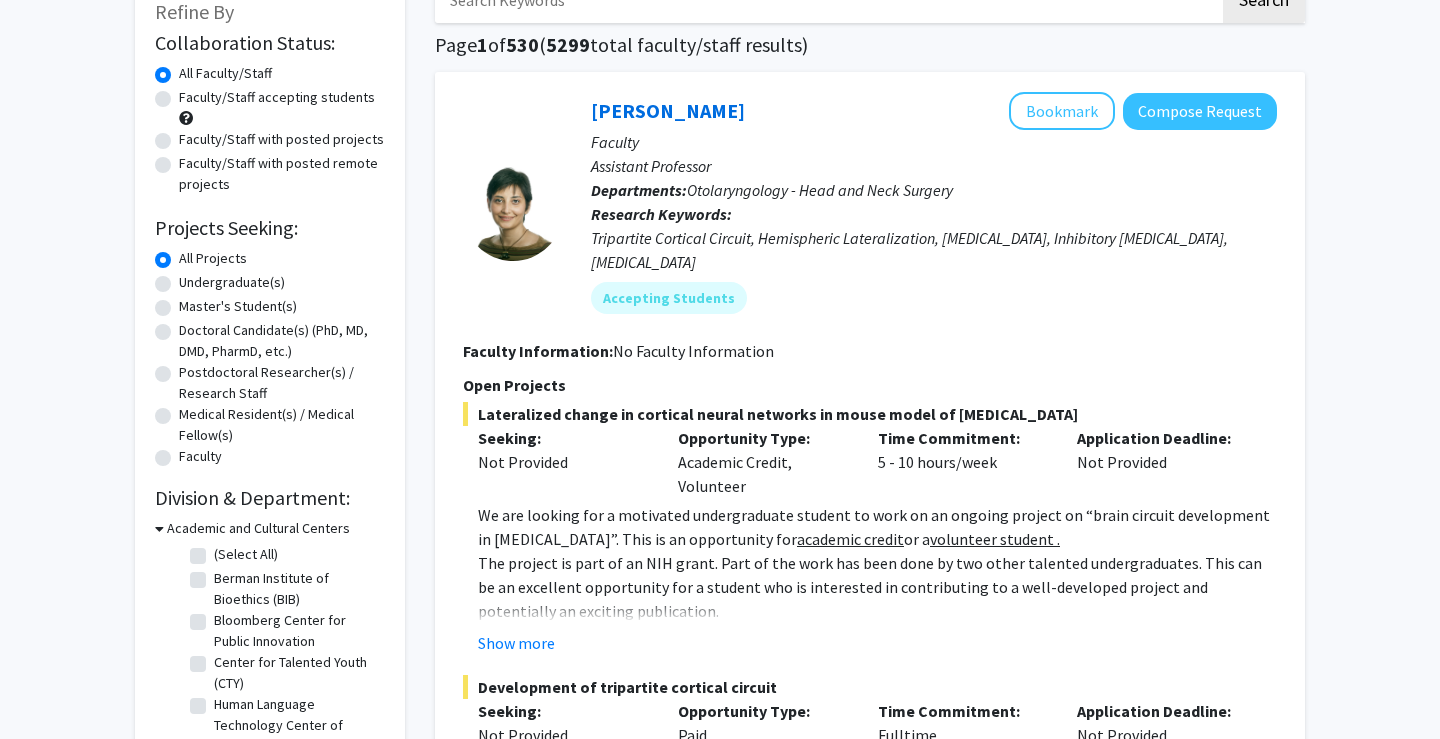 scroll, scrollTop: 131, scrollLeft: 0, axis: vertical 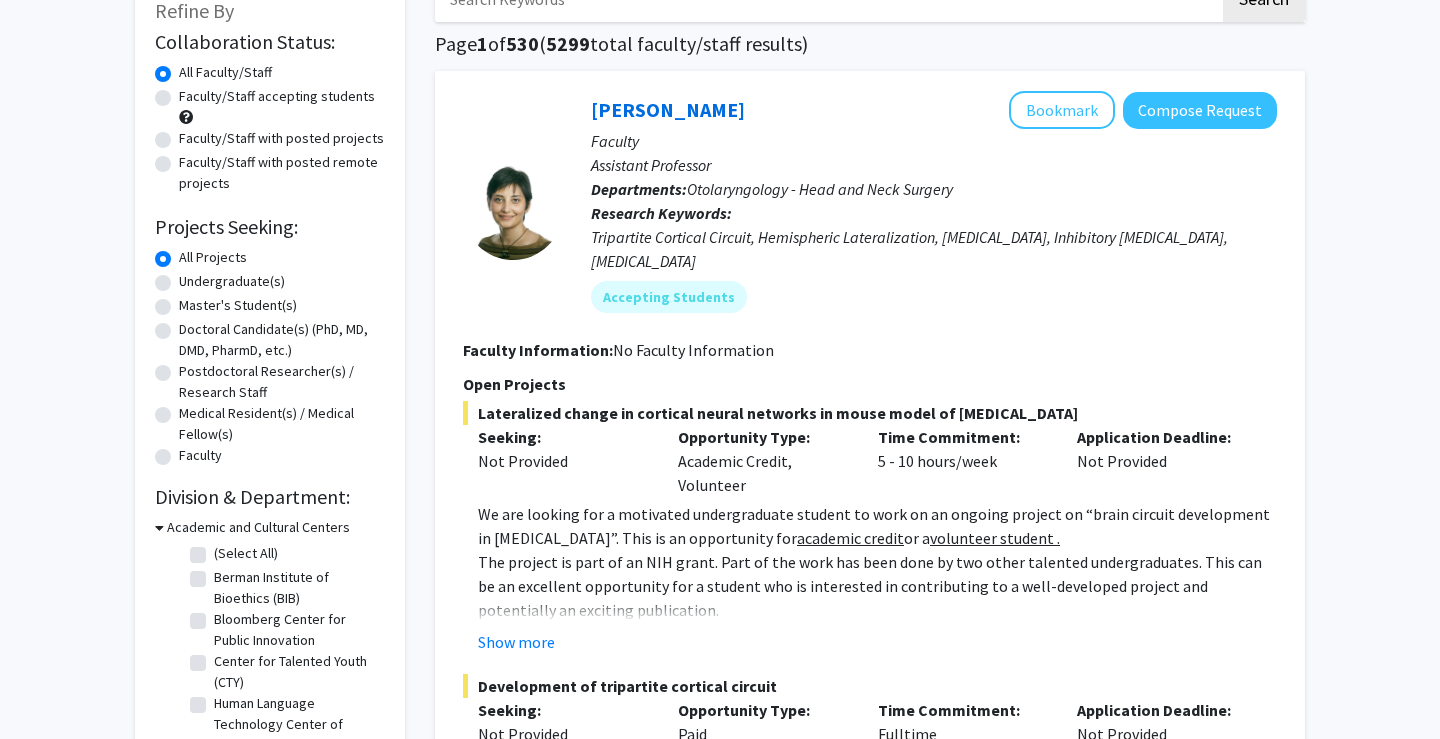 click on "Academic and Cultural Centers" at bounding box center [258, 527] 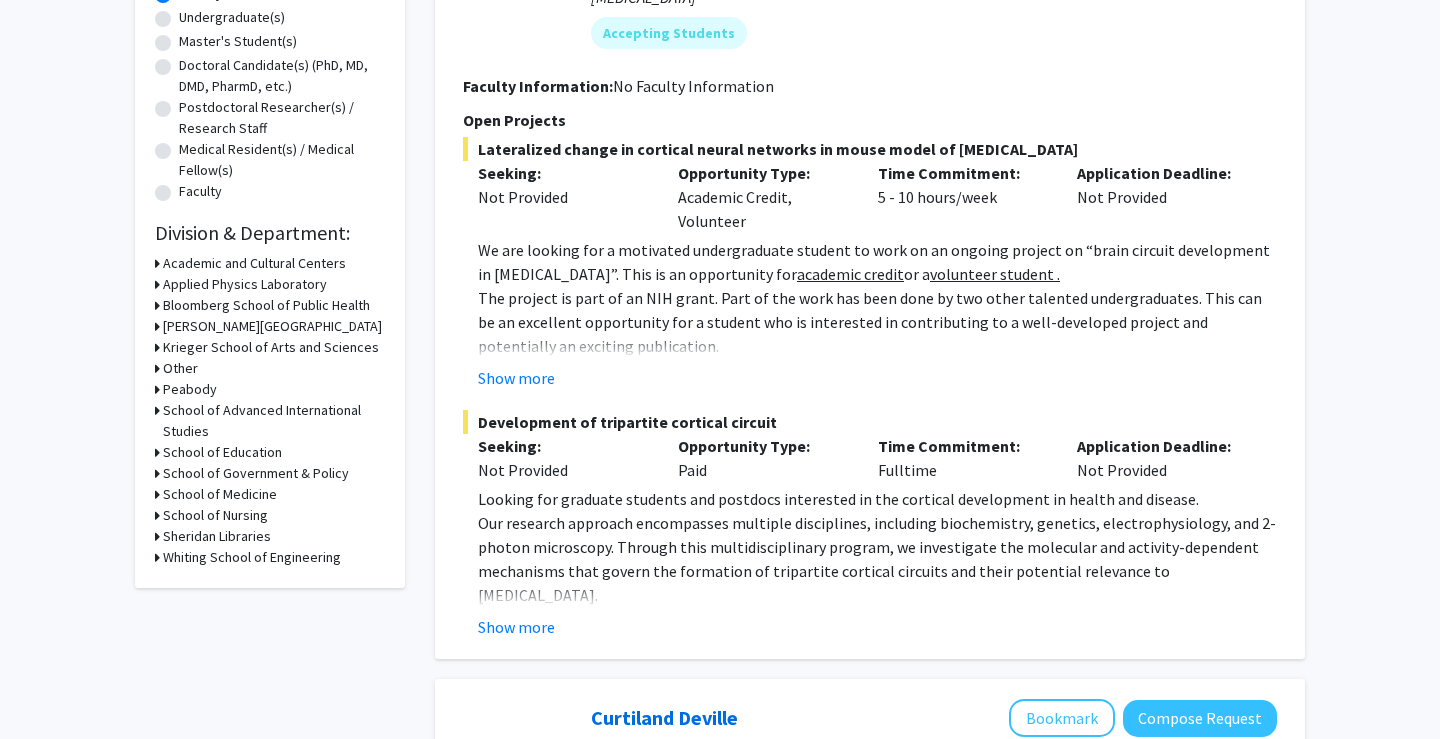 scroll, scrollTop: 405, scrollLeft: 0, axis: vertical 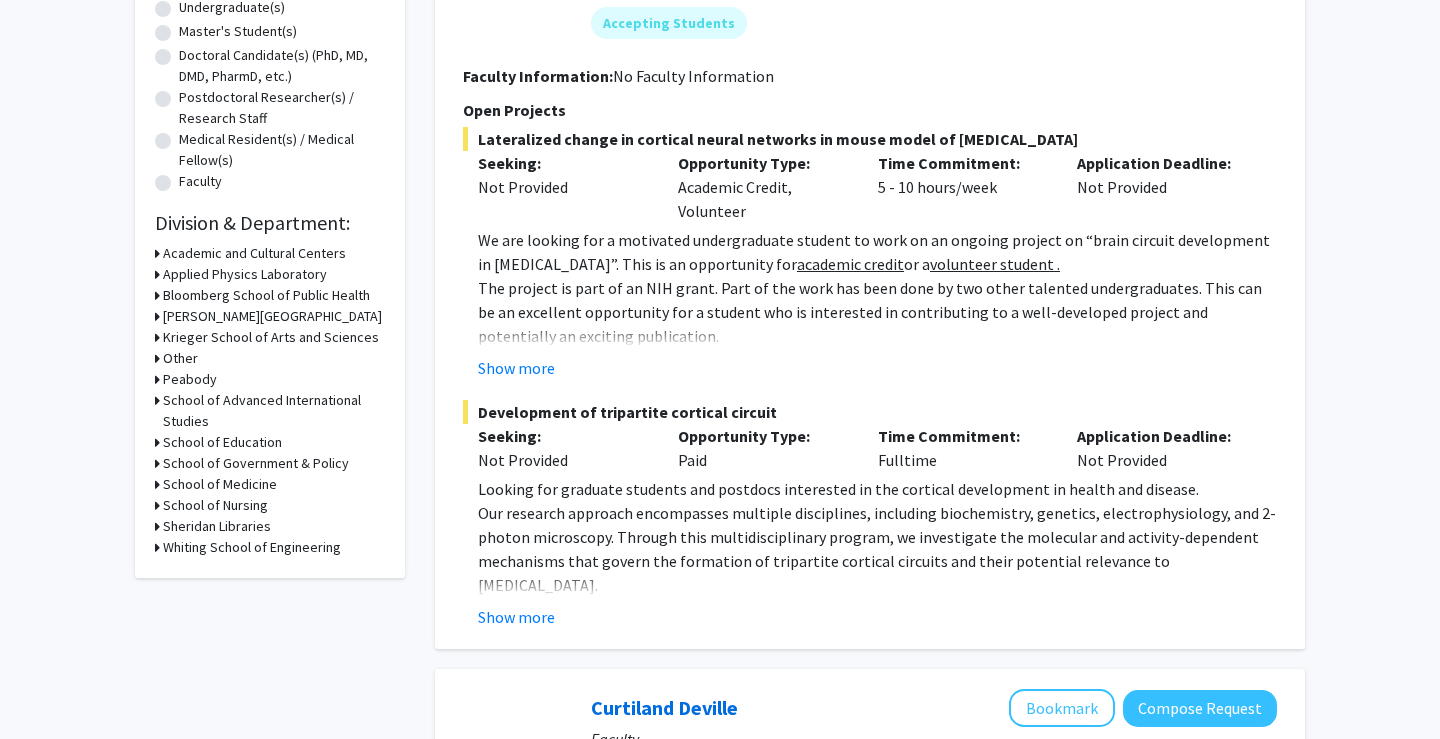 click on "School of Medicine" at bounding box center (220, 484) 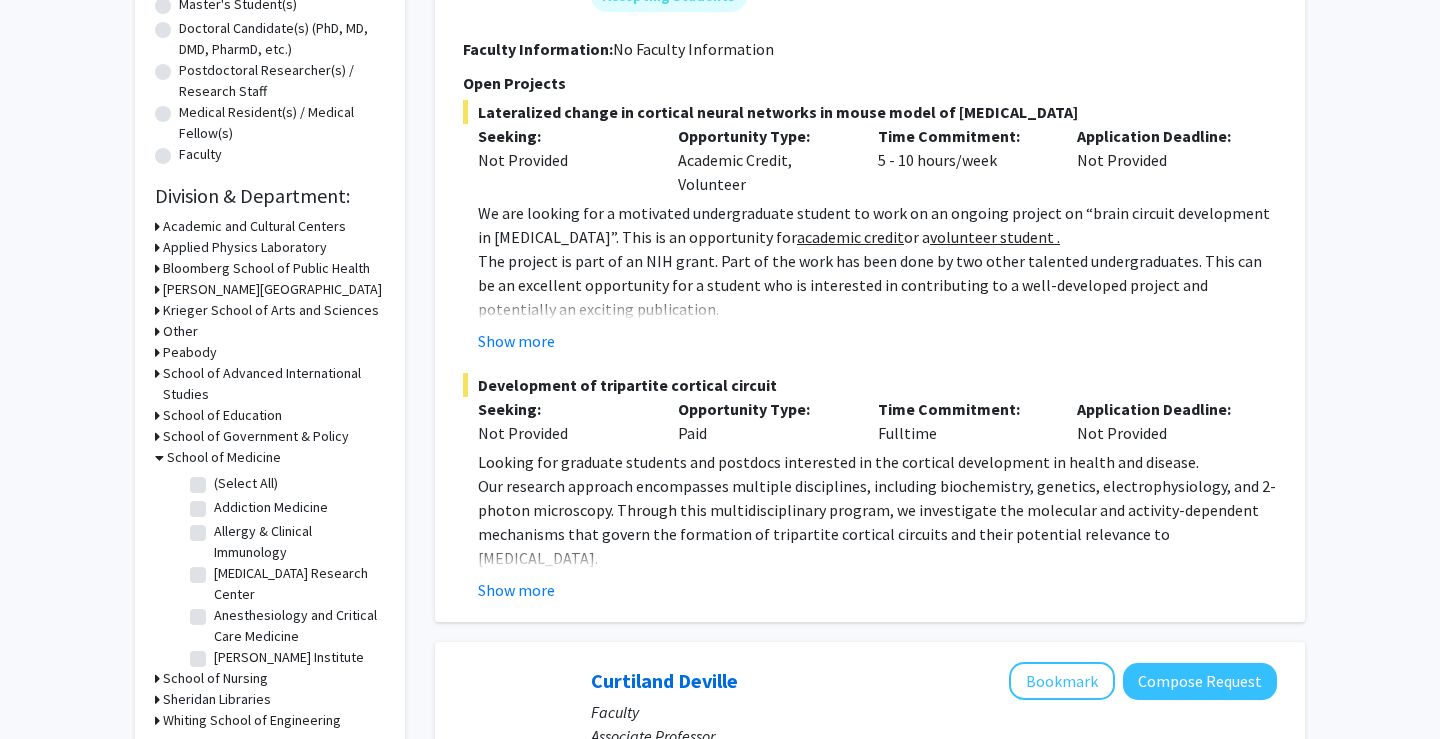 scroll, scrollTop: 433, scrollLeft: 0, axis: vertical 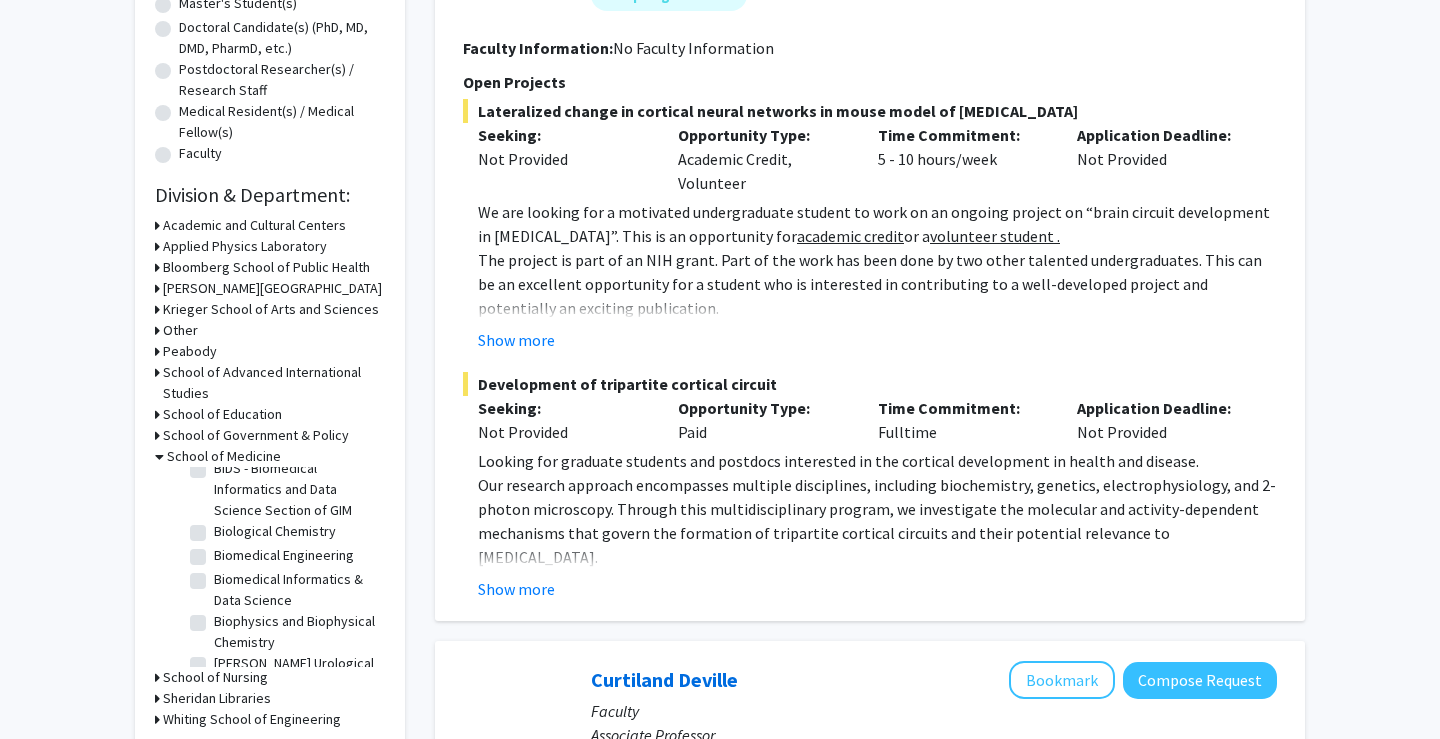 click on "Biological Chemistry" 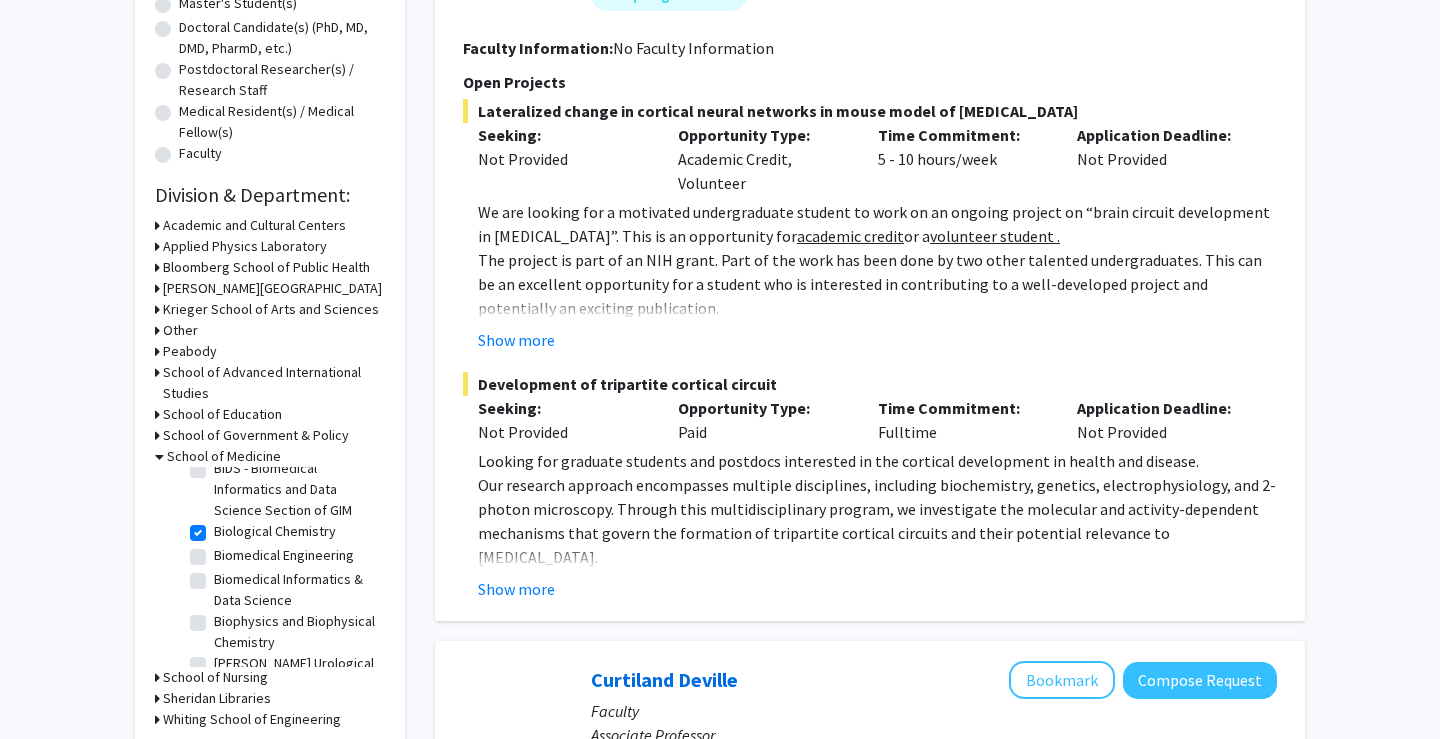 checkbox on "true" 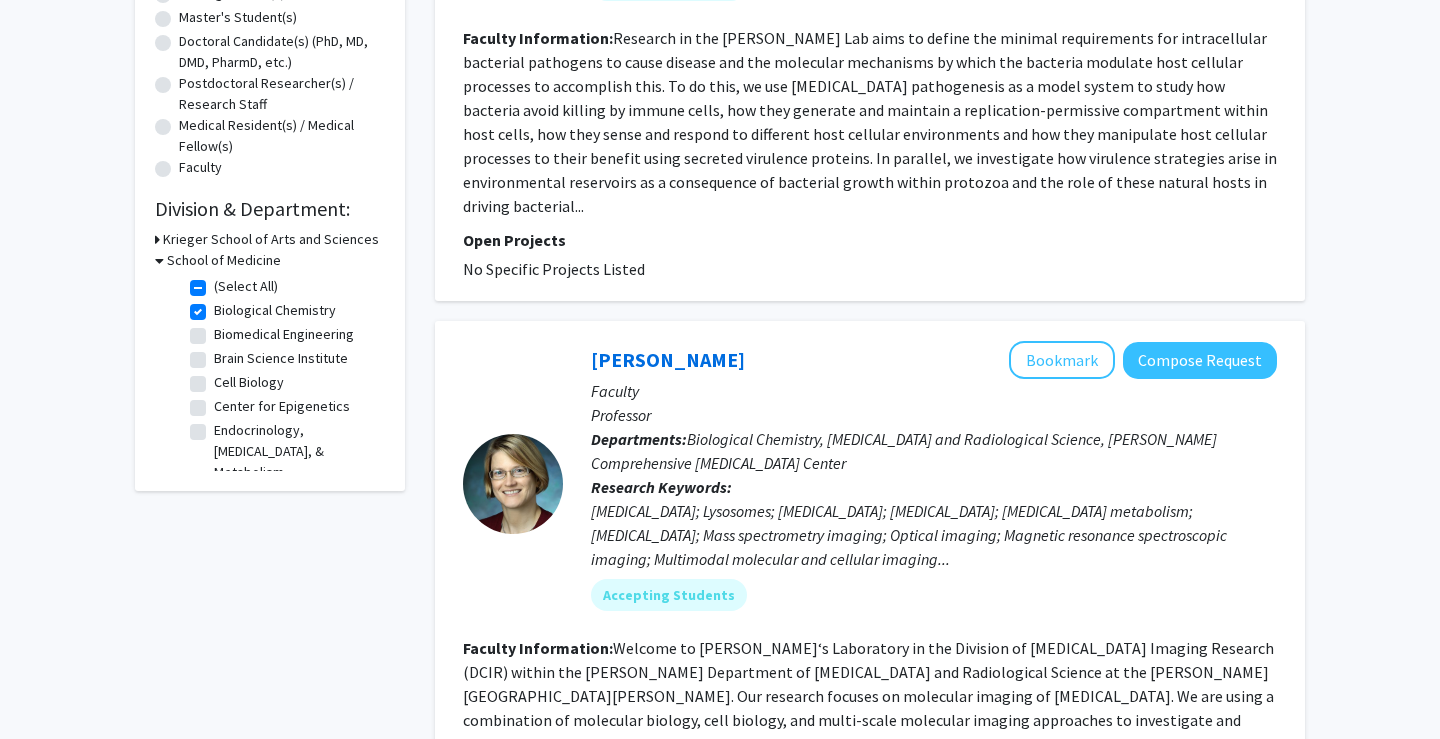 scroll, scrollTop: 393, scrollLeft: 0, axis: vertical 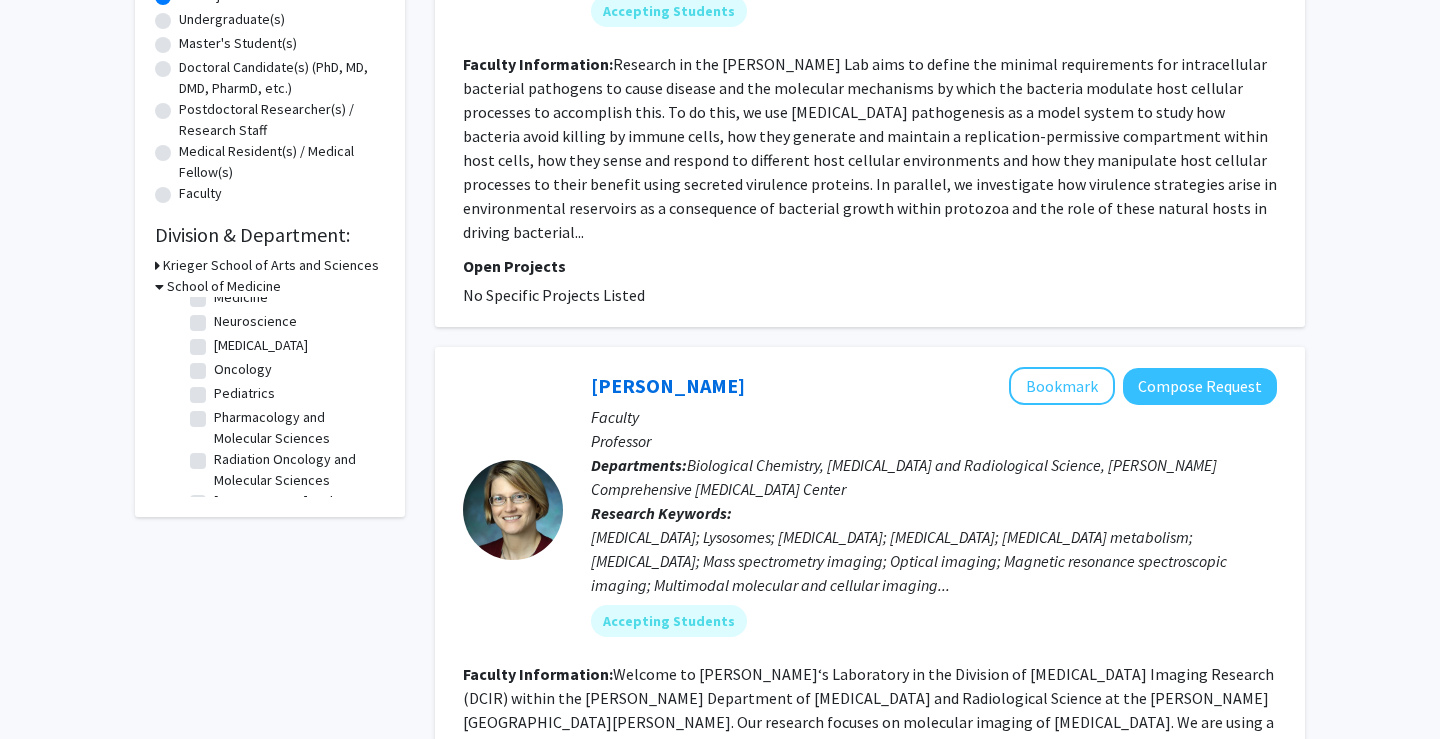 click on "Pharmacology and Molecular Sciences" 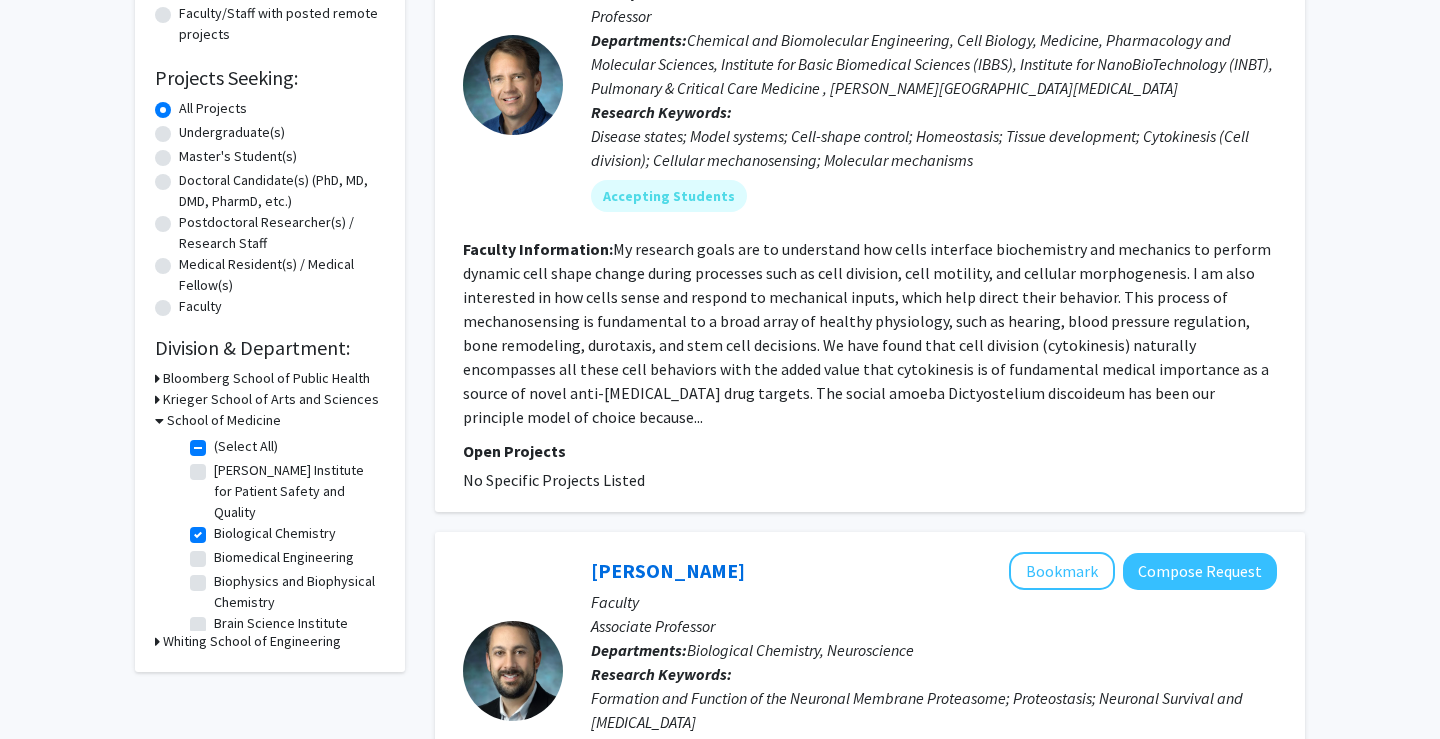 scroll, scrollTop: 279, scrollLeft: 0, axis: vertical 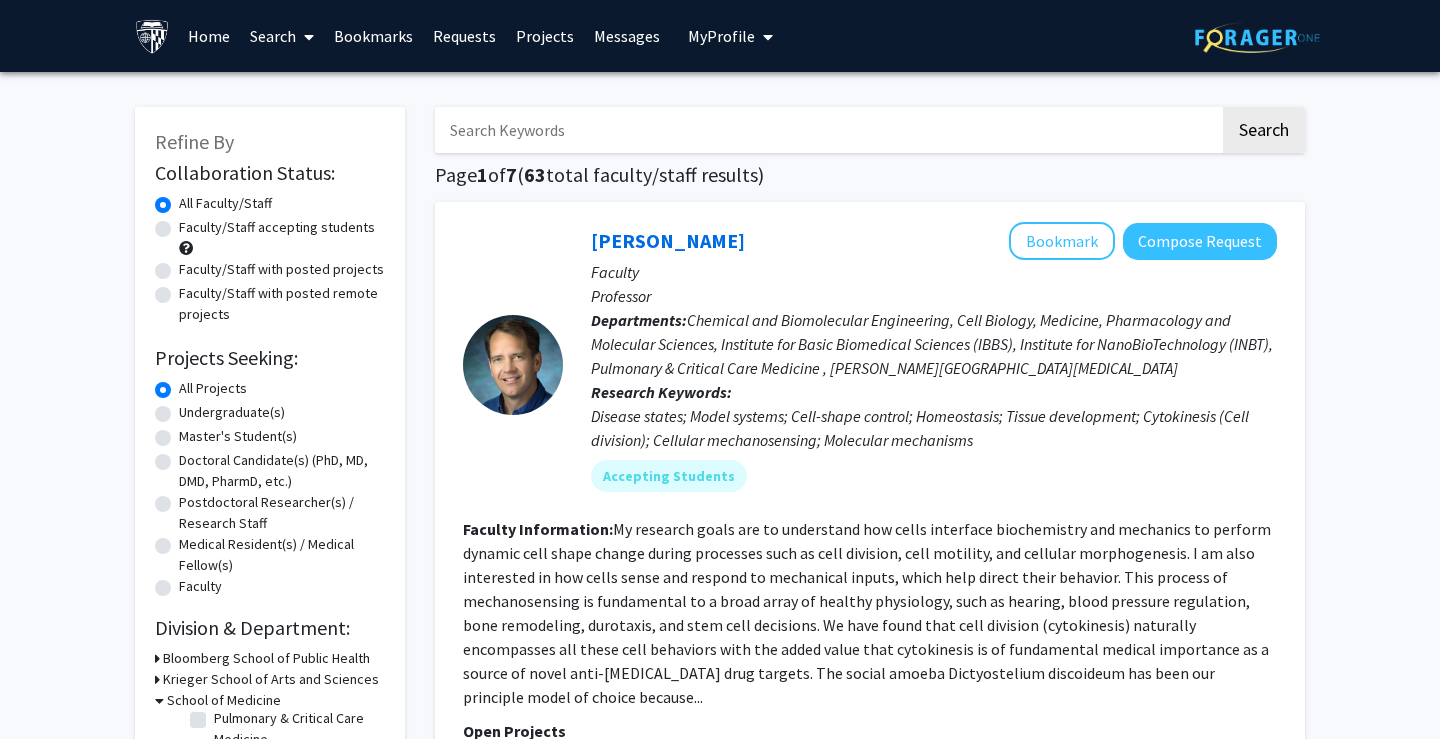 click on "Faculty/Staff accepting students" 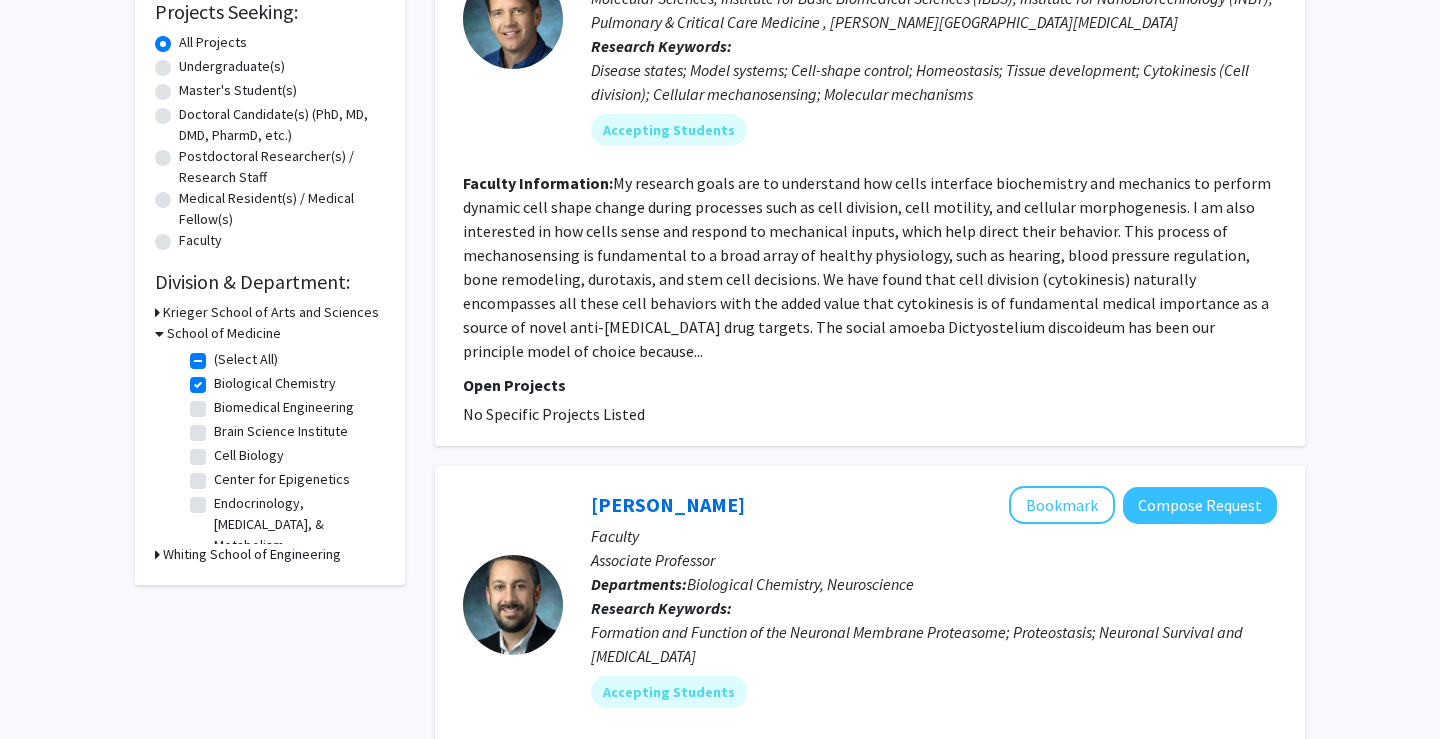 scroll, scrollTop: 376, scrollLeft: 0, axis: vertical 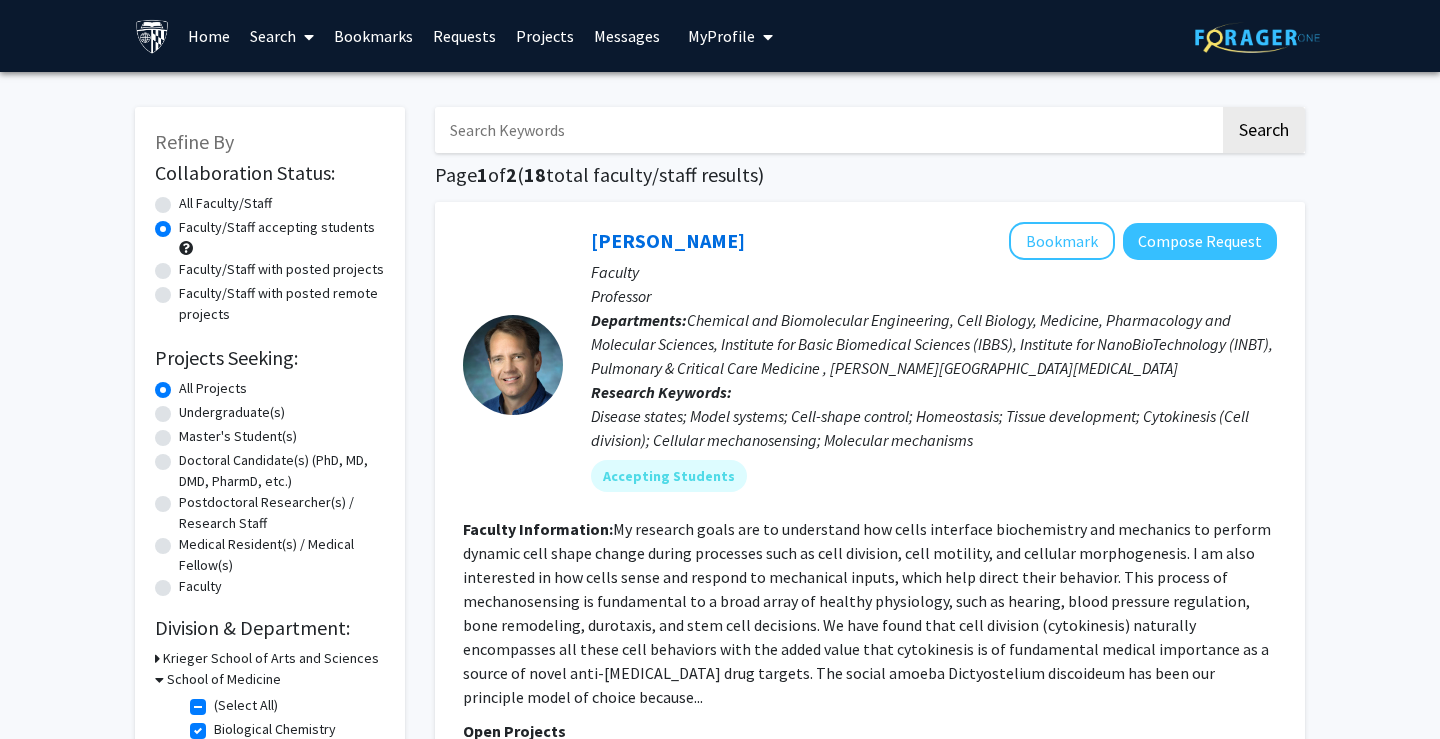 click on "Faculty/Staff with posted projects" 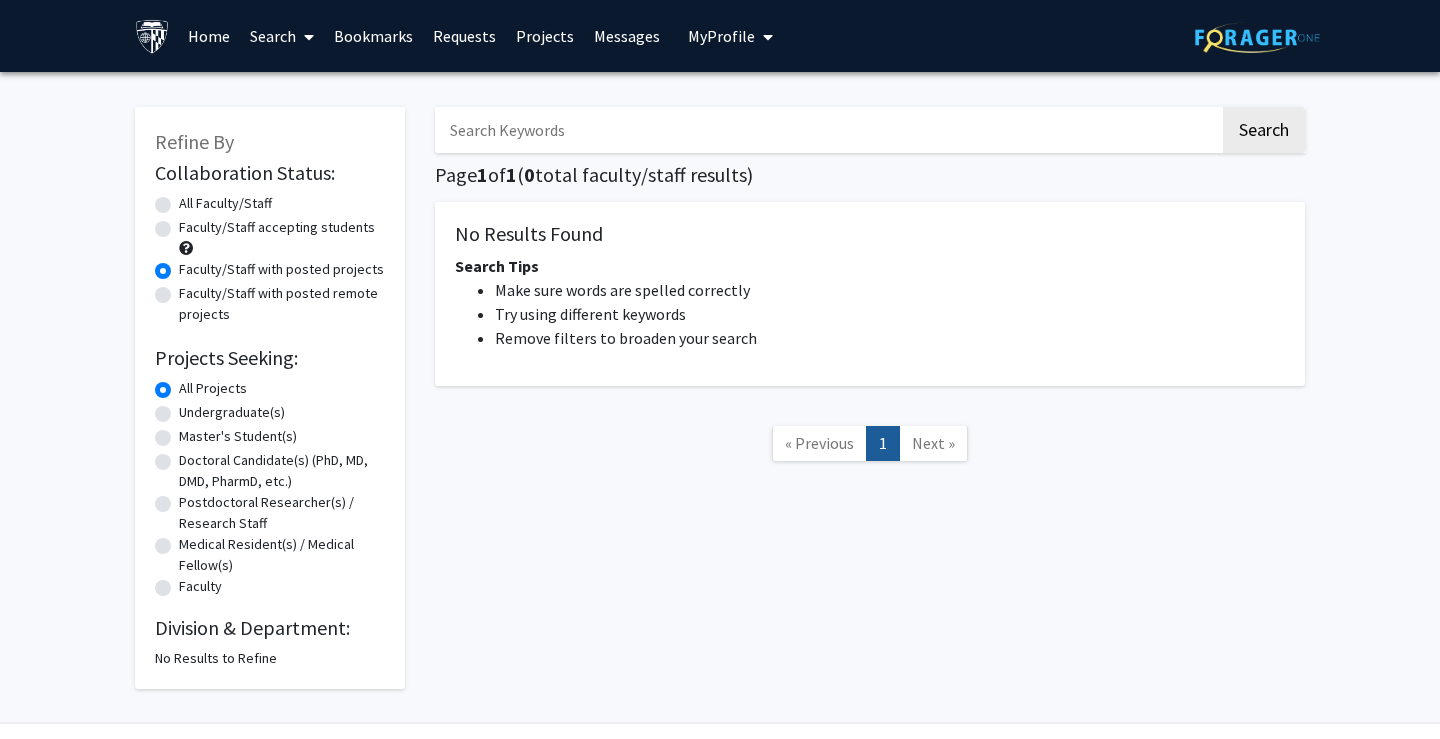 click on "Faculty/Staff accepting students" 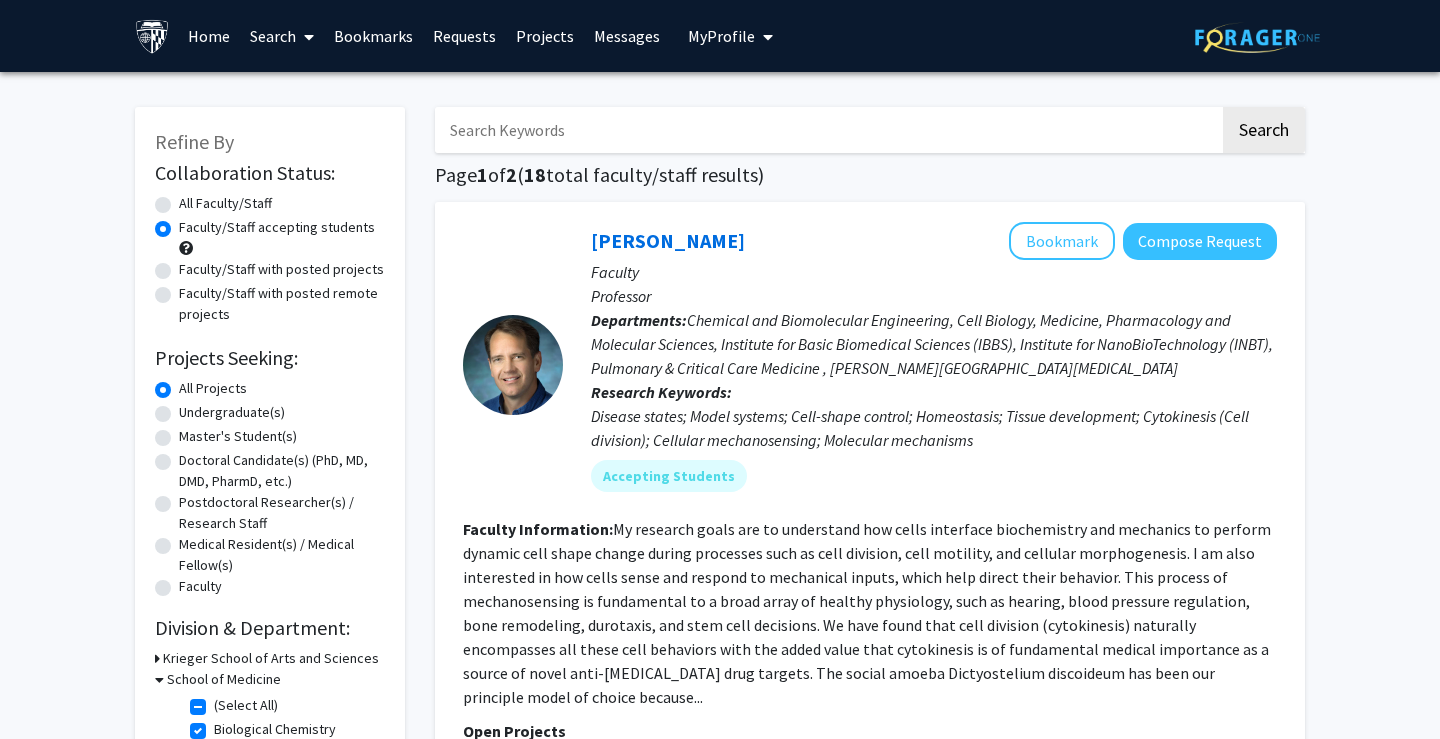 scroll, scrollTop: 0, scrollLeft: 0, axis: both 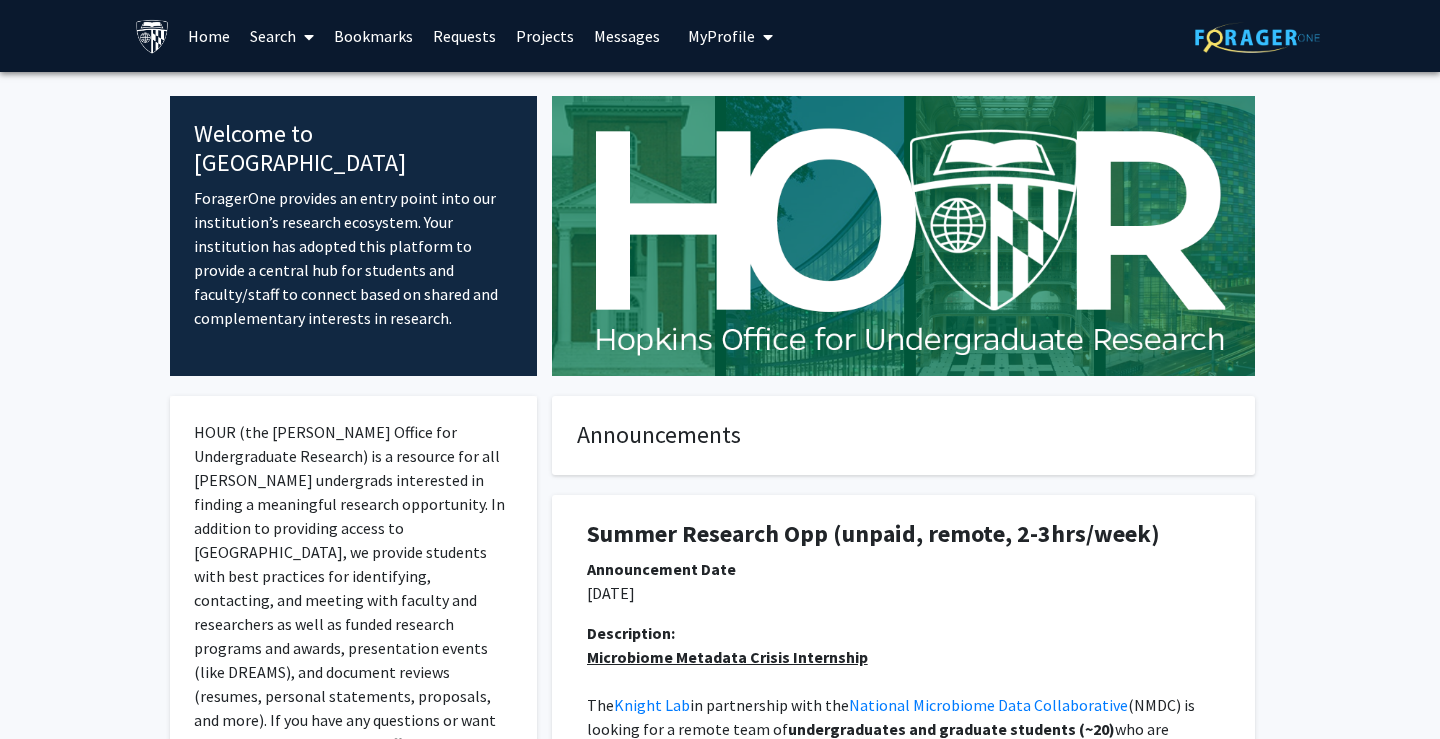 click on "My   Profile" at bounding box center (721, 36) 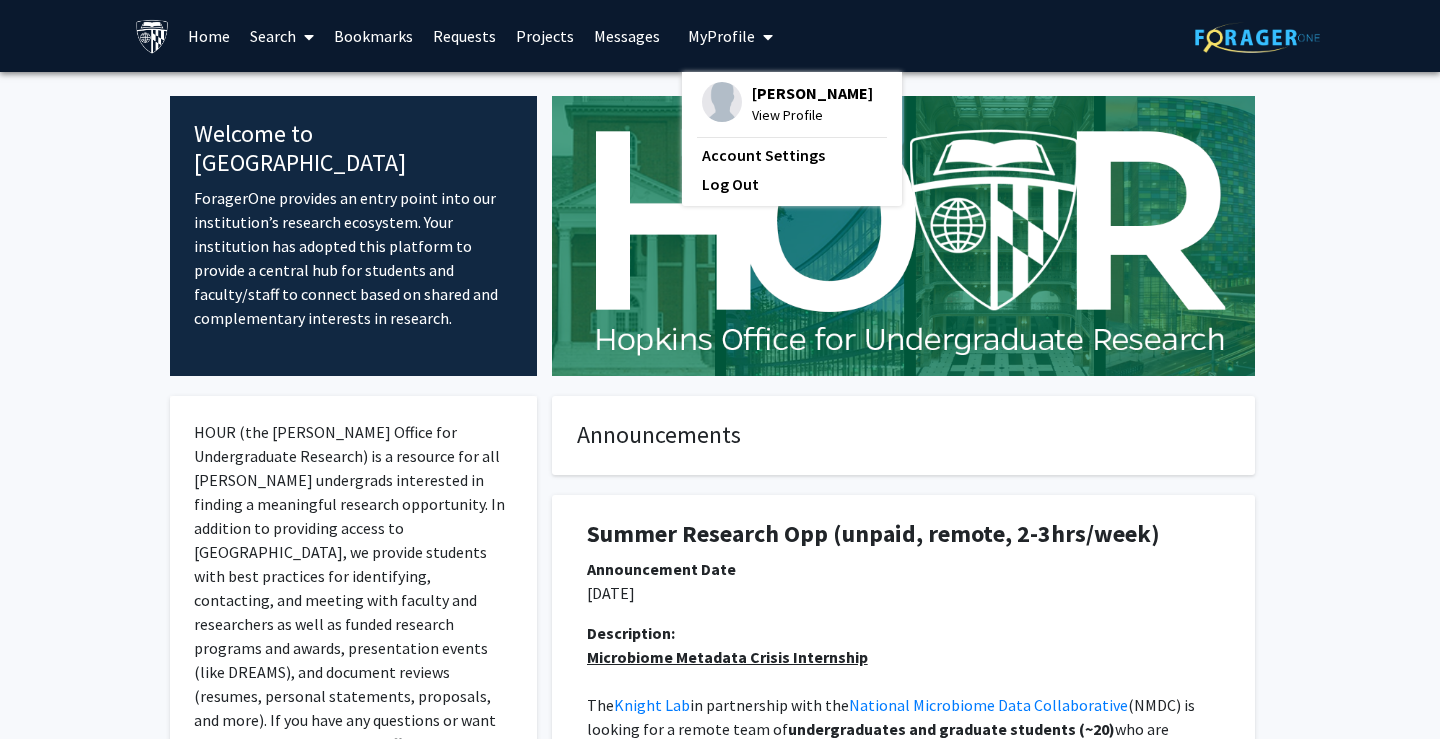 click on "View Profile" at bounding box center [812, 115] 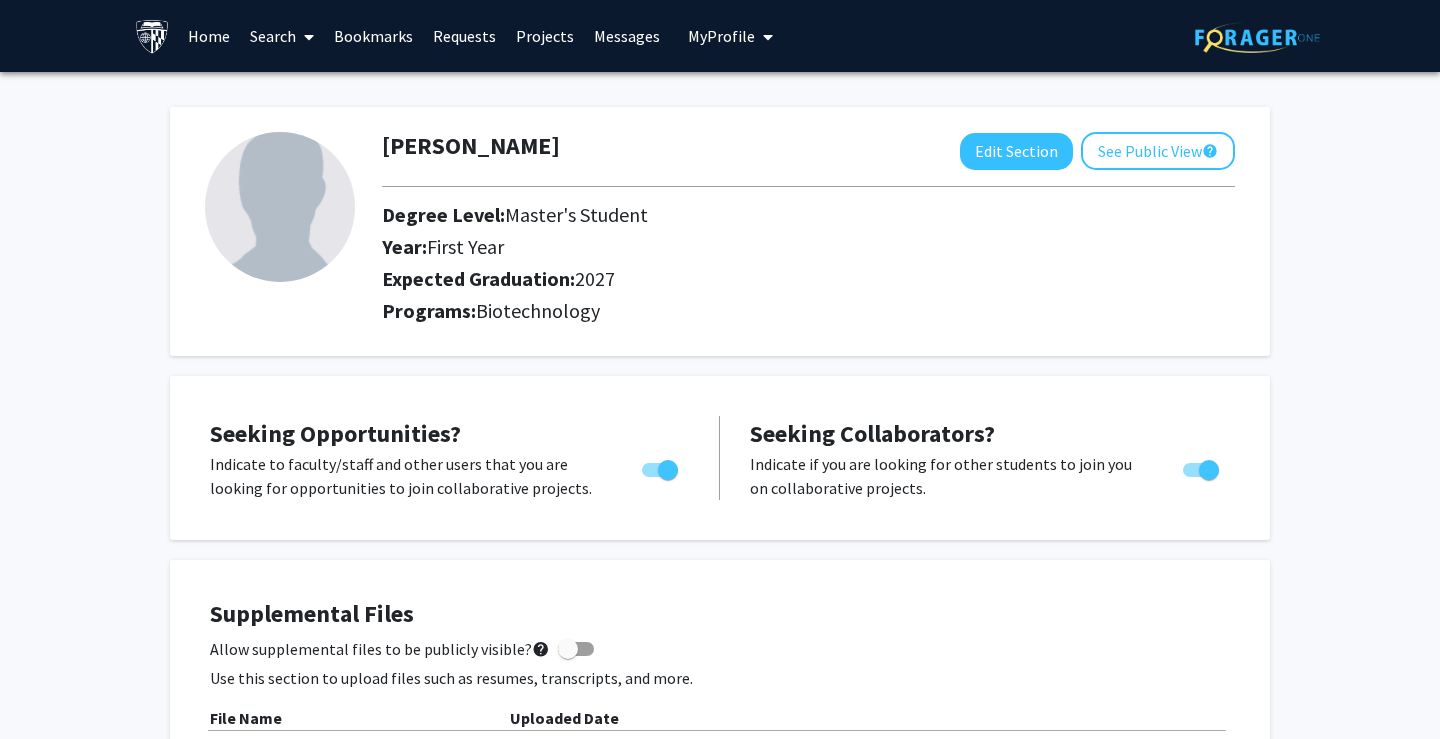 scroll, scrollTop: 0, scrollLeft: 0, axis: both 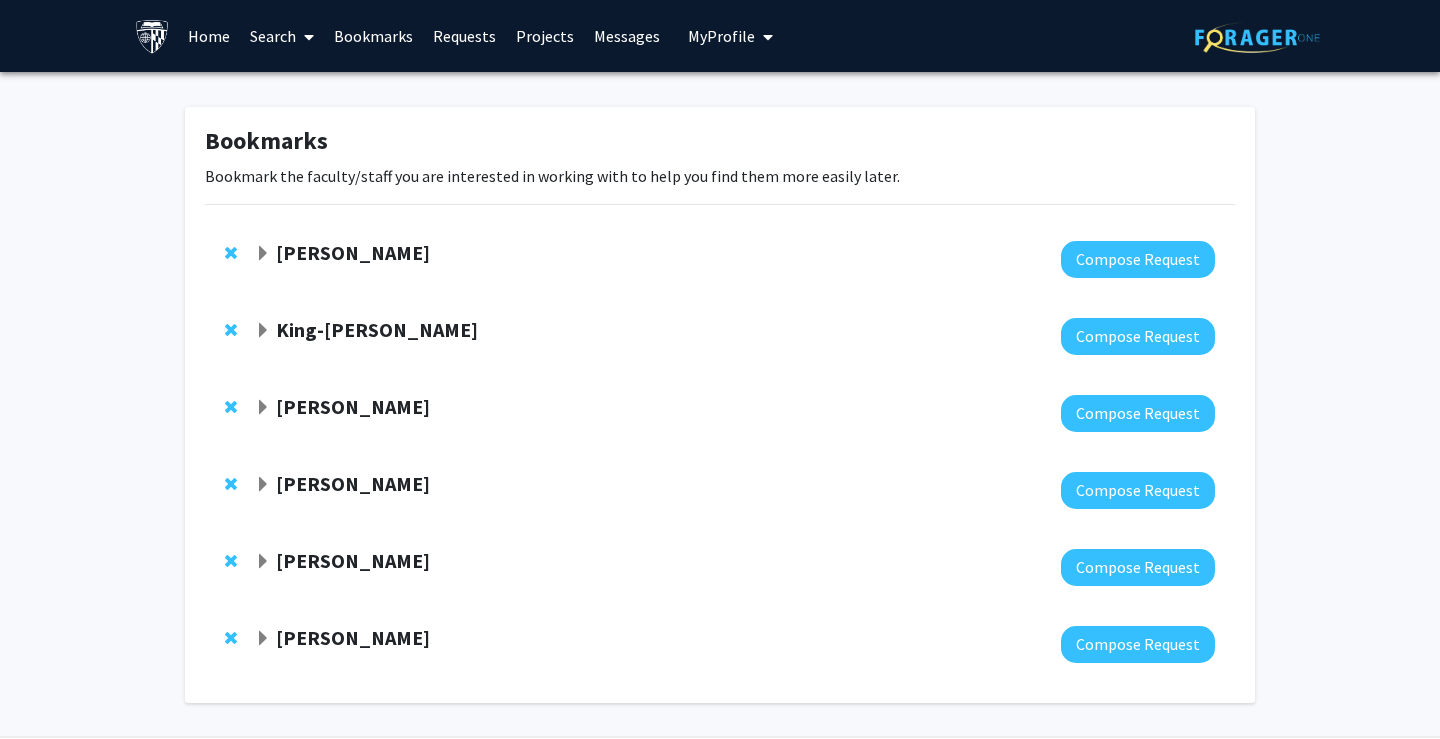 click on "[PERSON_NAME]" 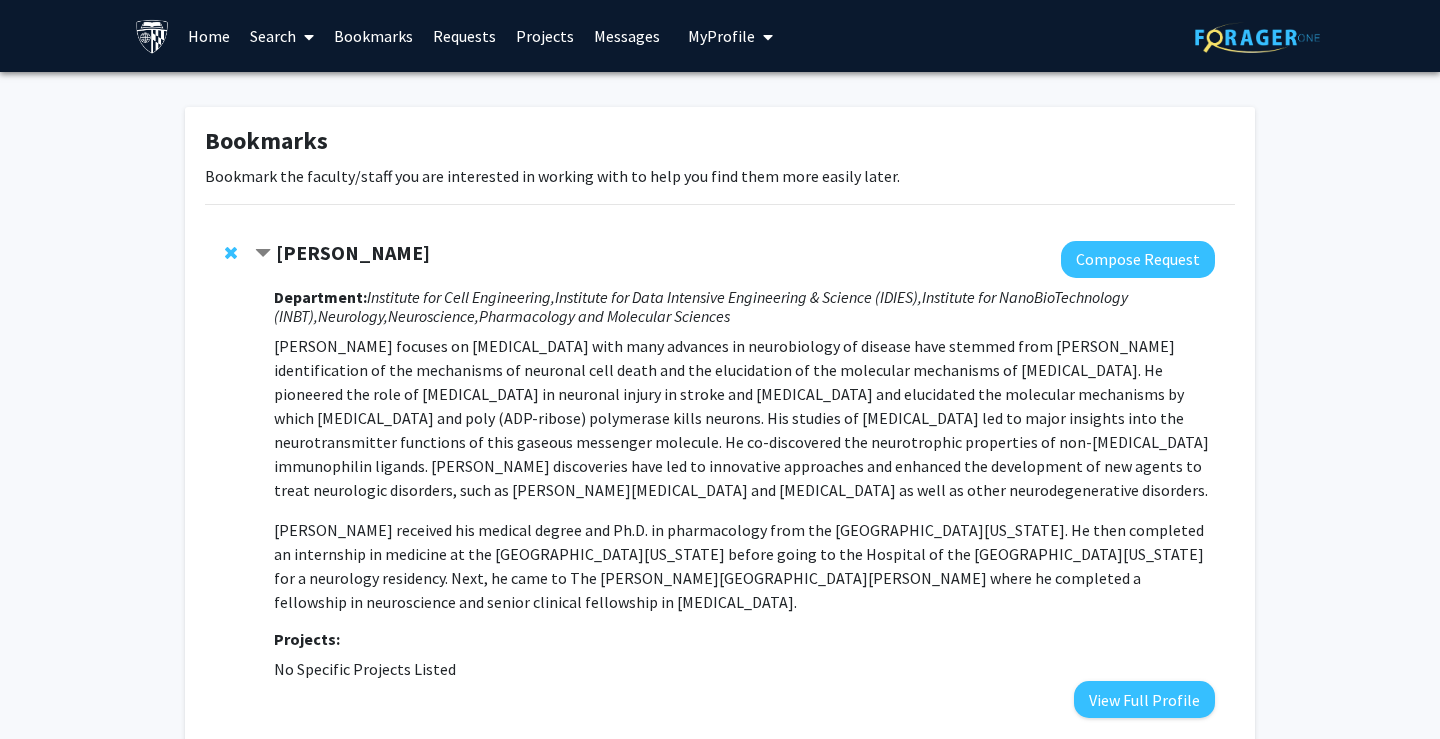 click on "[PERSON_NAME]" 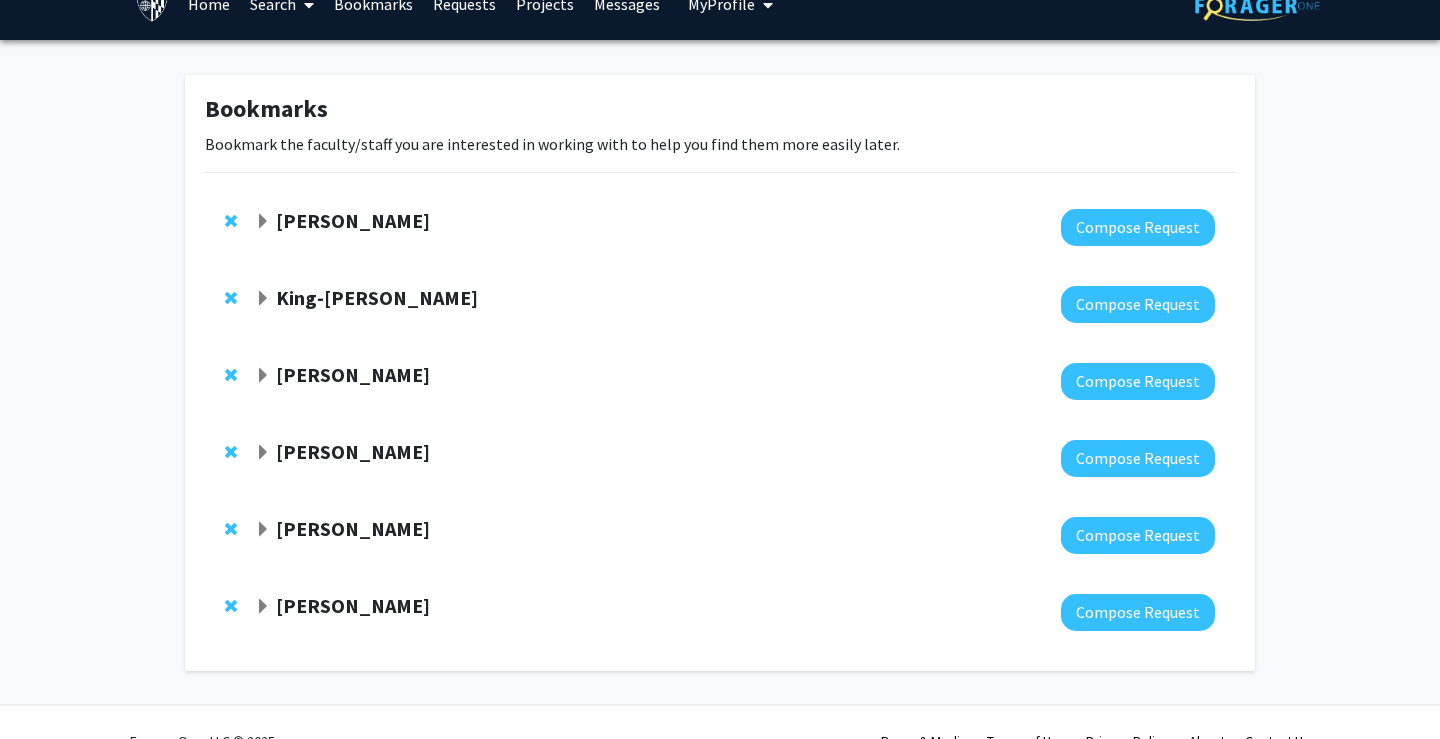 scroll, scrollTop: 34, scrollLeft: 0, axis: vertical 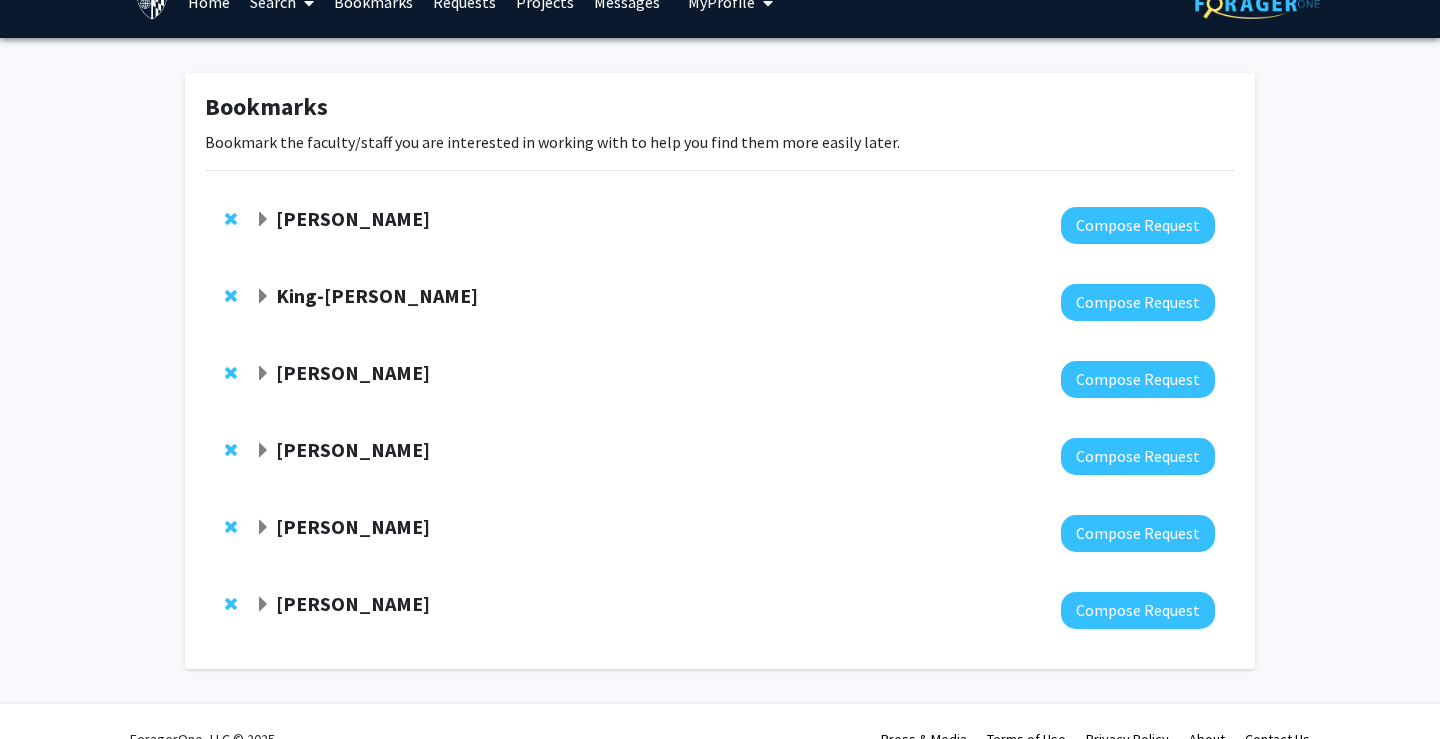 click on "King-[PERSON_NAME]" 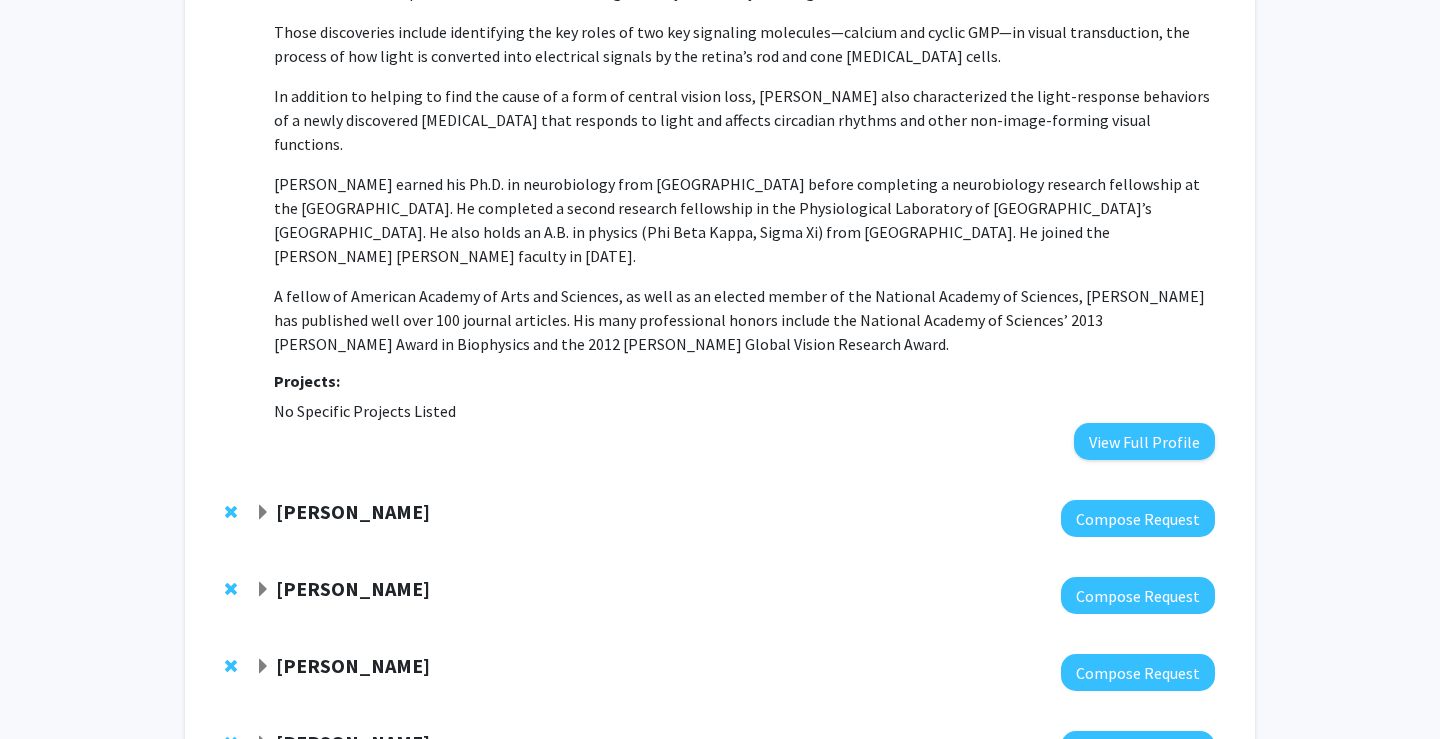 scroll, scrollTop: 462, scrollLeft: 0, axis: vertical 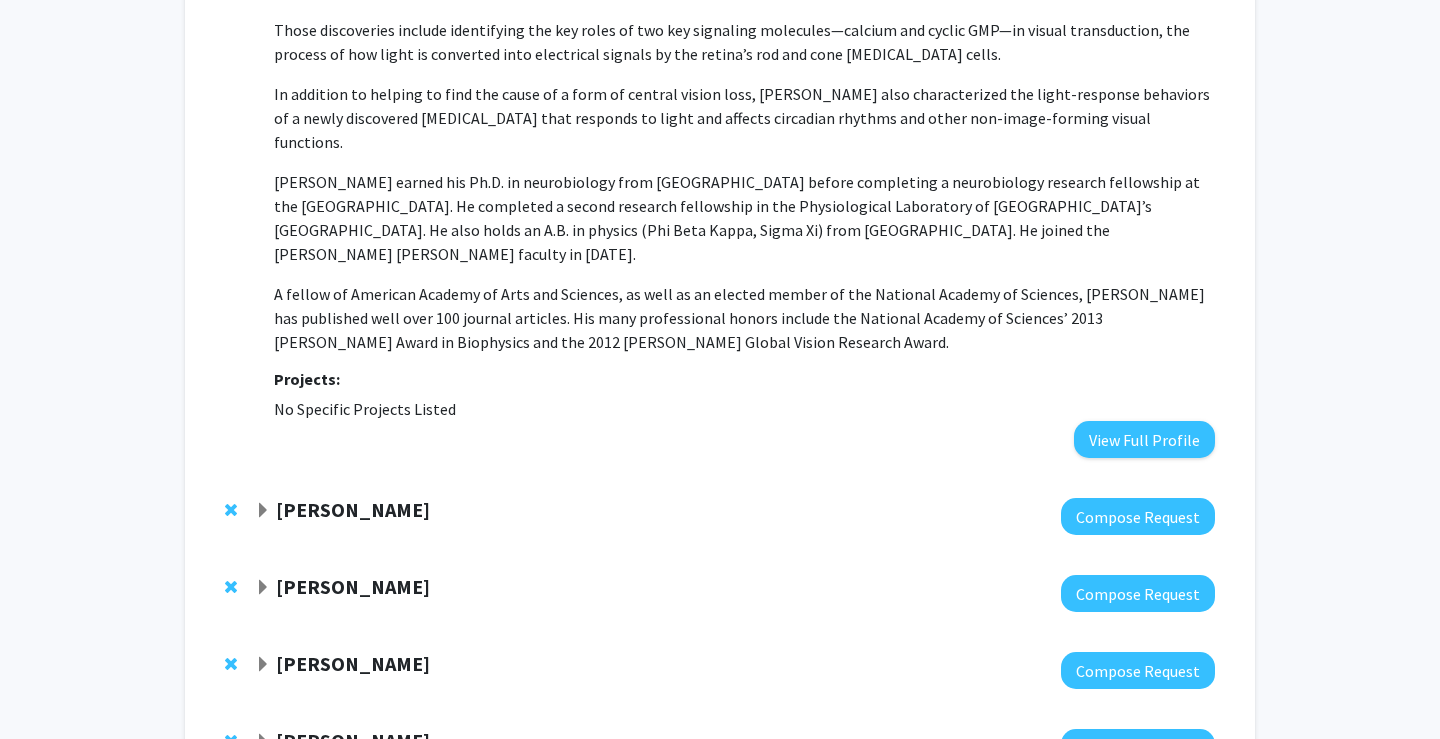 click 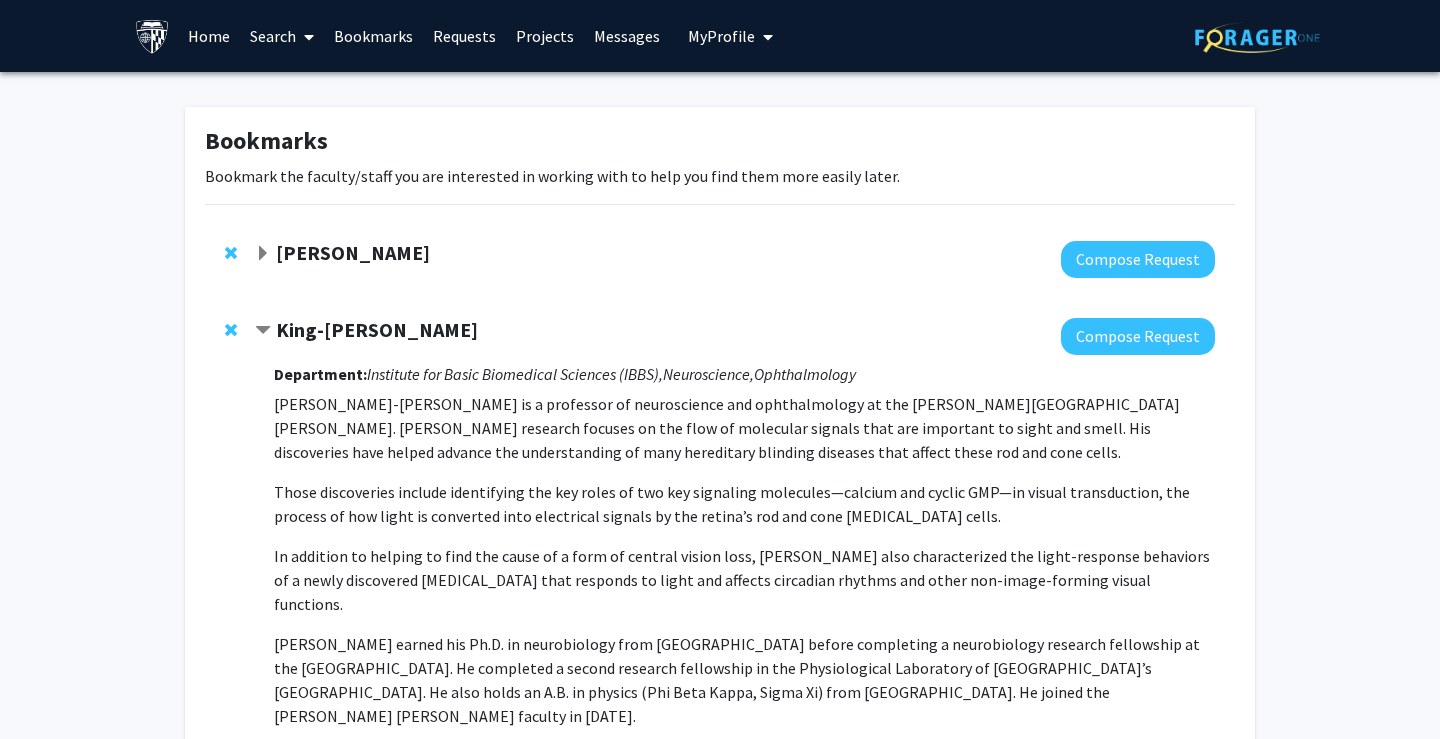 scroll, scrollTop: 0, scrollLeft: 0, axis: both 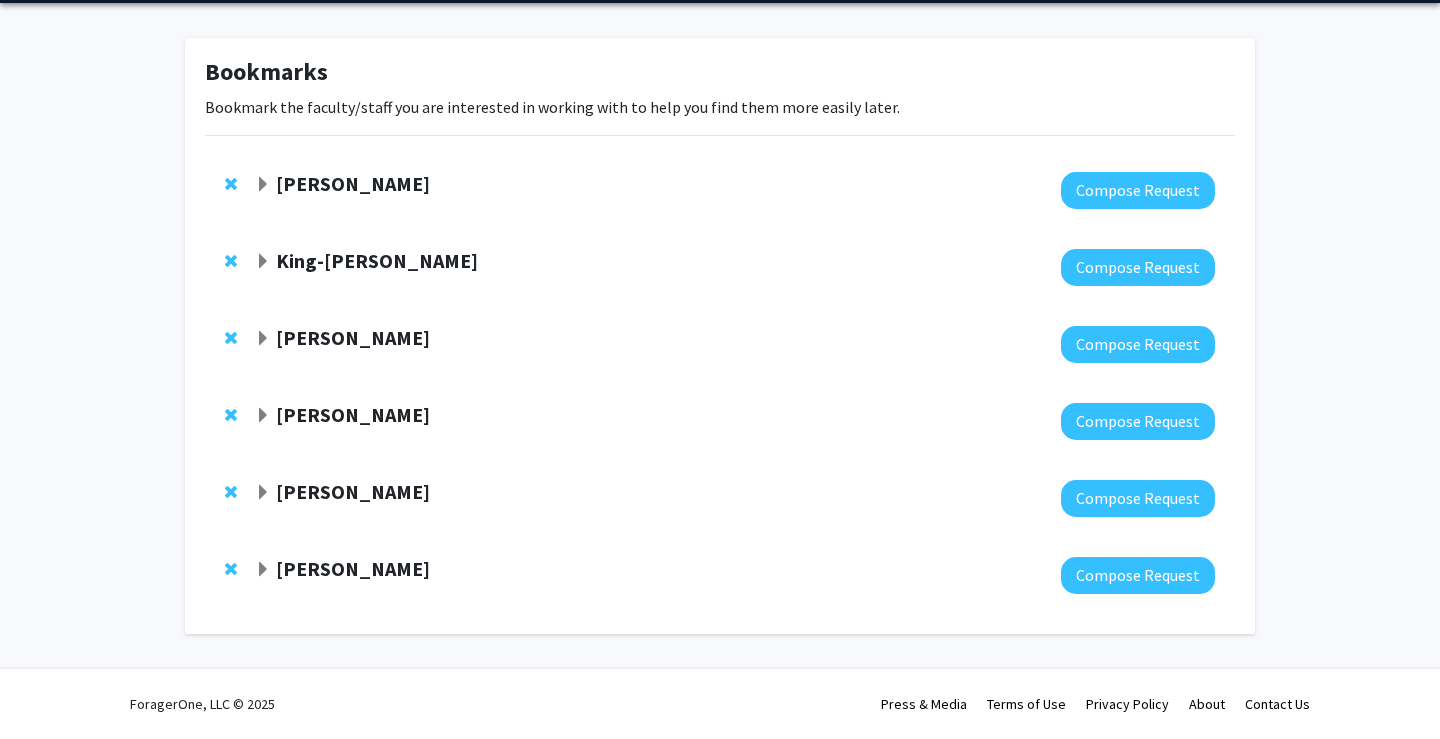 click on "[PERSON_NAME]" 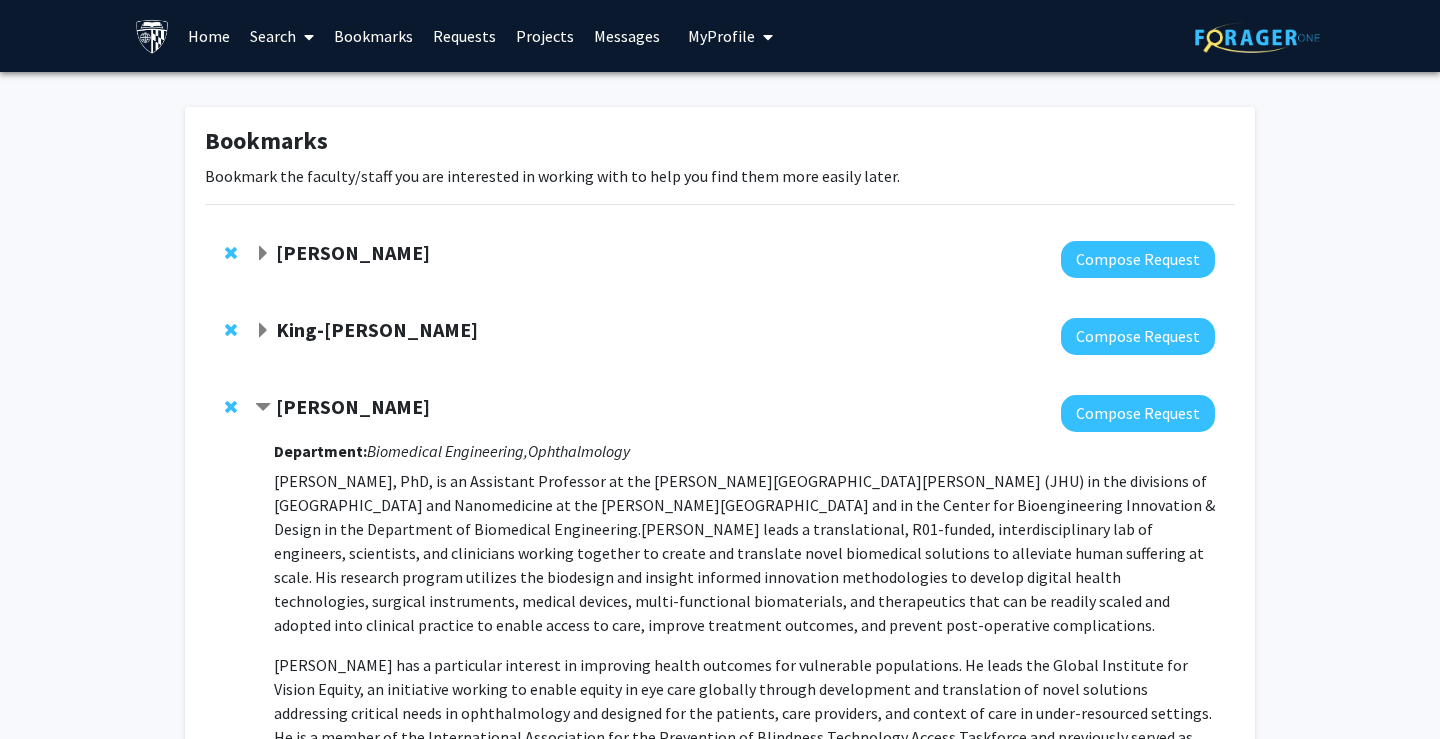 scroll, scrollTop: 0, scrollLeft: 0, axis: both 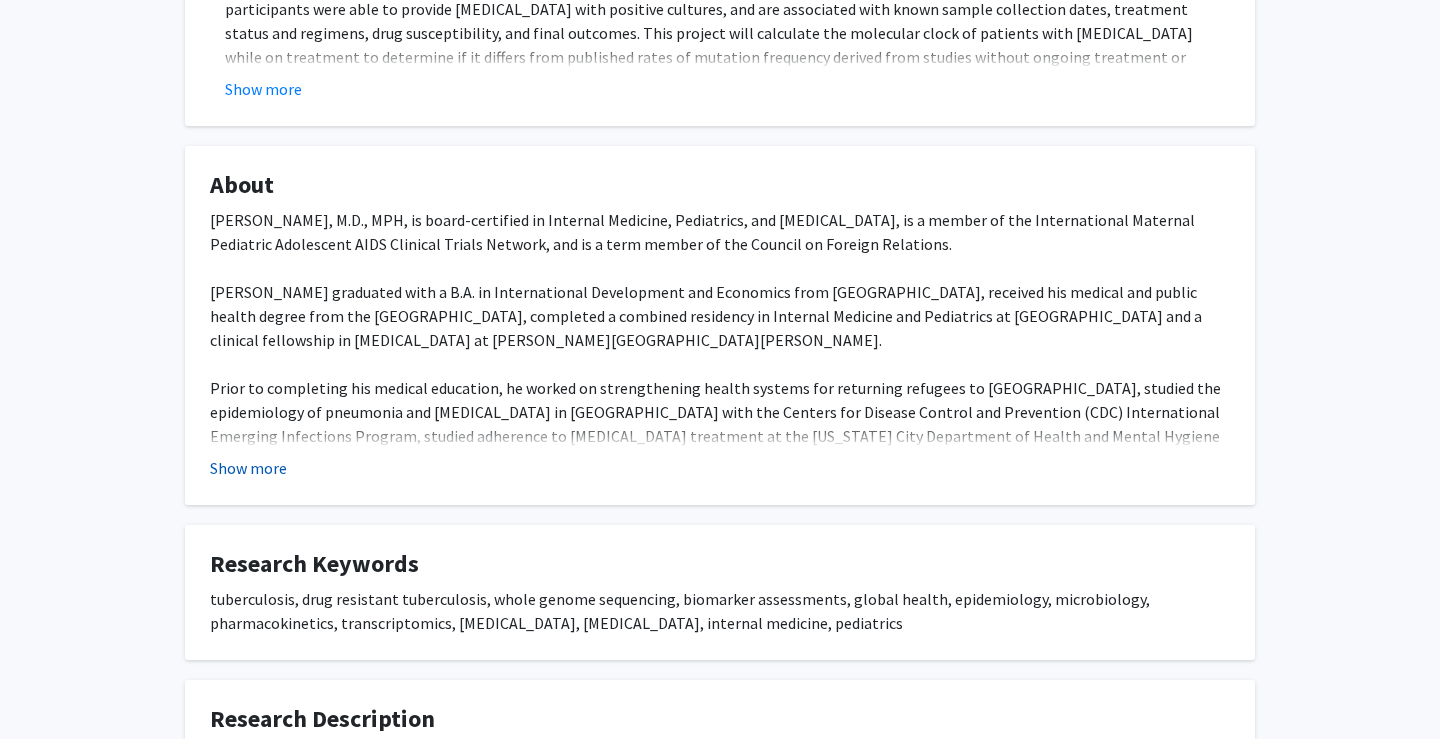 click on "Show more" 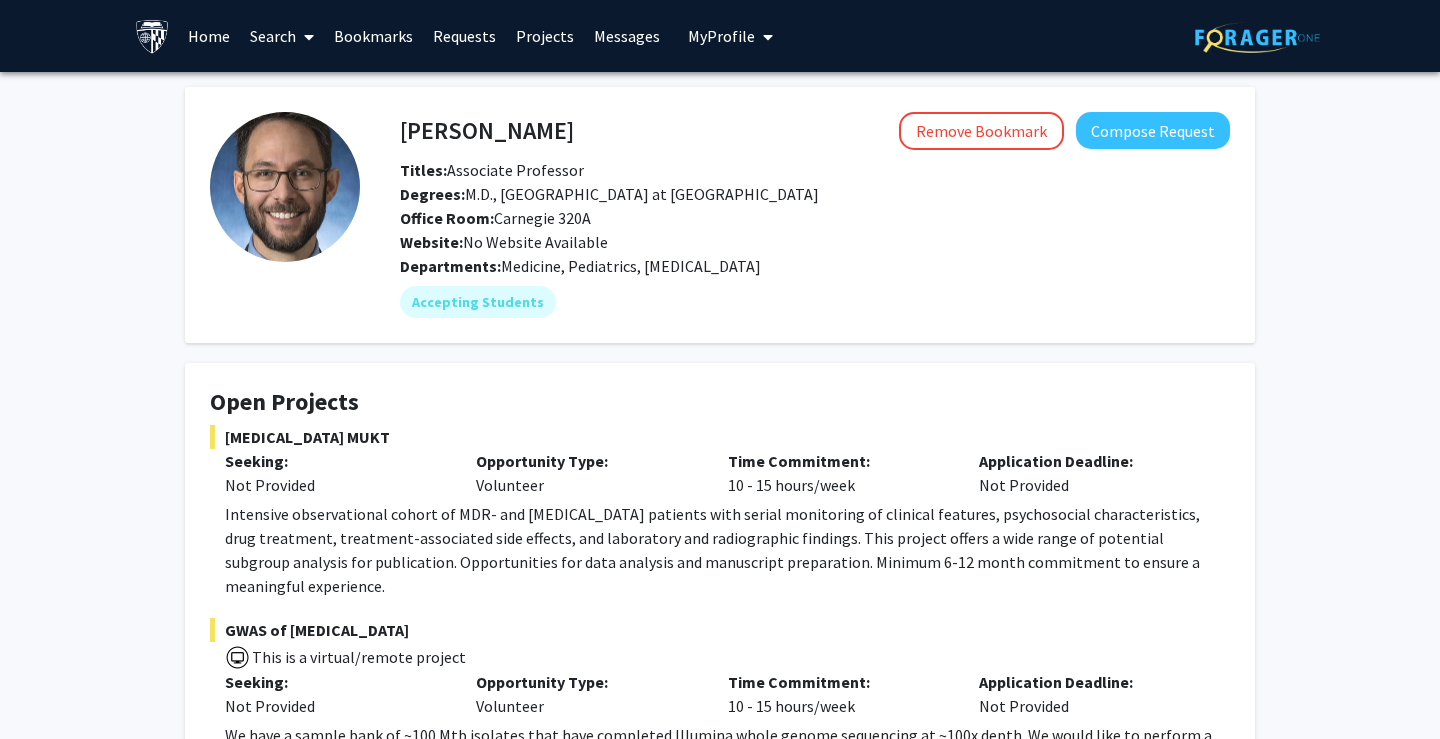 scroll, scrollTop: 0, scrollLeft: 0, axis: both 